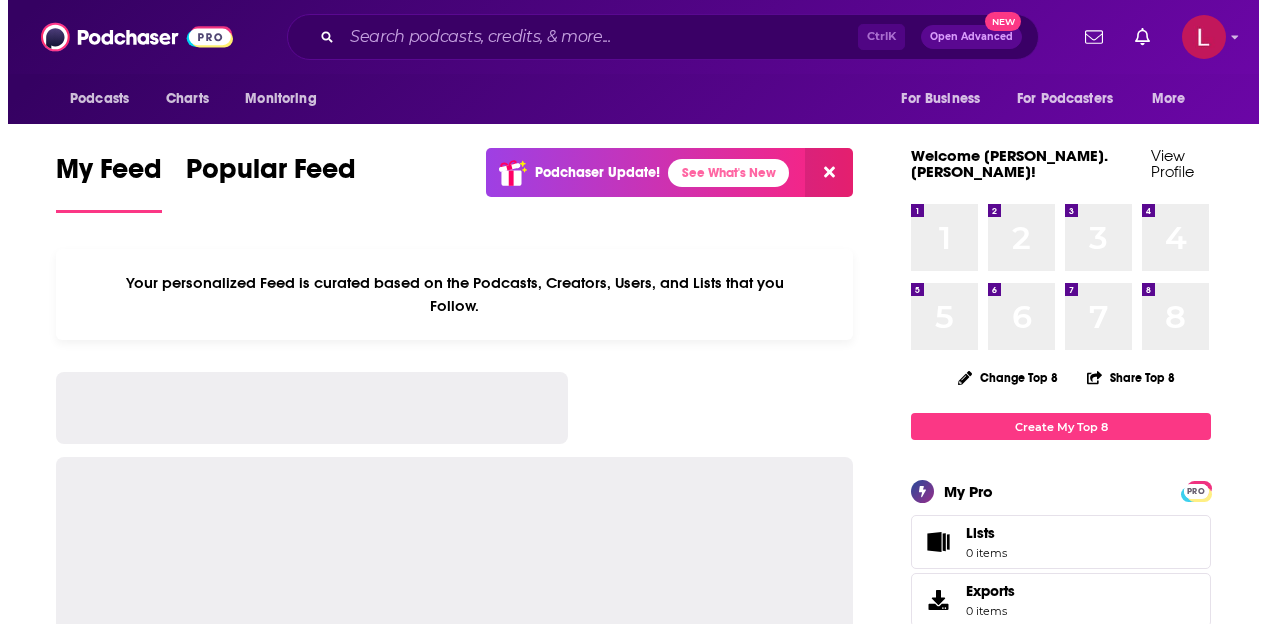 scroll, scrollTop: 0, scrollLeft: 0, axis: both 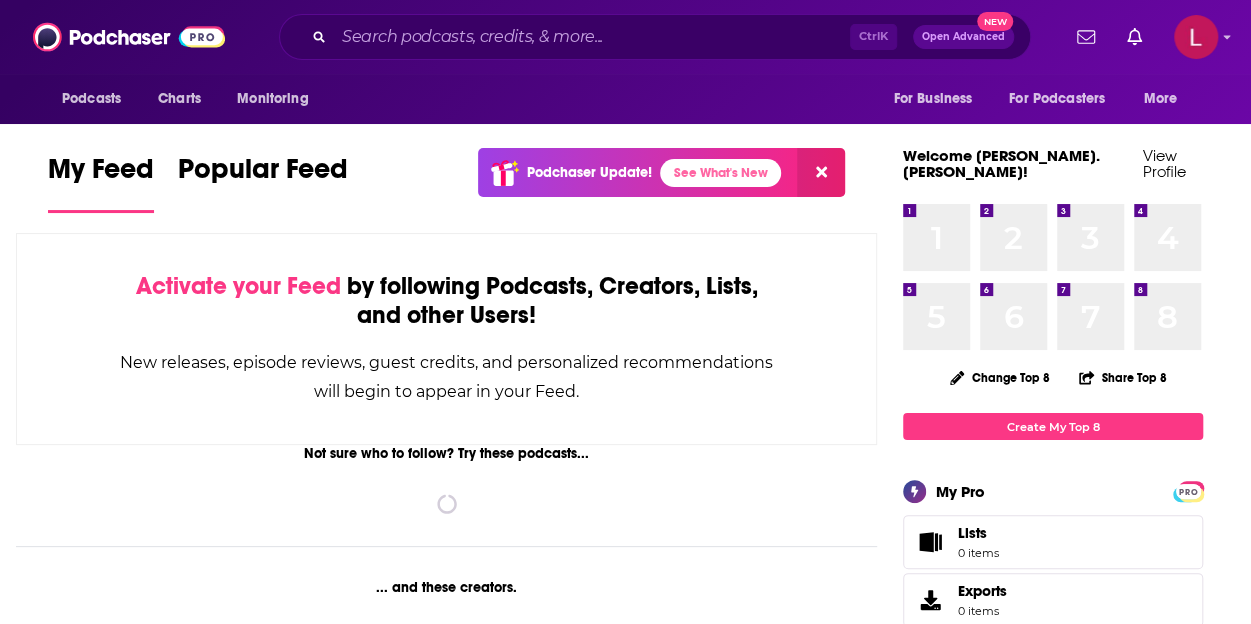 click on "Podcasts Charts Monitoring Ctrl  K Open Advanced New For Business For Podcasters More" at bounding box center (625, 37) 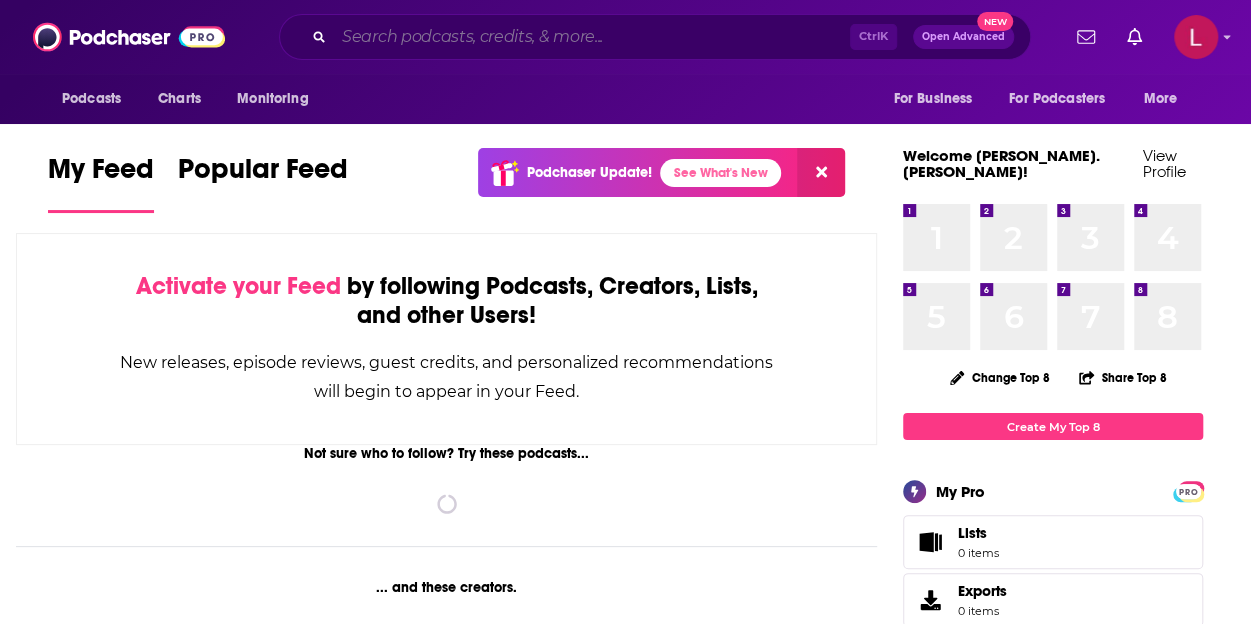 click at bounding box center (592, 37) 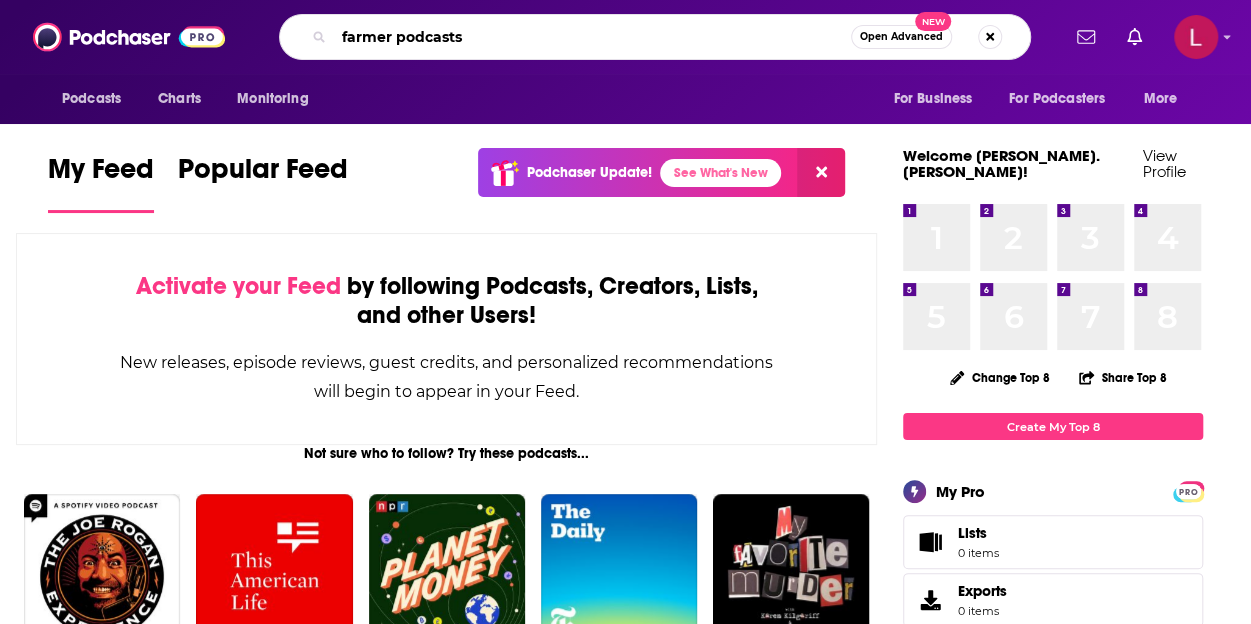 type on "farmer podcasts" 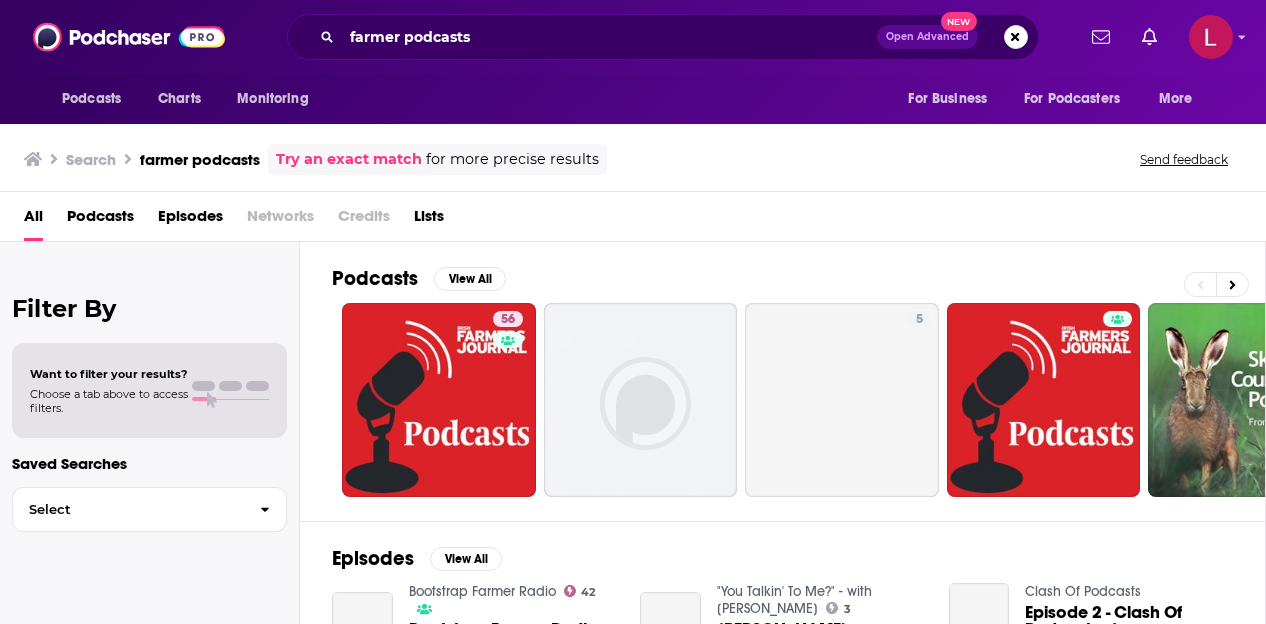 click on "Podcasts" at bounding box center (100, 220) 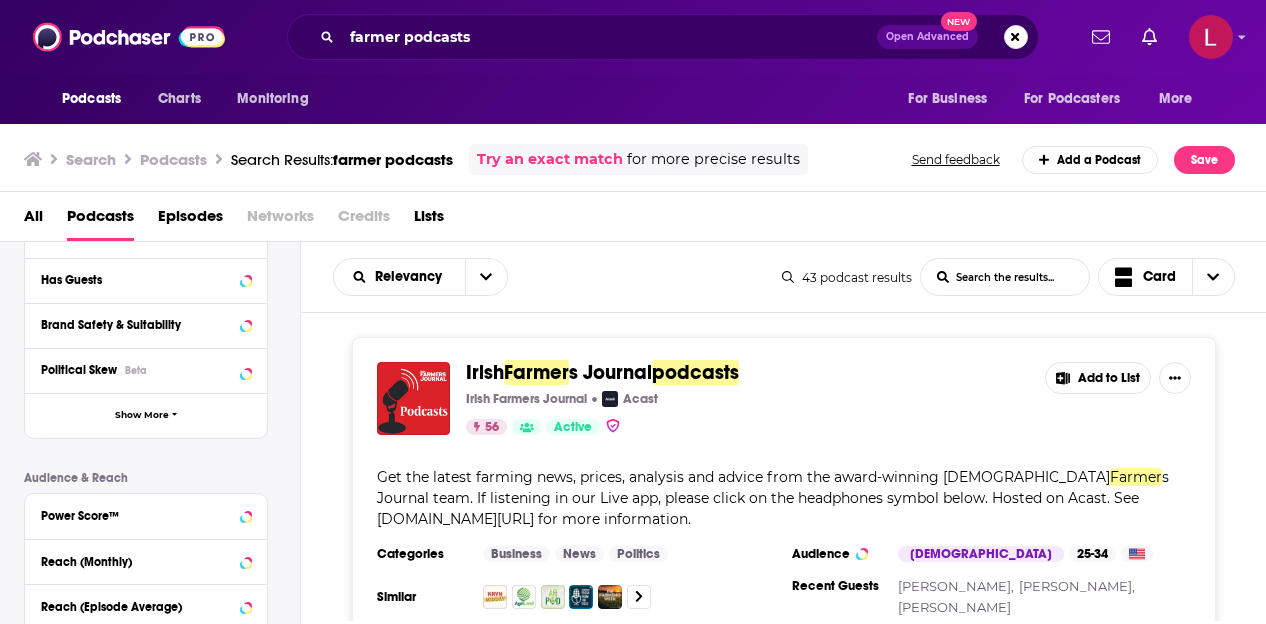 scroll, scrollTop: 300, scrollLeft: 0, axis: vertical 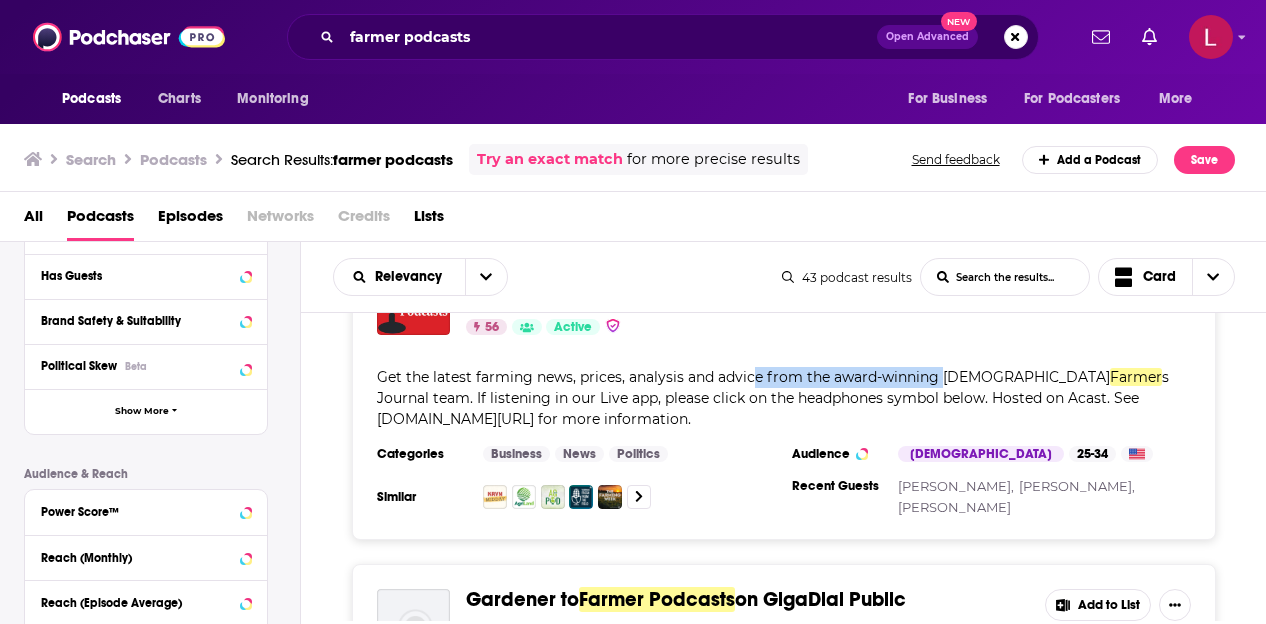 drag, startPoint x: 899, startPoint y: 374, endPoint x: 752, endPoint y: 380, distance: 147.12239 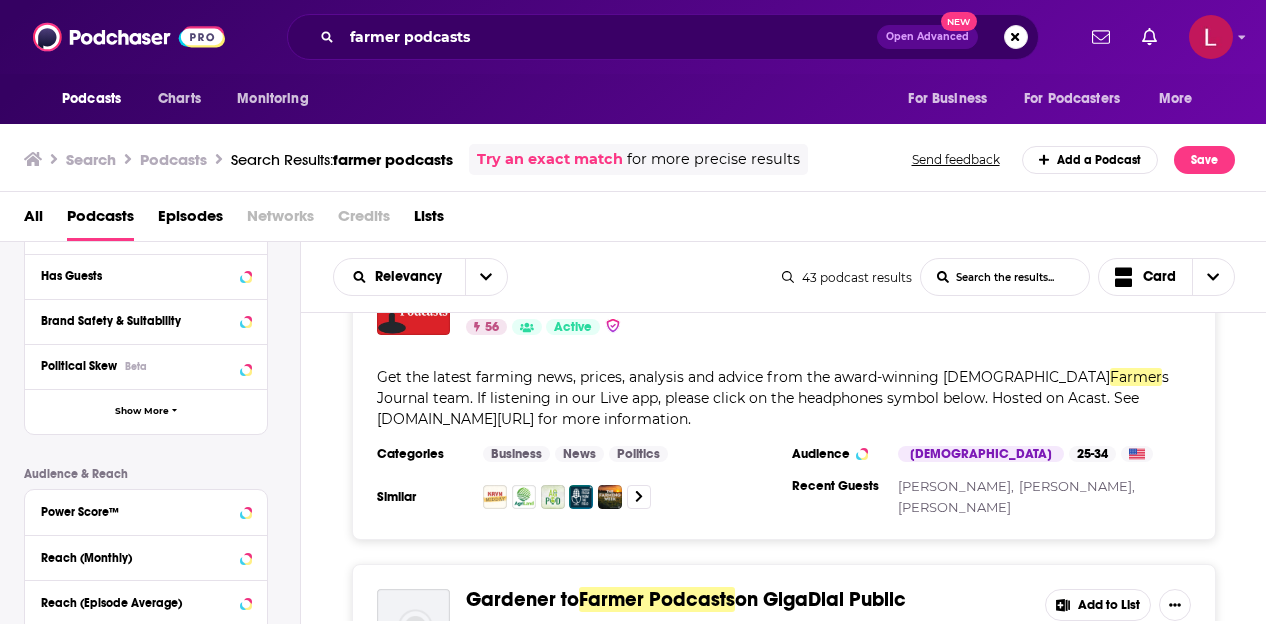 click on "Get the latest farming news, prices, analysis and advice from the award-winning [DEMOGRAPHIC_DATA]" at bounding box center (743, 377) 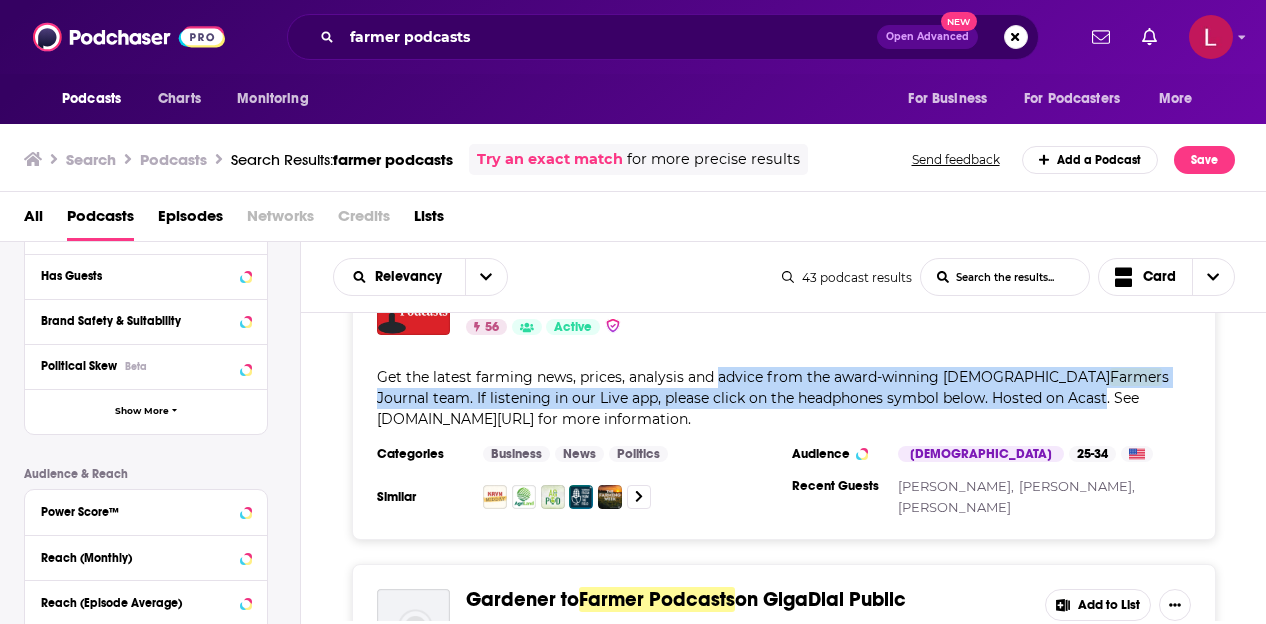 drag, startPoint x: 746, startPoint y: 383, endPoint x: 960, endPoint y: 395, distance: 214.33618 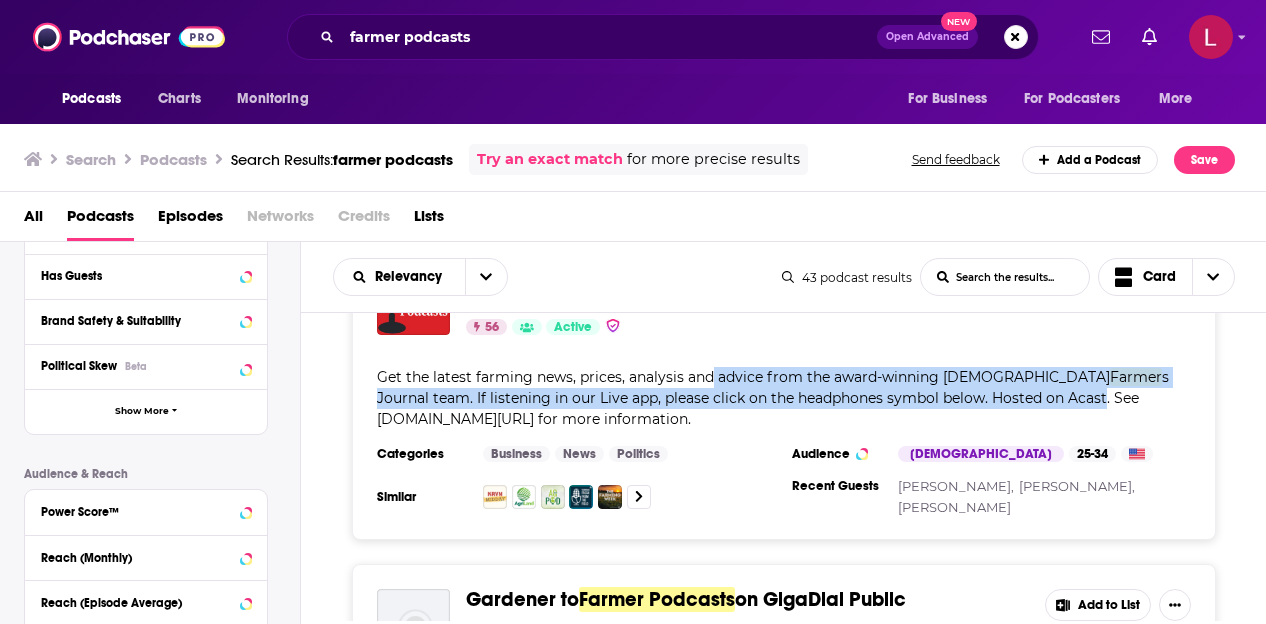 click on "Get the latest farming news, prices, analysis and advice from the award-winning [DEMOGRAPHIC_DATA]" at bounding box center [743, 377] 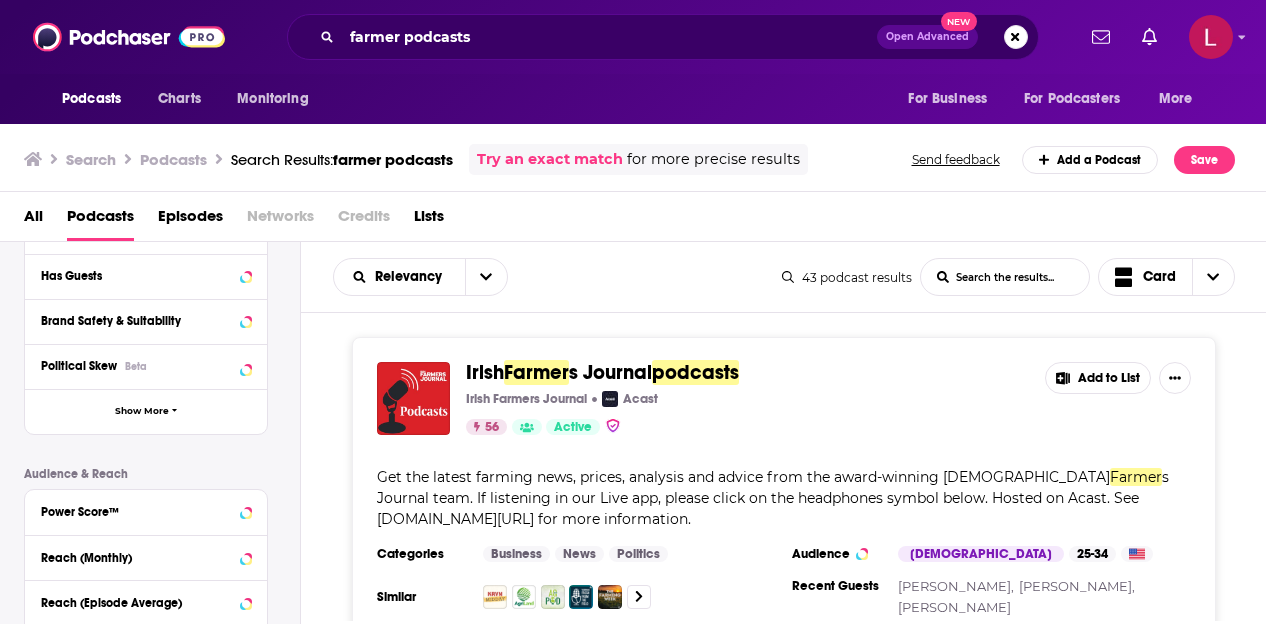 scroll, scrollTop: 100, scrollLeft: 0, axis: vertical 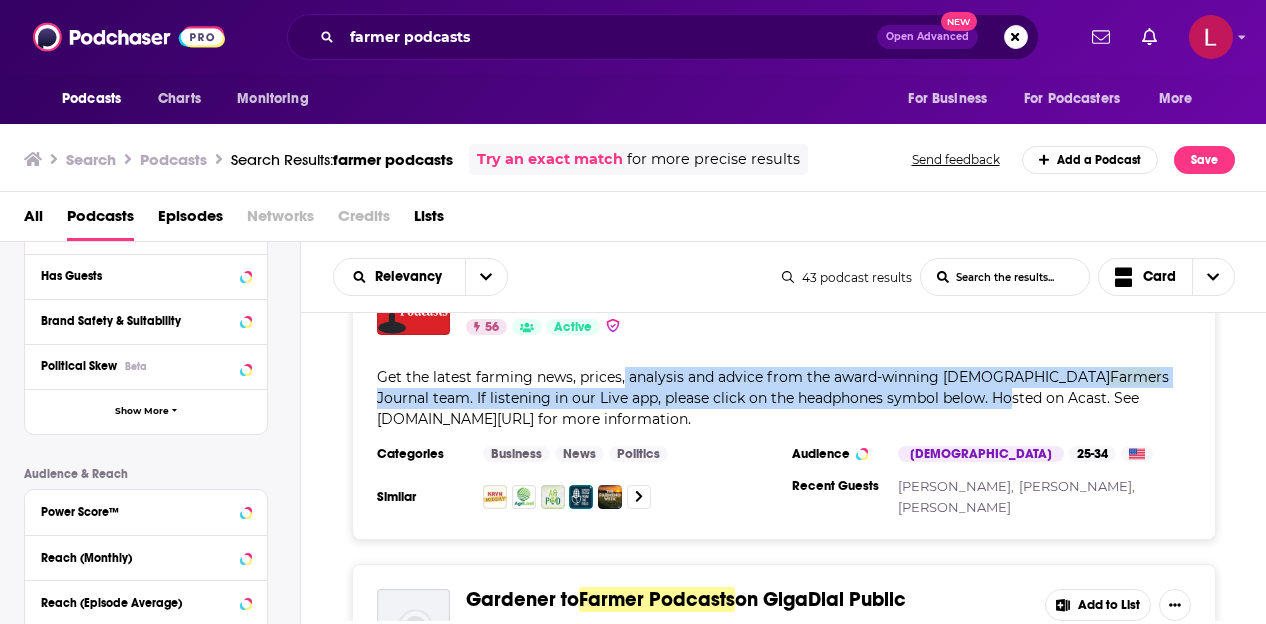 drag, startPoint x: 841, startPoint y: 386, endPoint x: 622, endPoint y: 385, distance: 219.00229 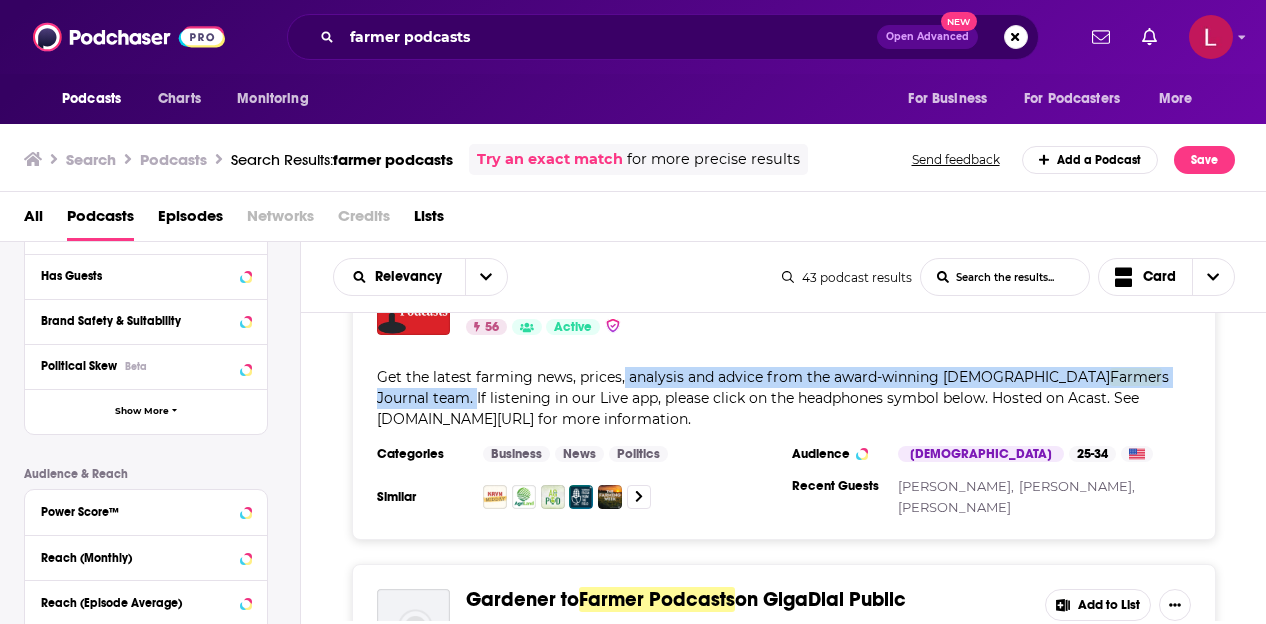 drag, startPoint x: 622, startPoint y: 385, endPoint x: 1136, endPoint y: 379, distance: 514.03503 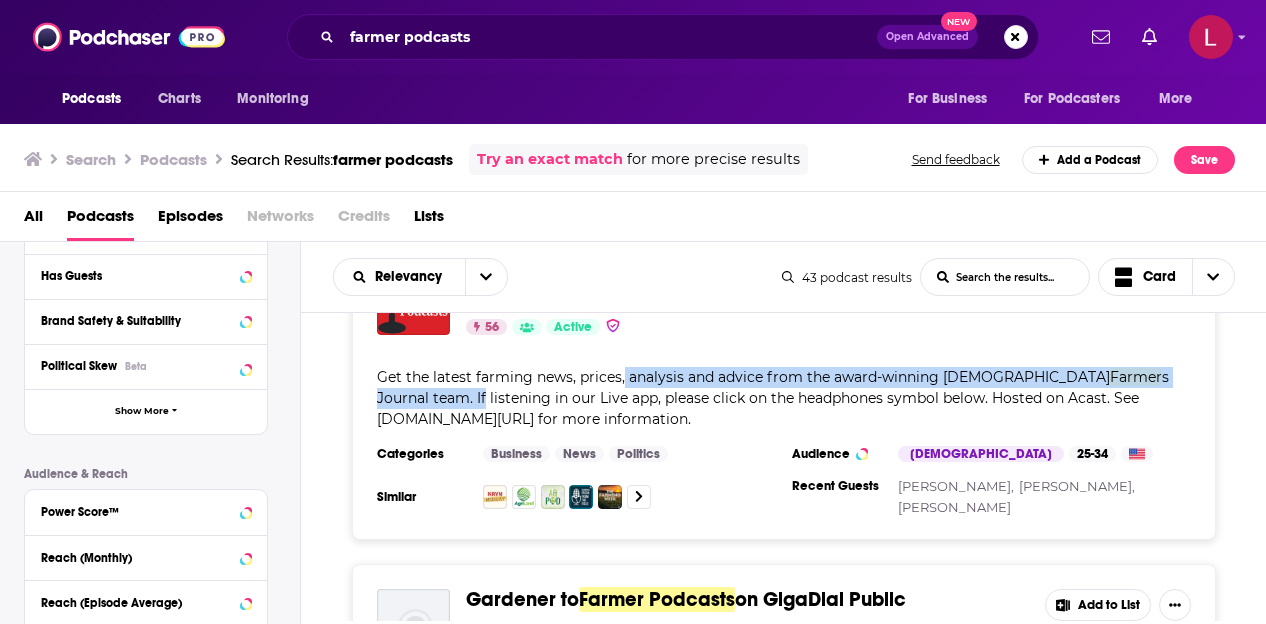 click on "s Journal team. If listening in our Live app, please click on the headphones symbol below. Hosted on Acast. See [DOMAIN_NAME][URL] for more information." at bounding box center [773, 398] 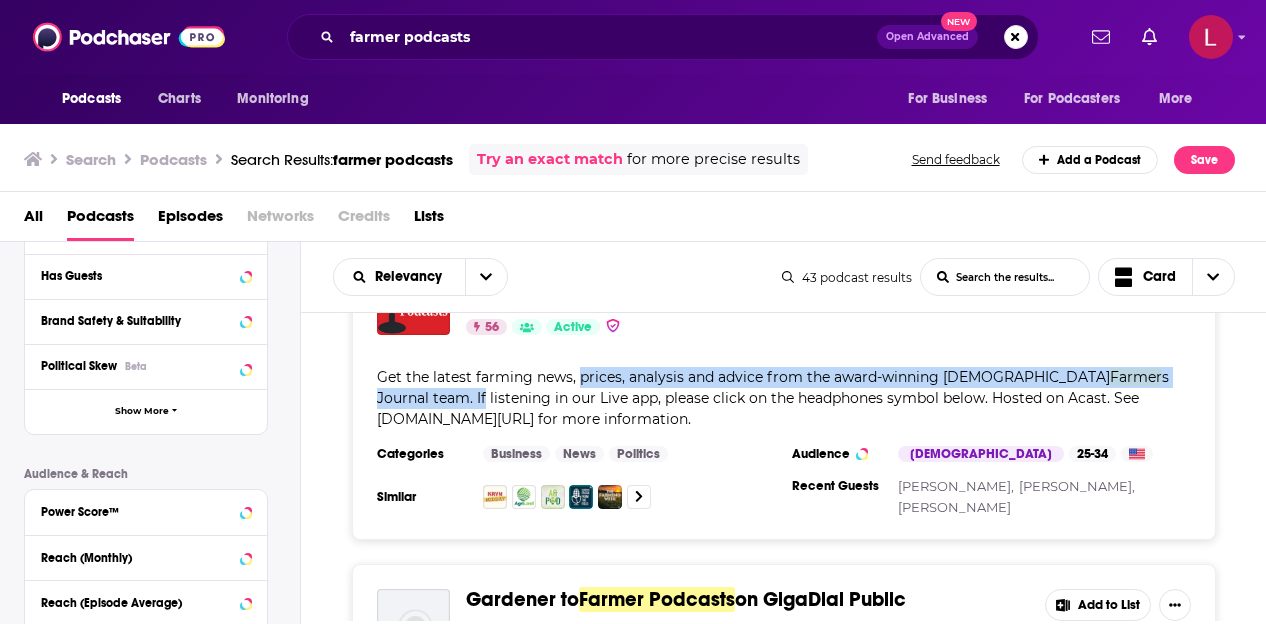 drag, startPoint x: 1136, startPoint y: 379, endPoint x: 599, endPoint y: 385, distance: 537.0335 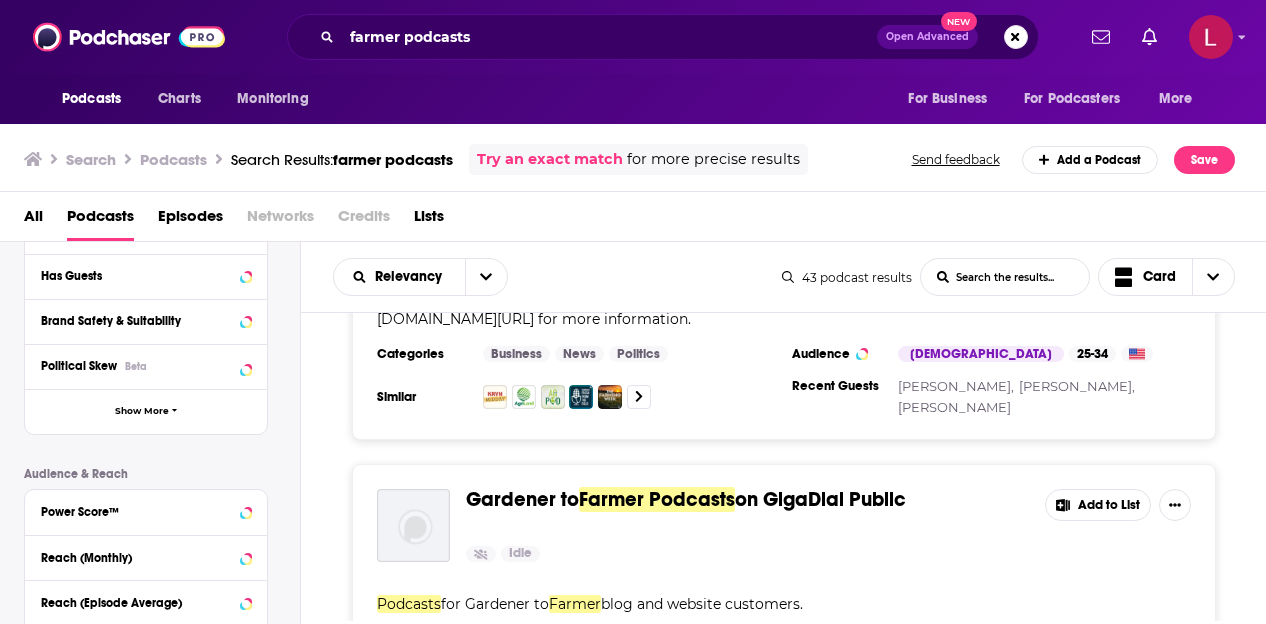 scroll, scrollTop: 200, scrollLeft: 0, axis: vertical 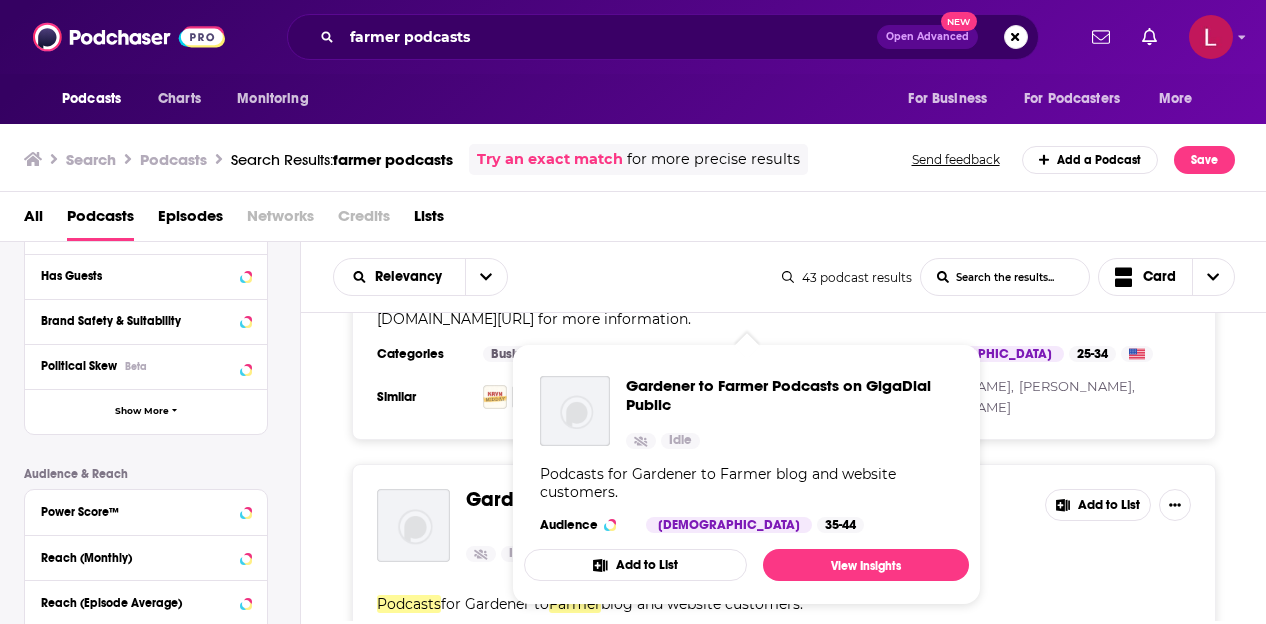 click on "Irish  Farmer s Journal  podcasts Irish Farmers Journal Acast 56 Active Add to List Get the latest farming news, prices, analysis and advice from the award-winning Irish  Farmer s Journal team. If listening in our Live app, please click on the headphones symbol below. Hosted on Acast. See [DOMAIN_NAME][URL] for more information. Categories Business News Politics Audience [DEMOGRAPHIC_DATA] 25-34 Similar Recent Guests [PERSON_NAME], [PERSON_NAME], [PERSON_NAME] Add to List" at bounding box center [784, 288] 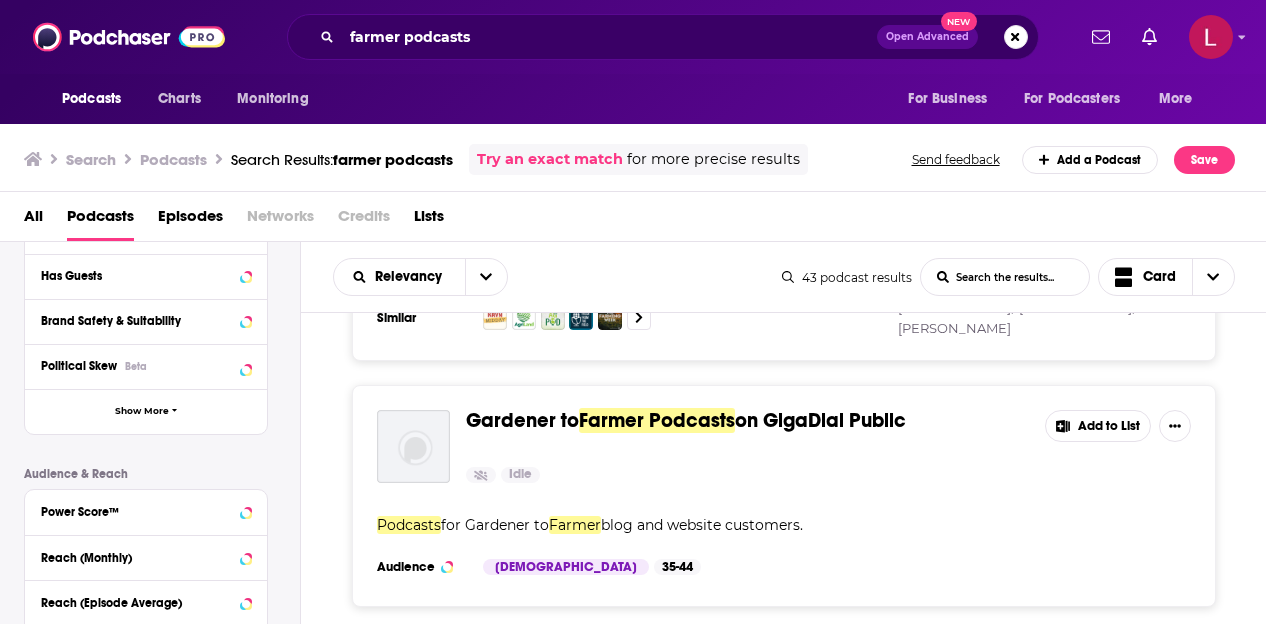 scroll, scrollTop: 600, scrollLeft: 0, axis: vertical 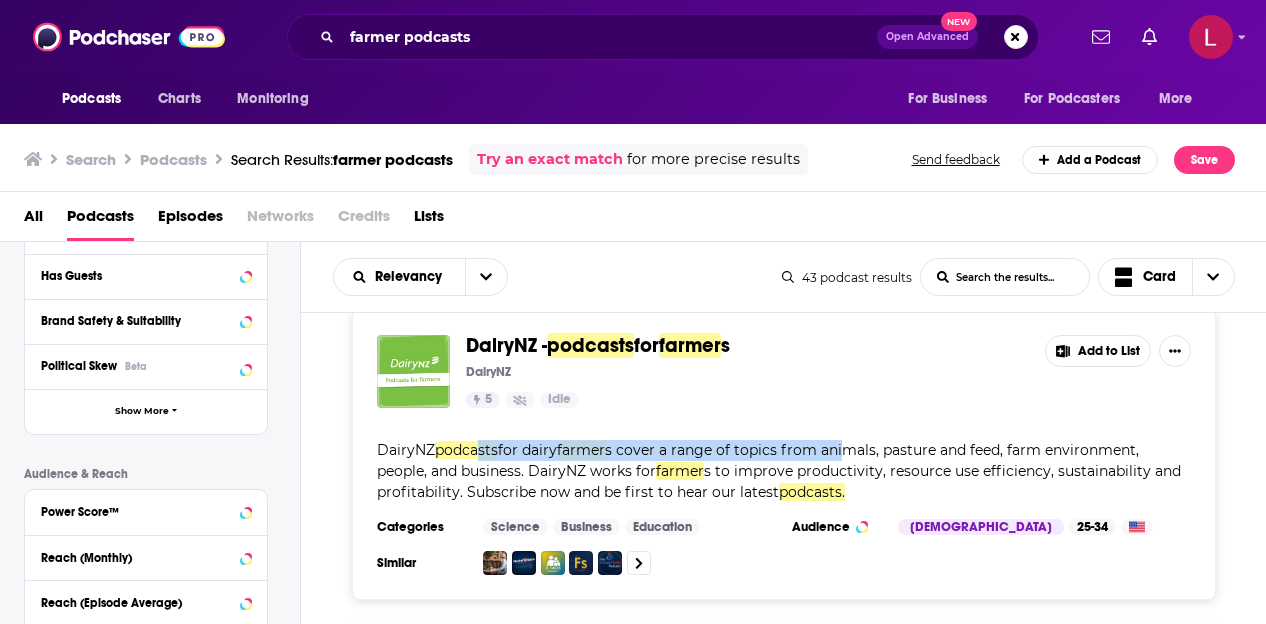 drag, startPoint x: 482, startPoint y: 438, endPoint x: 851, endPoint y: 439, distance: 369.00134 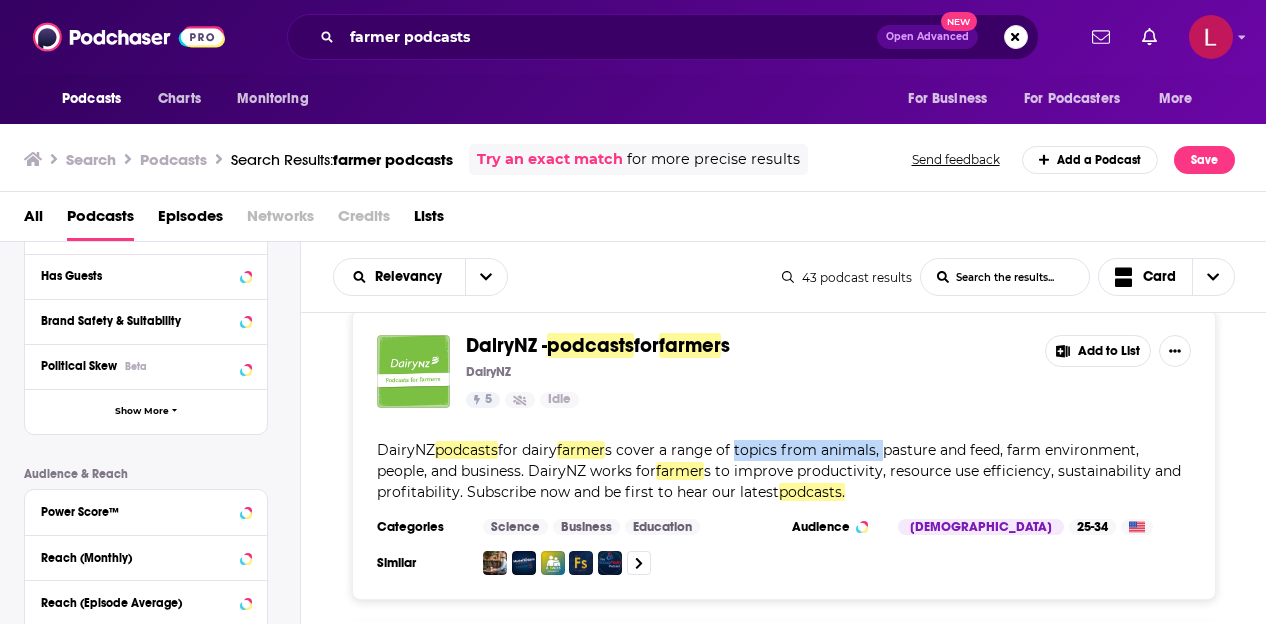 drag, startPoint x: 890, startPoint y: 452, endPoint x: 737, endPoint y: 443, distance: 153.26448 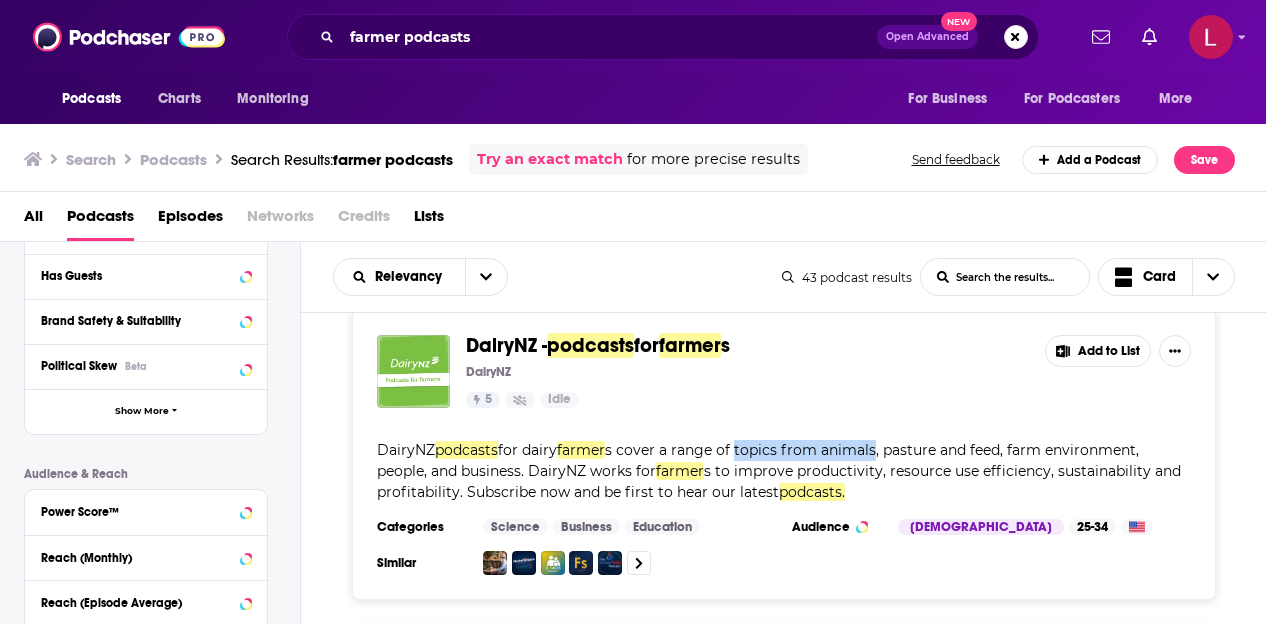 drag, startPoint x: 737, startPoint y: 443, endPoint x: 833, endPoint y: 450, distance: 96.25487 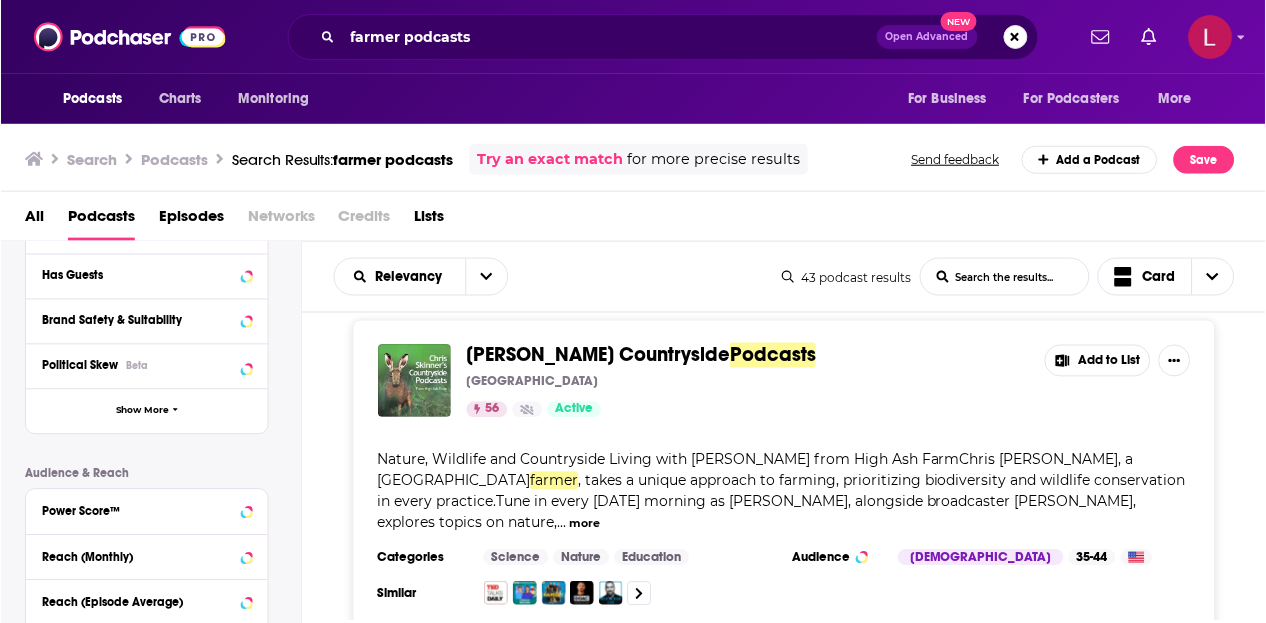 scroll, scrollTop: 1200, scrollLeft: 0, axis: vertical 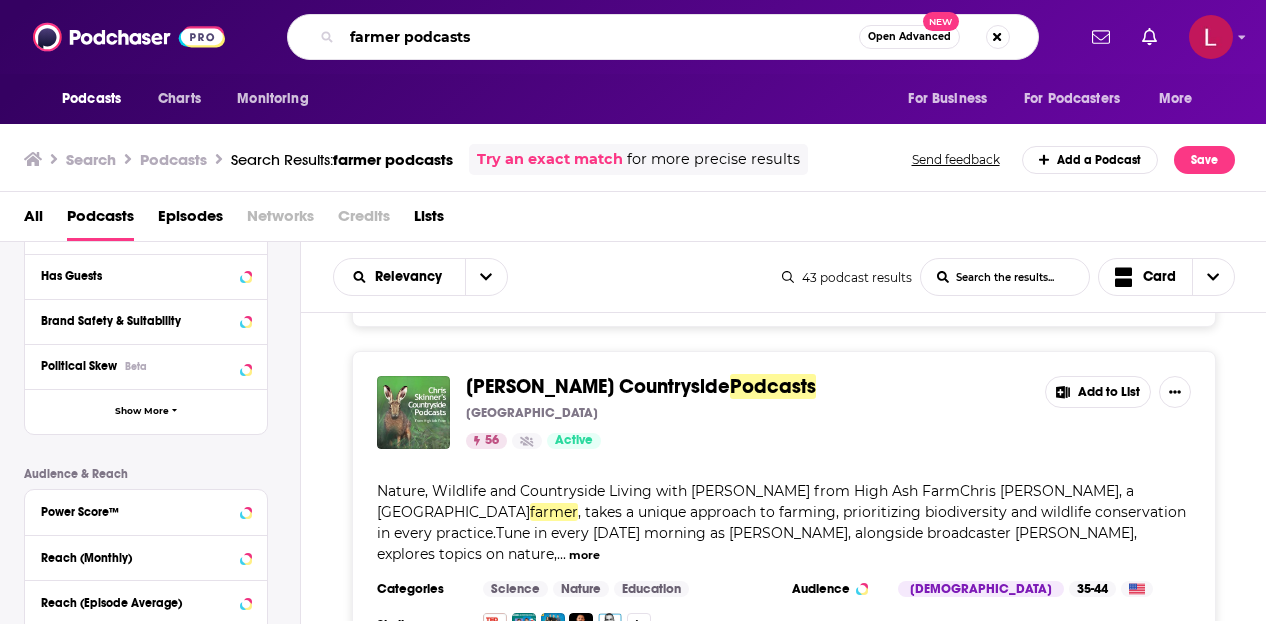 drag, startPoint x: 510, startPoint y: 37, endPoint x: 183, endPoint y: -5, distance: 329.68622 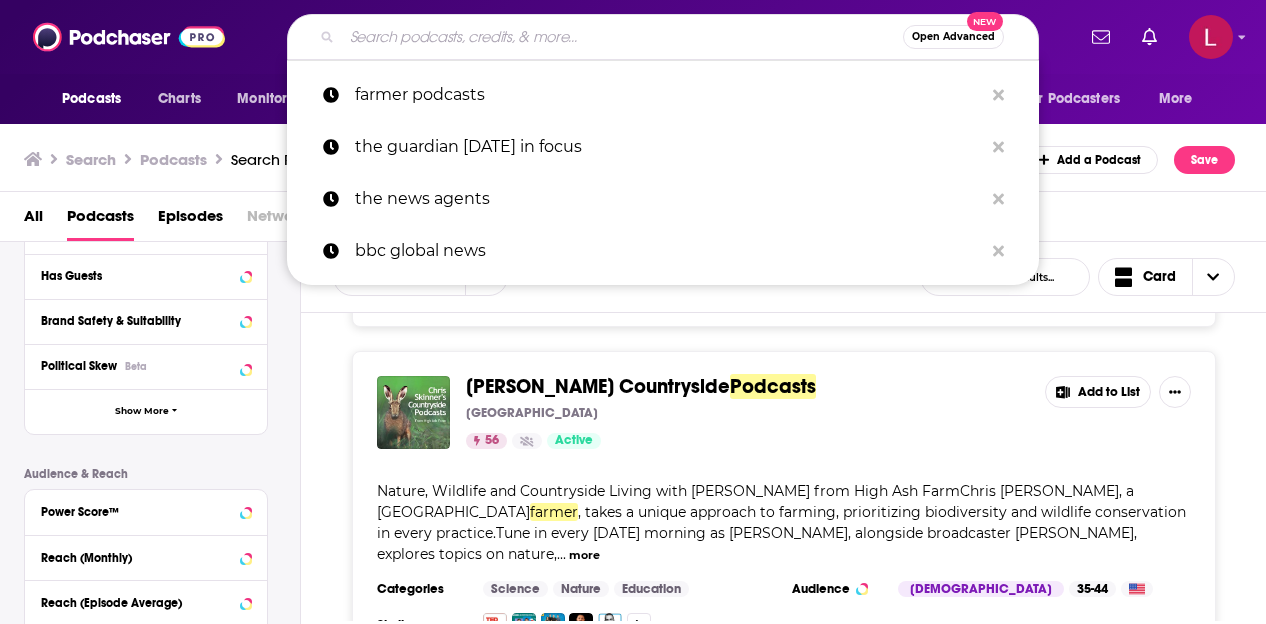 type on "y" 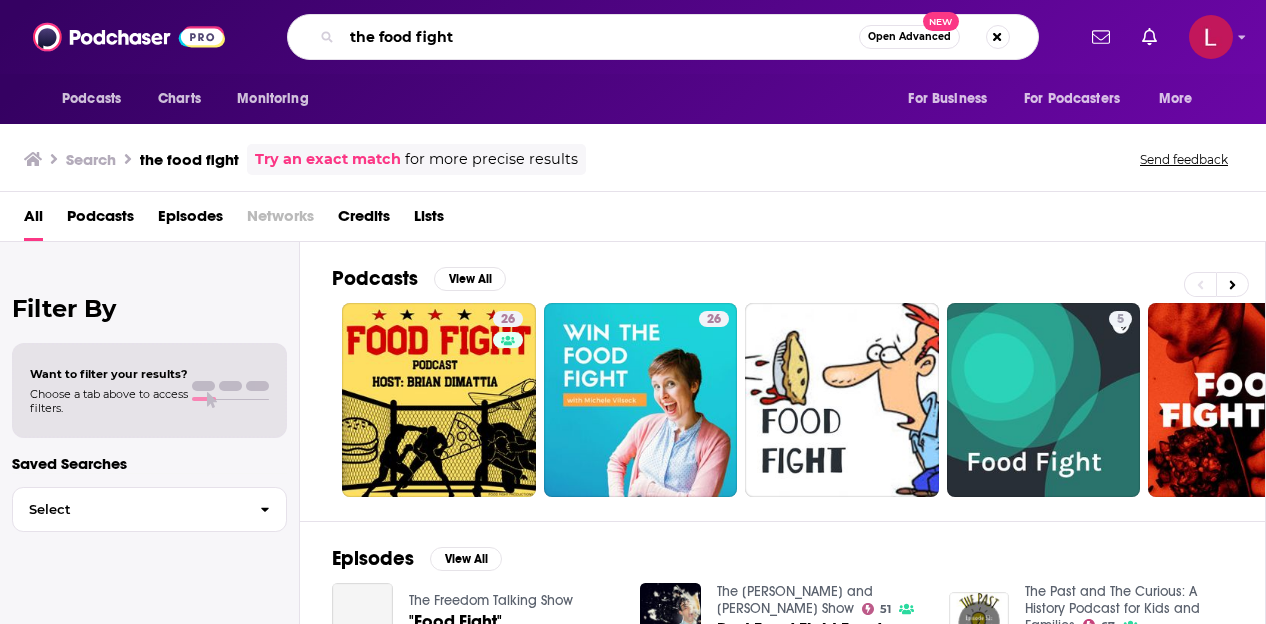 click on "the food fight" at bounding box center [600, 37] 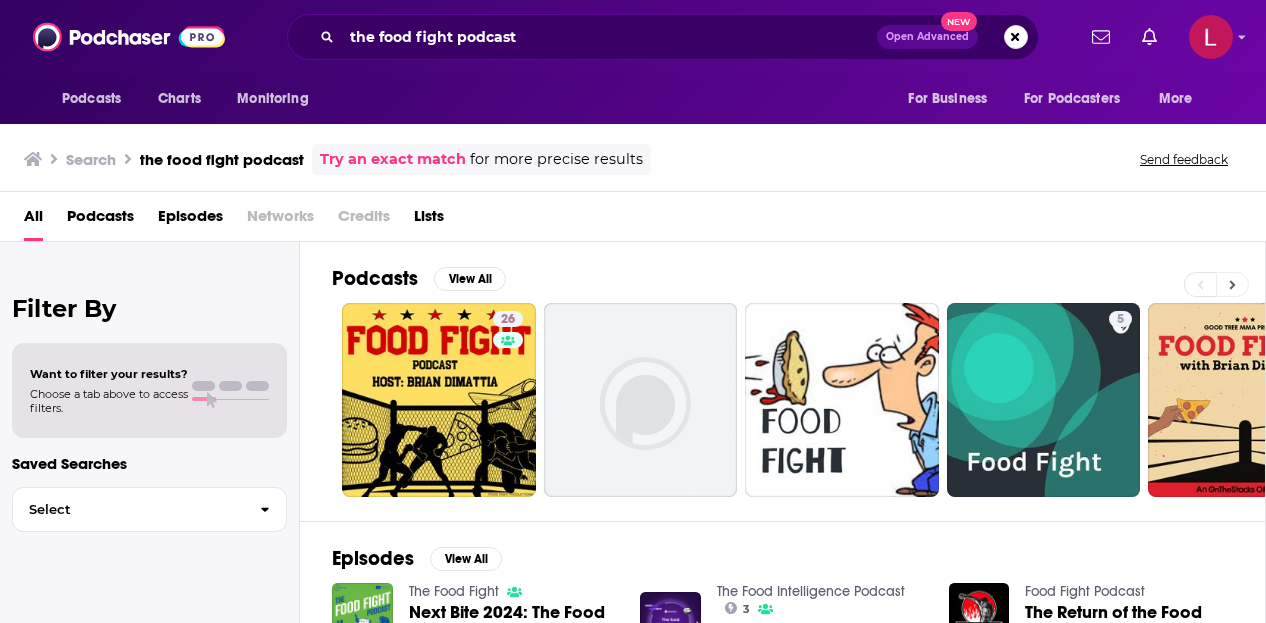 click at bounding box center (1232, 284) 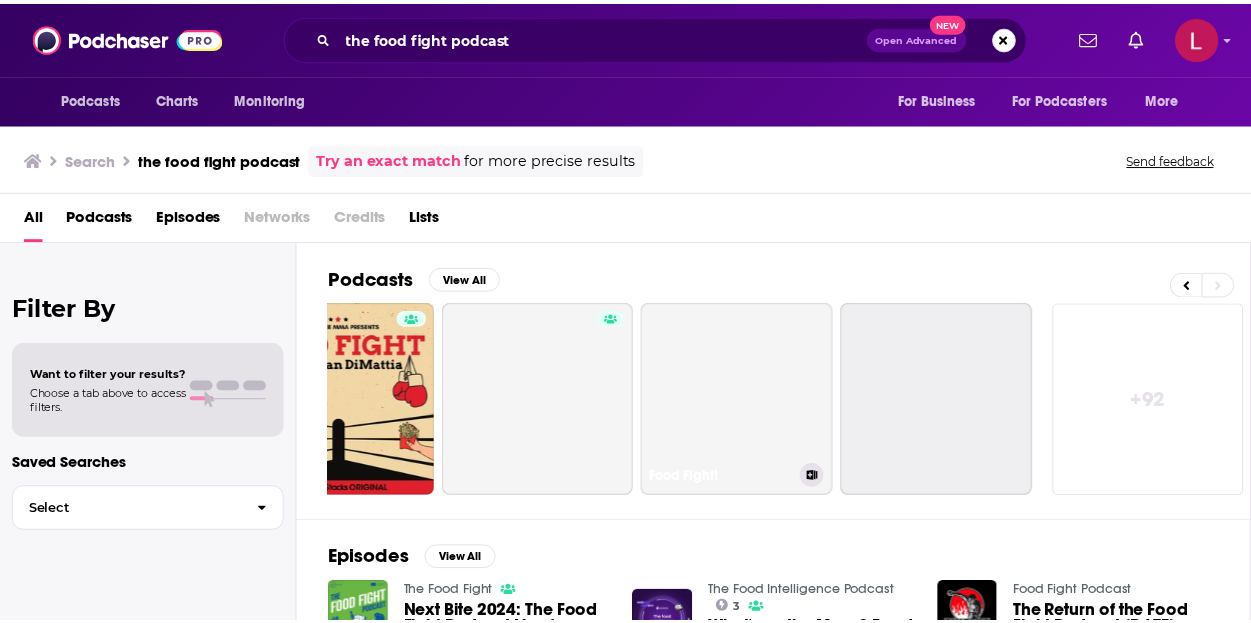 scroll, scrollTop: 0, scrollLeft: 902, axis: horizontal 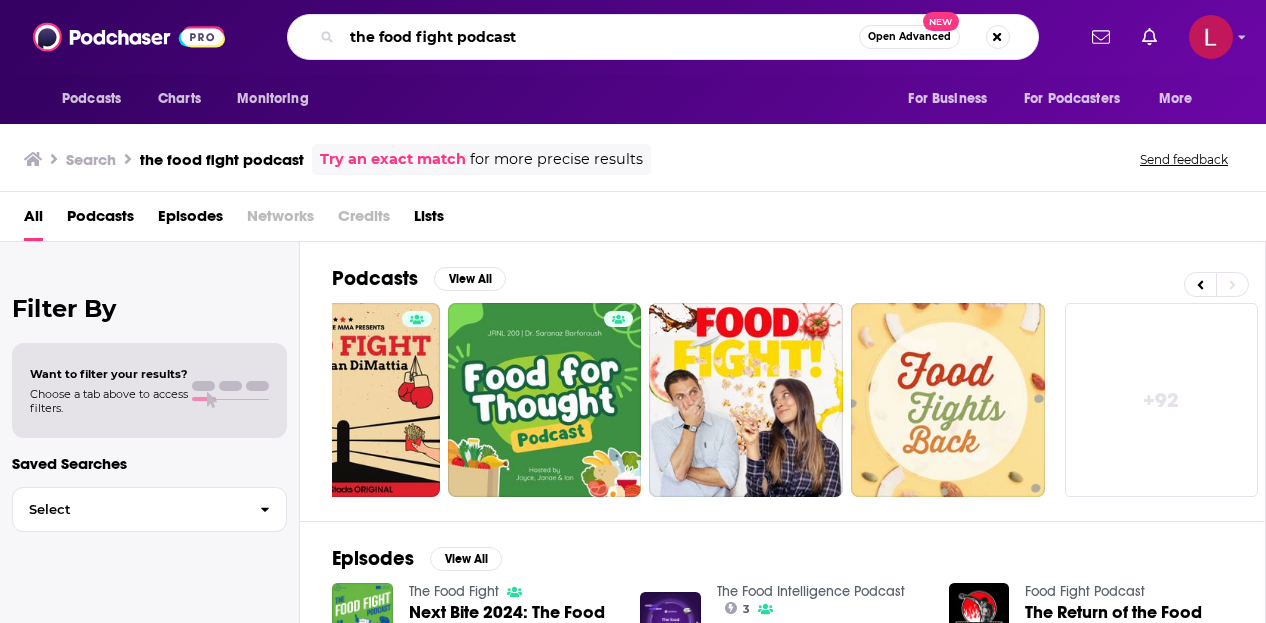 drag, startPoint x: 580, startPoint y: 39, endPoint x: 541, endPoint y: 39, distance: 39 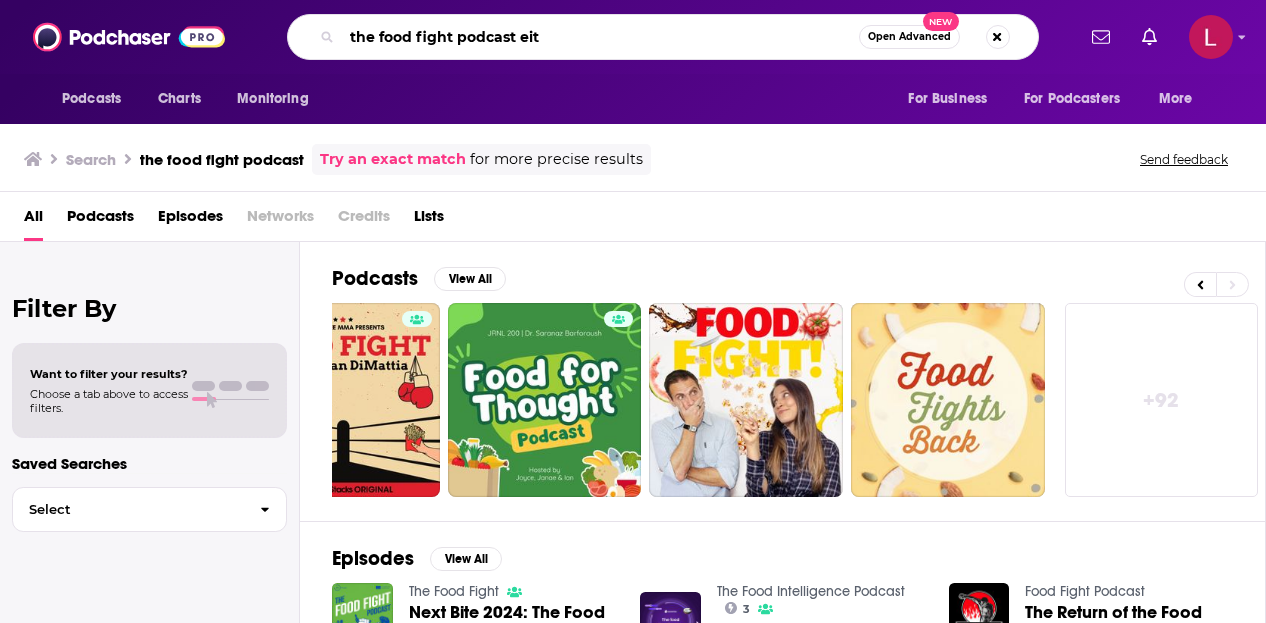 type on "the food fight podcast eit" 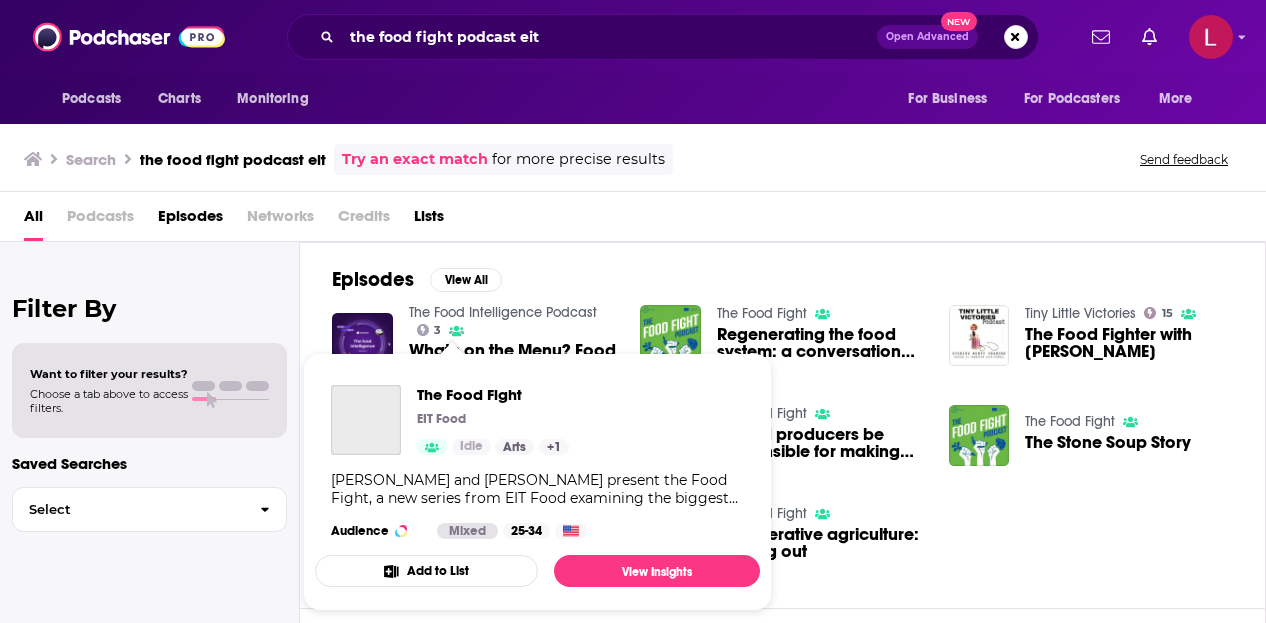 click on "The Food Fight EIT Food Idle Arts + 1" at bounding box center (493, 420) 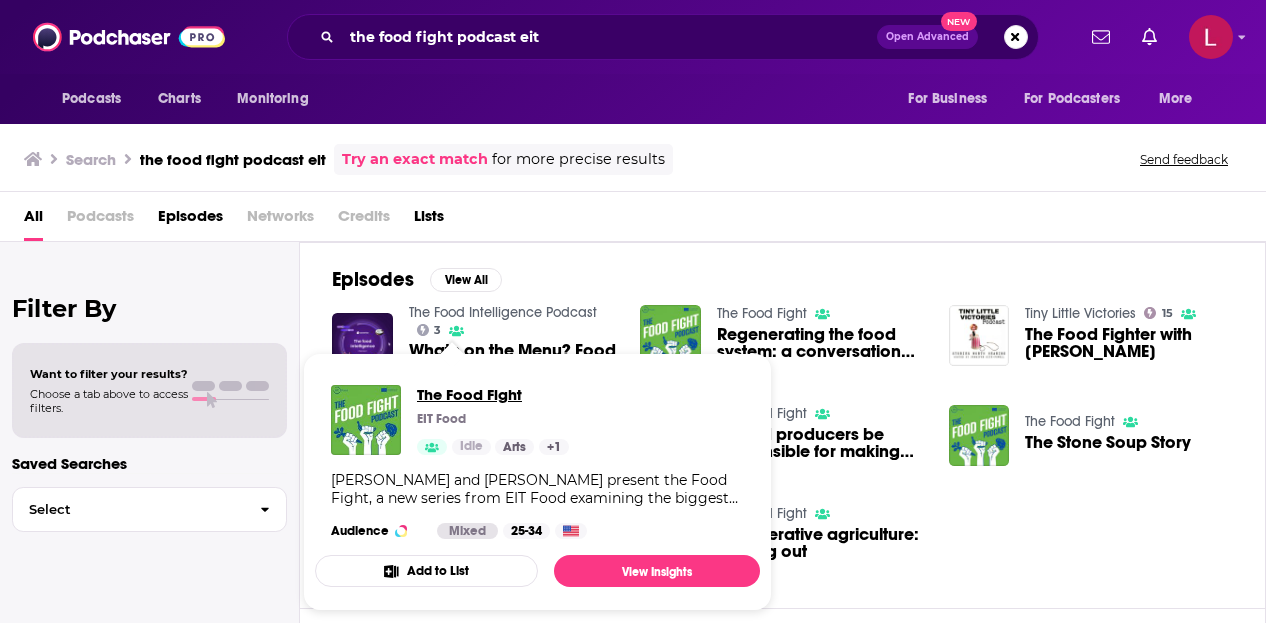 click on "The Food Fight" at bounding box center (493, 394) 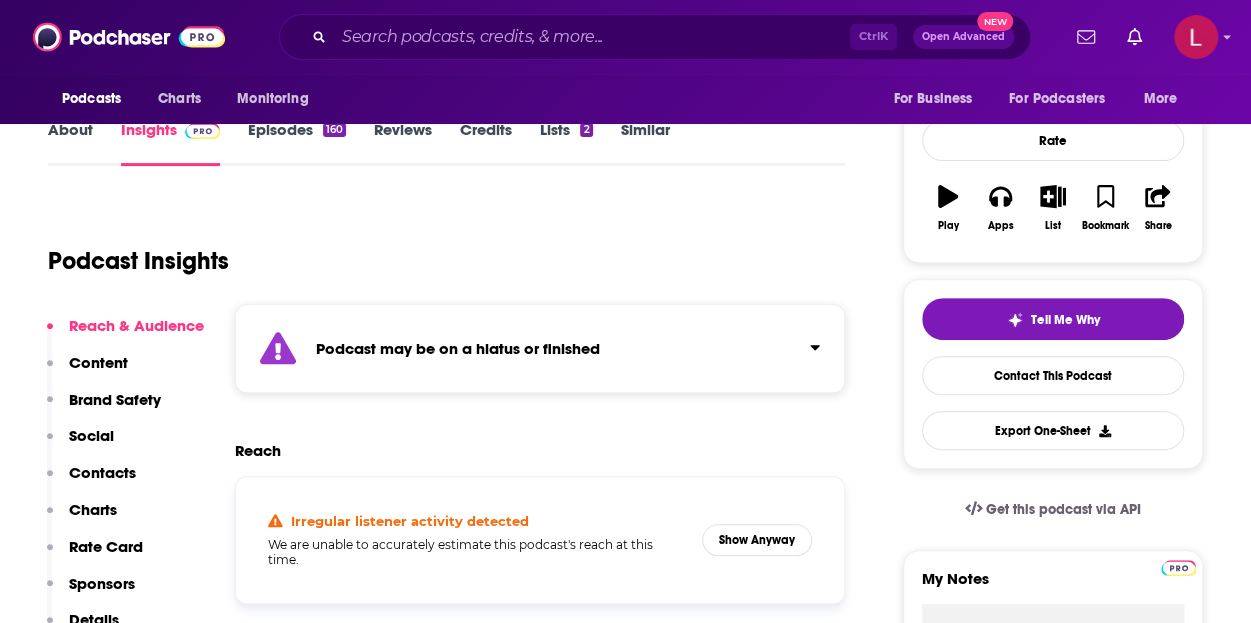 scroll, scrollTop: 300, scrollLeft: 0, axis: vertical 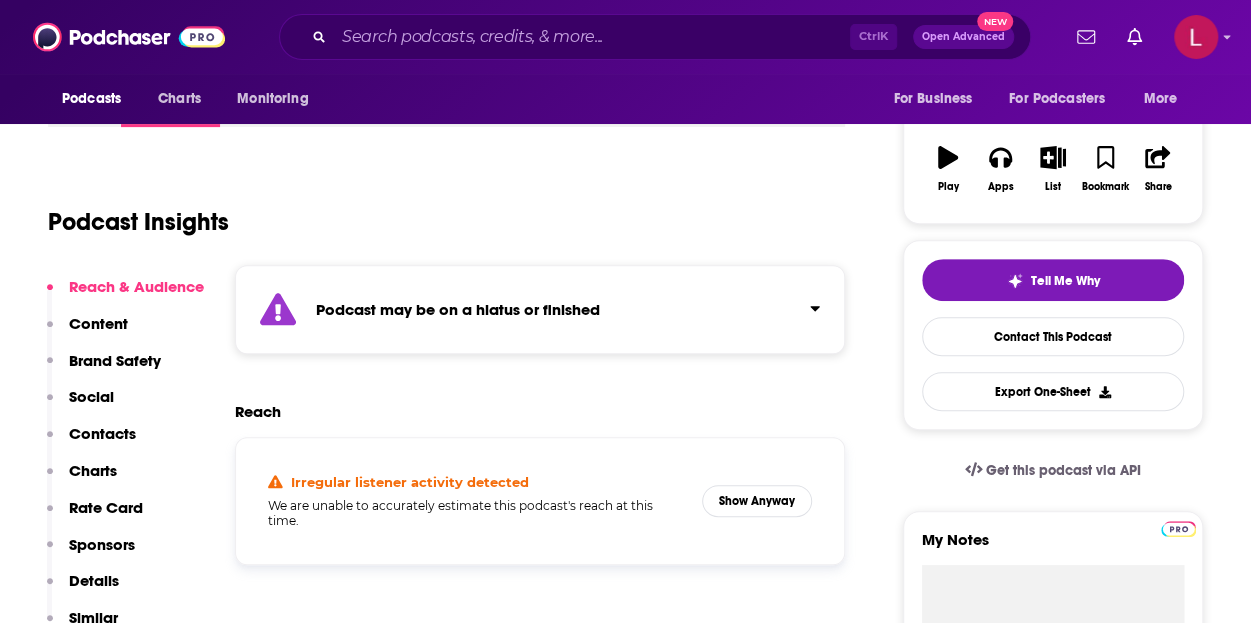 click at bounding box center [807, 304] 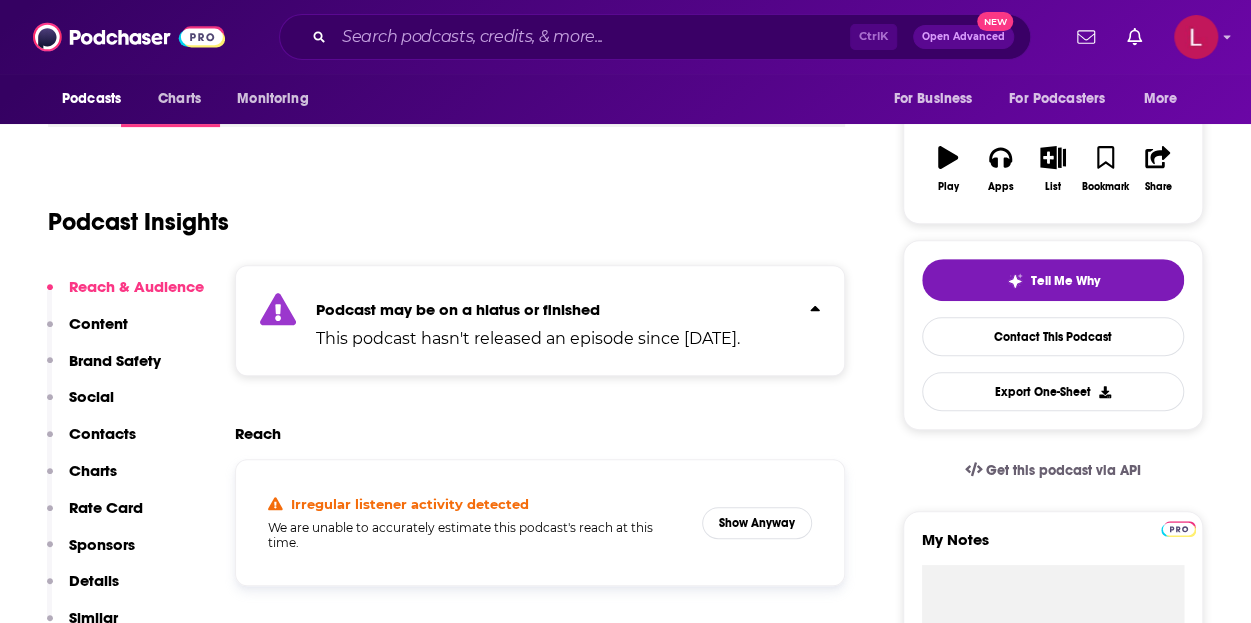 click at bounding box center [807, 304] 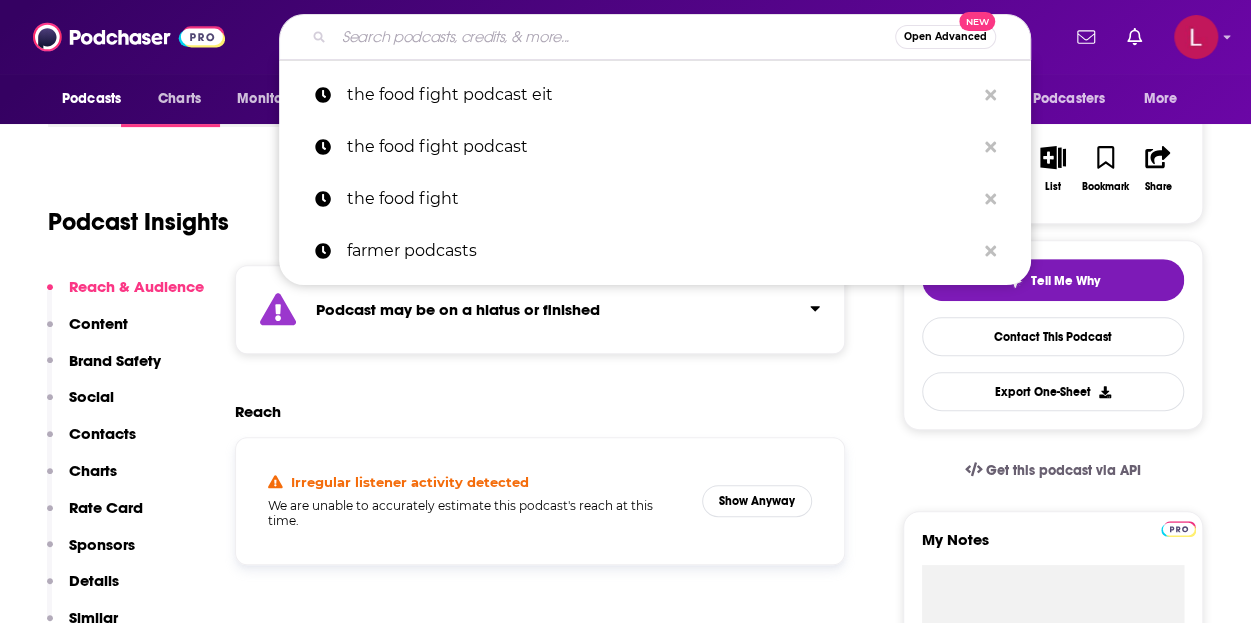 click at bounding box center [614, 37] 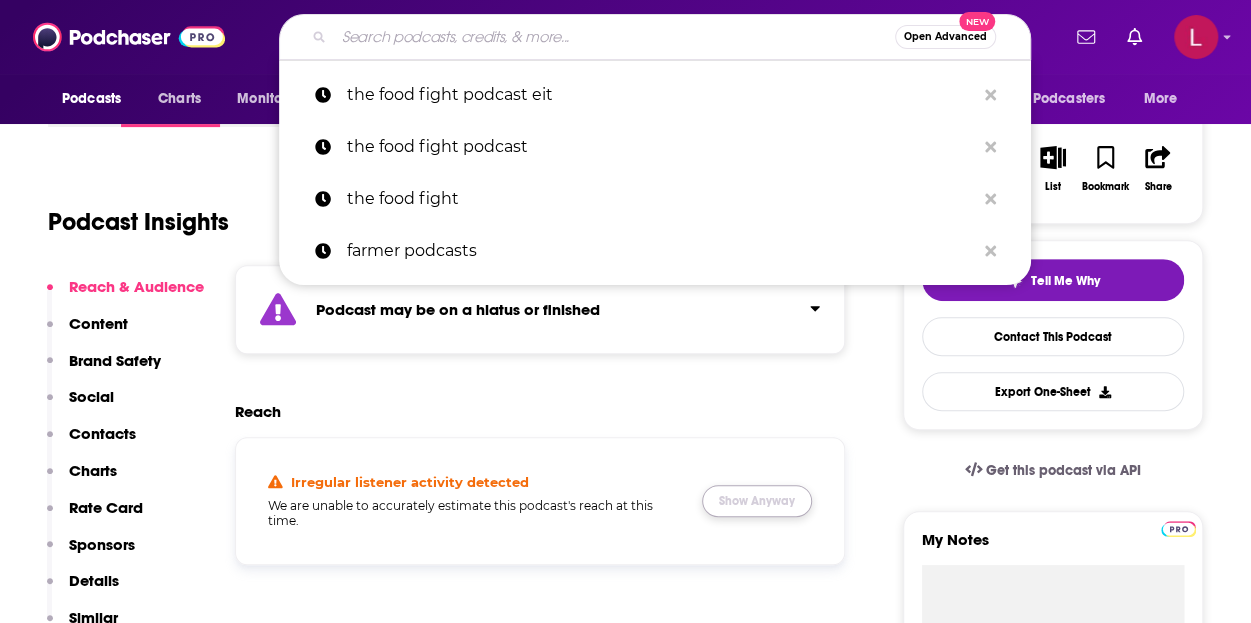 click on "Show Anyway" at bounding box center (757, 501) 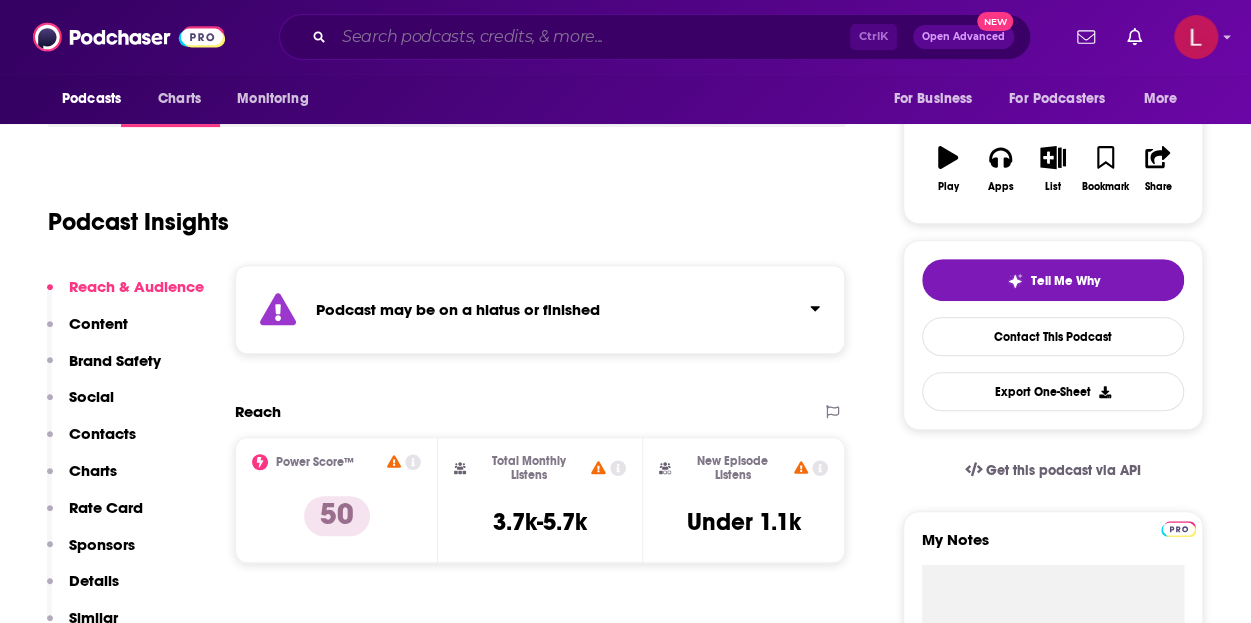 click at bounding box center (592, 37) 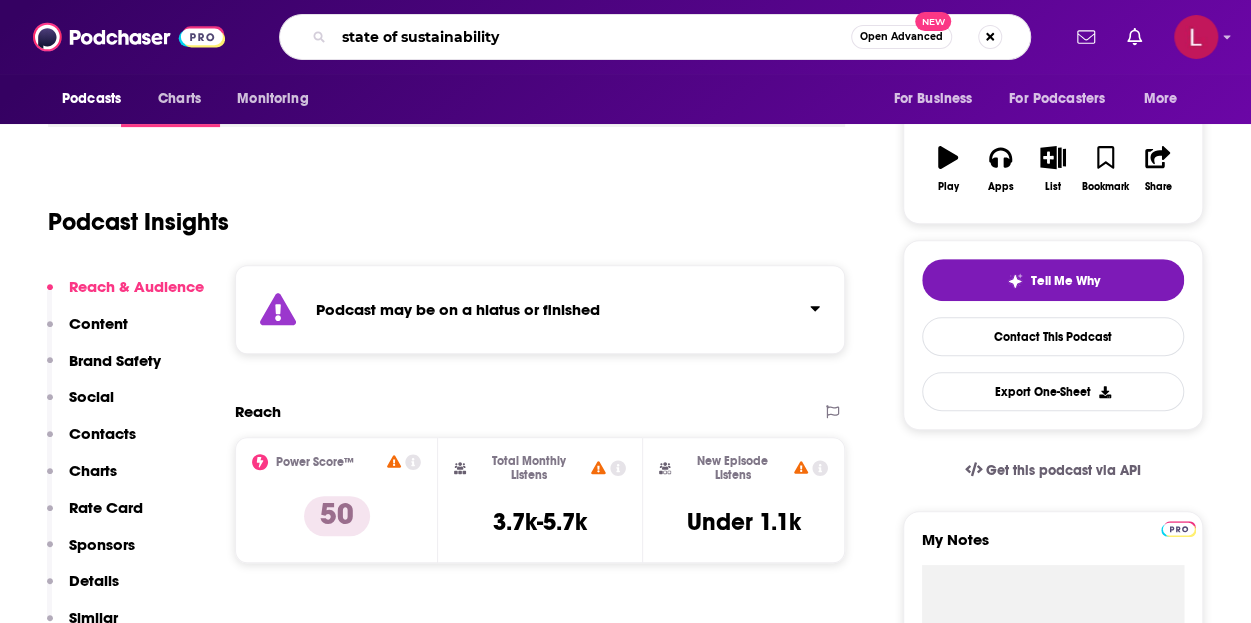 type on "state of sustainability" 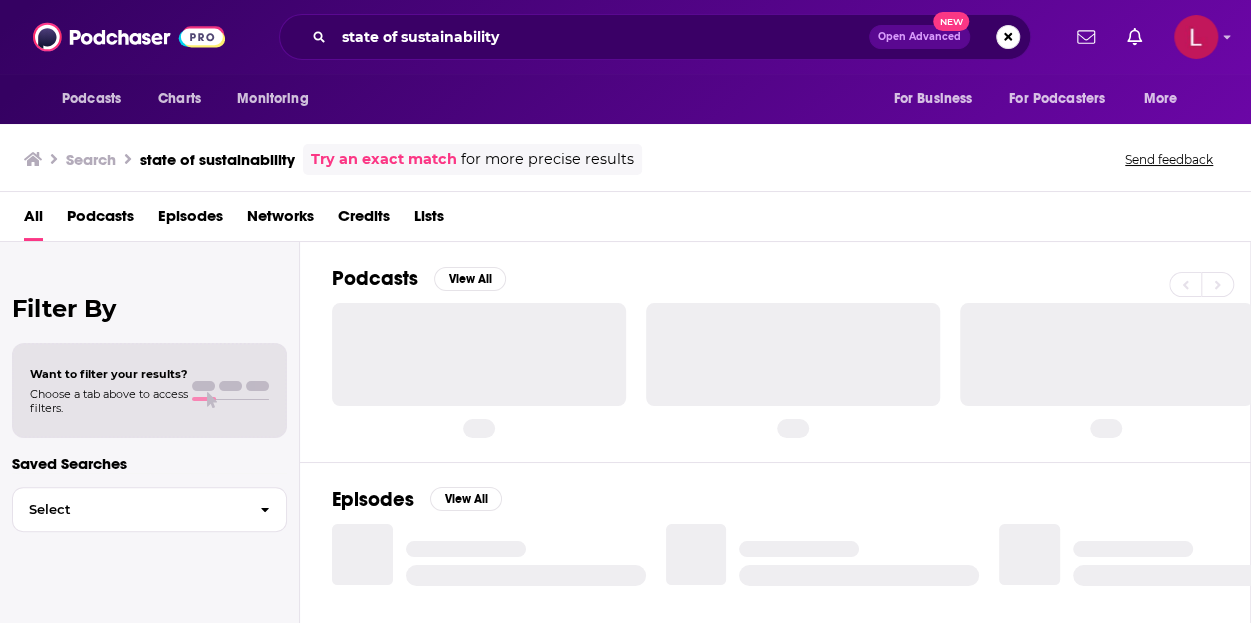 scroll, scrollTop: 0, scrollLeft: 0, axis: both 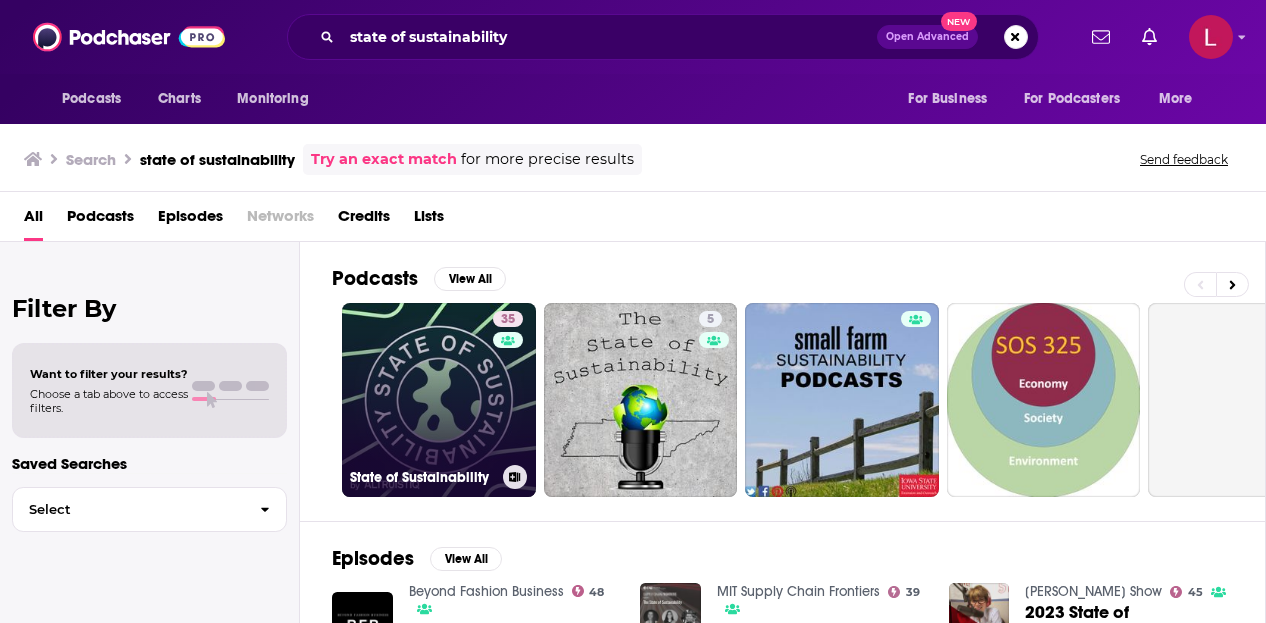 click on "35 State of Sustainability" at bounding box center (439, 400) 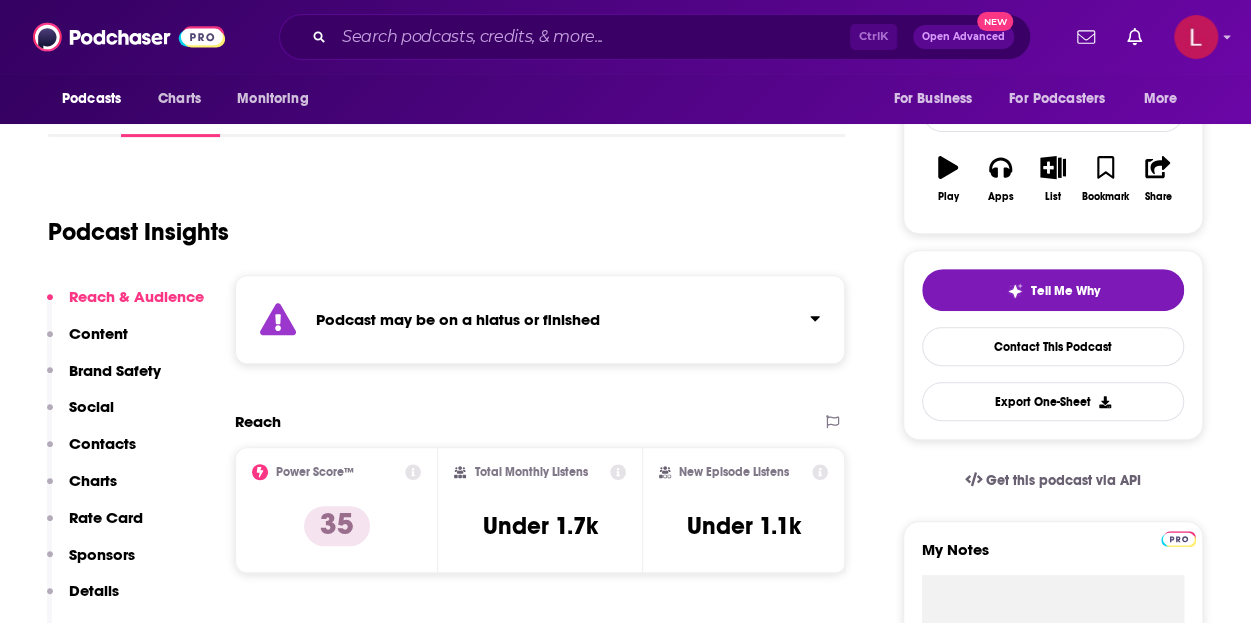 scroll, scrollTop: 300, scrollLeft: 0, axis: vertical 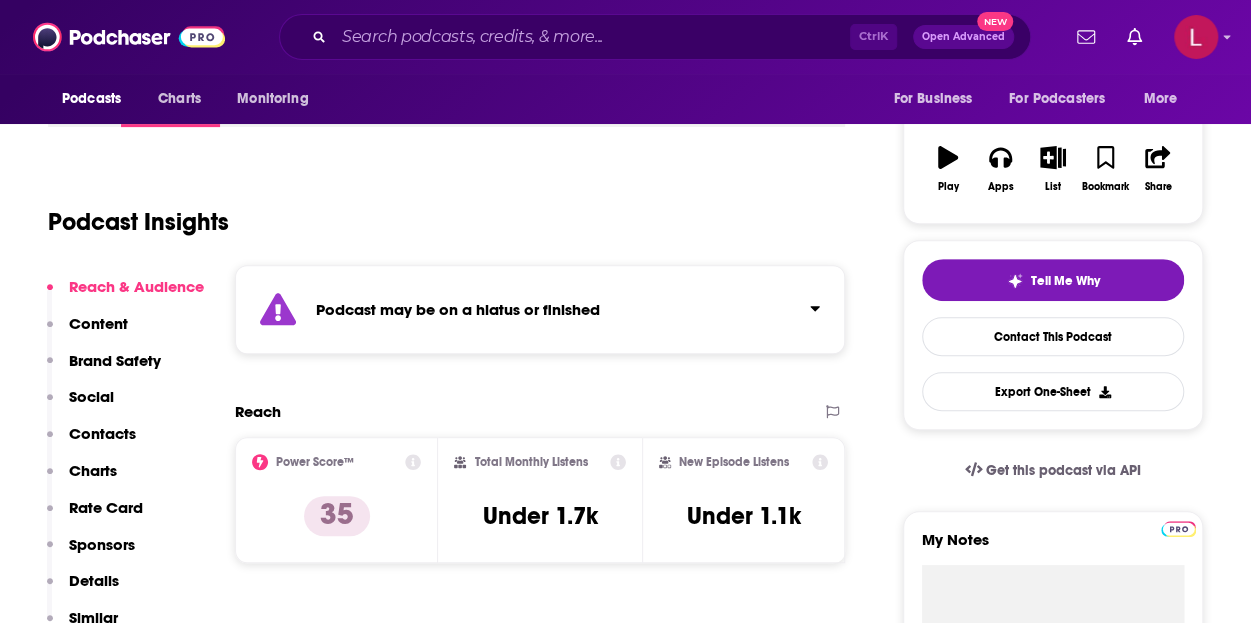 click at bounding box center (807, 304) 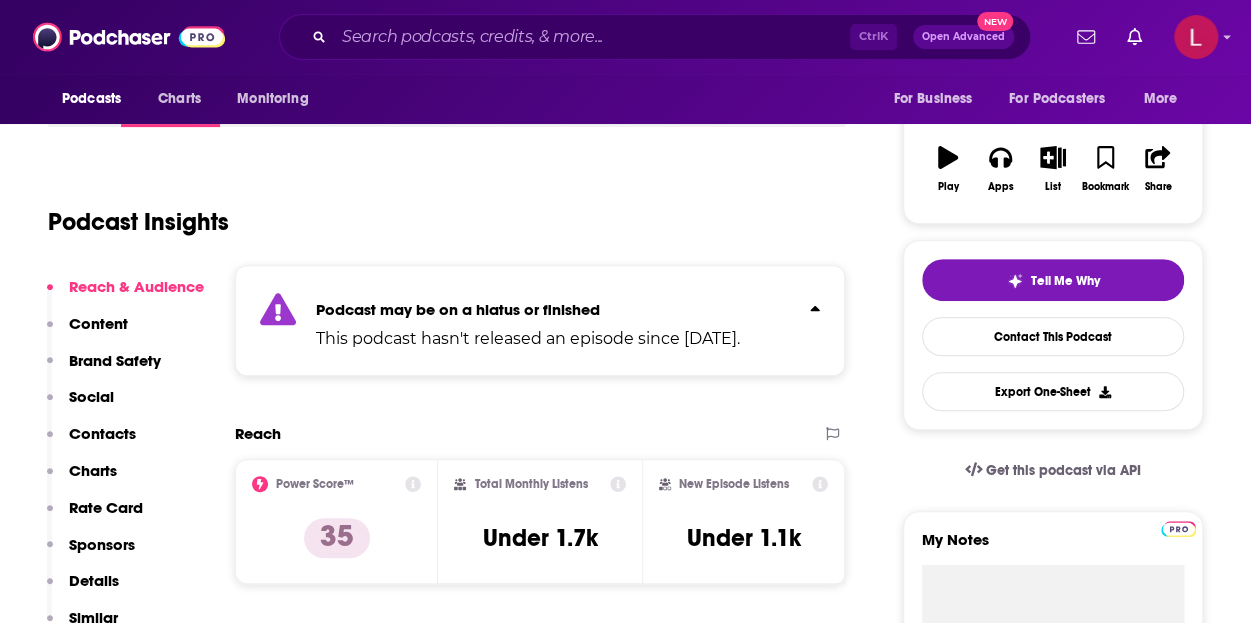 scroll, scrollTop: 400, scrollLeft: 0, axis: vertical 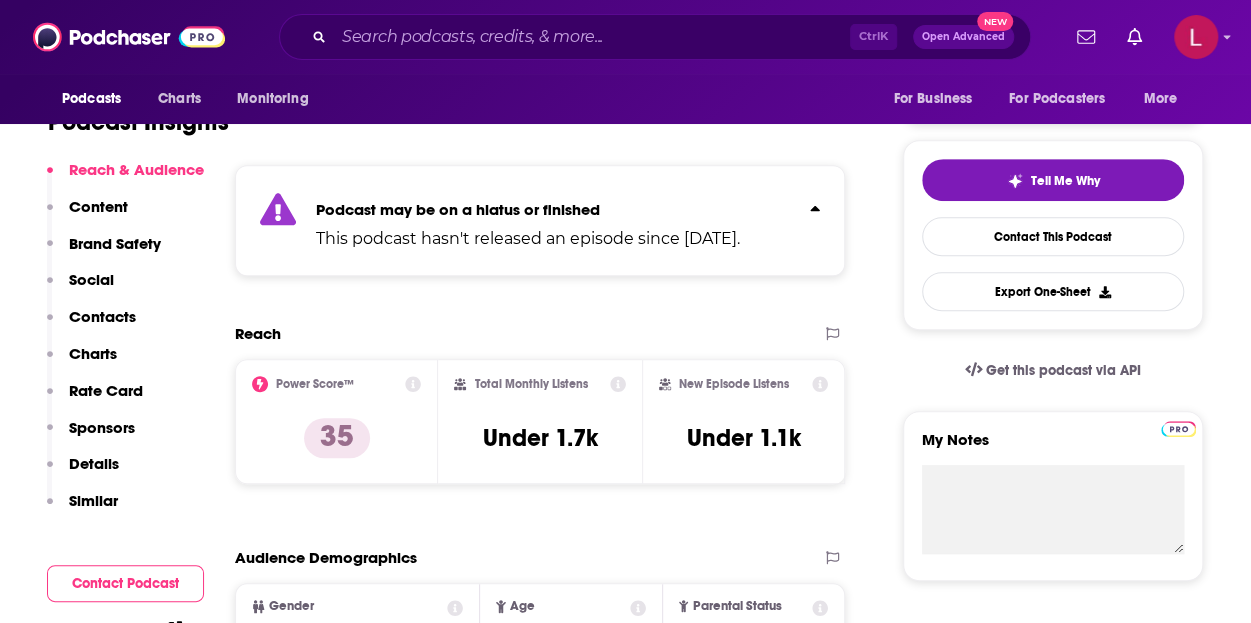 drag, startPoint x: 639, startPoint y: 249, endPoint x: 473, endPoint y: 247, distance: 166.01205 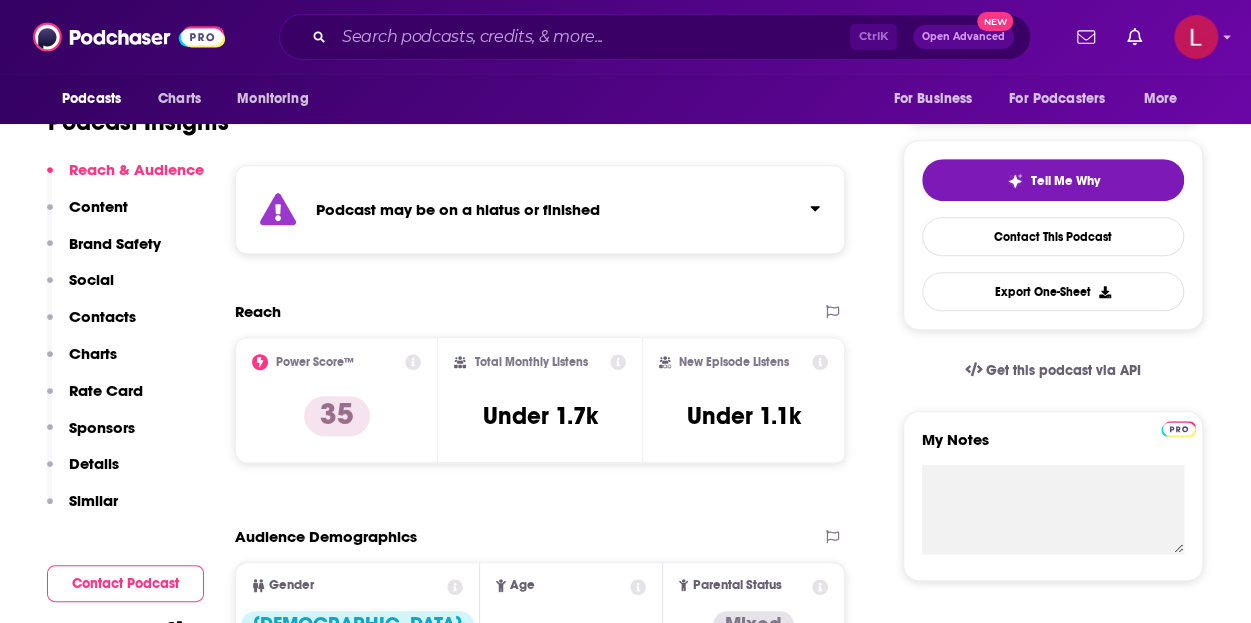 click on "Podcast may be on a hiatus or finished" at bounding box center [540, 209] 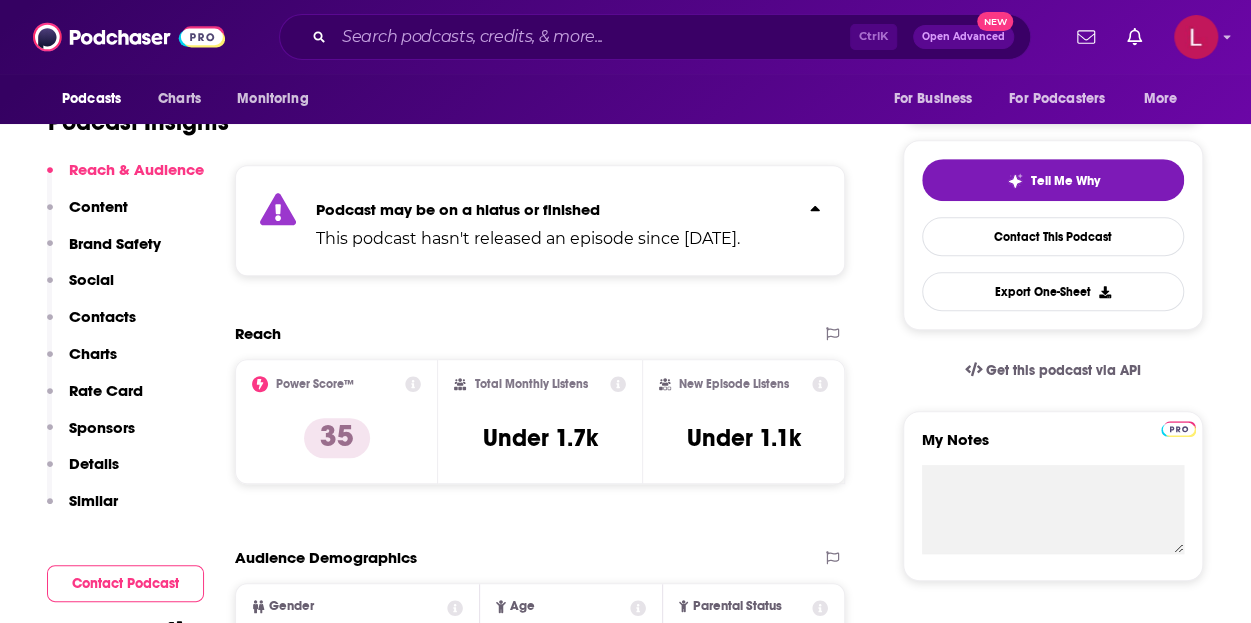 drag, startPoint x: 436, startPoint y: 0, endPoint x: 453, endPoint y: 31, distance: 35.35534 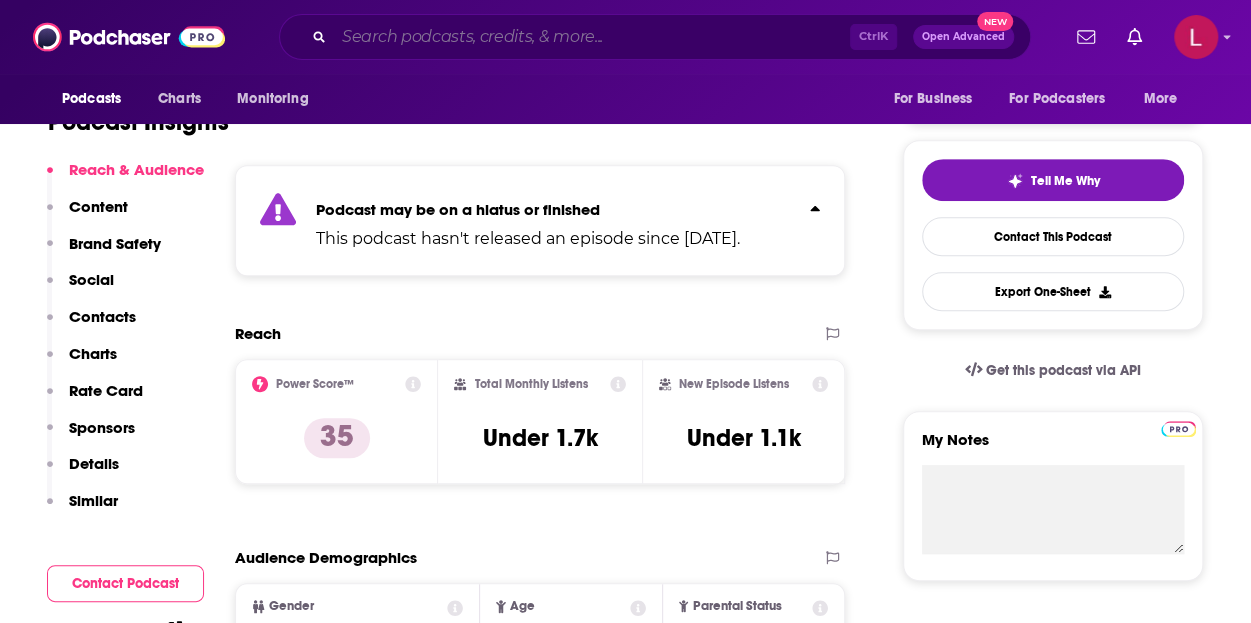 click at bounding box center (592, 37) 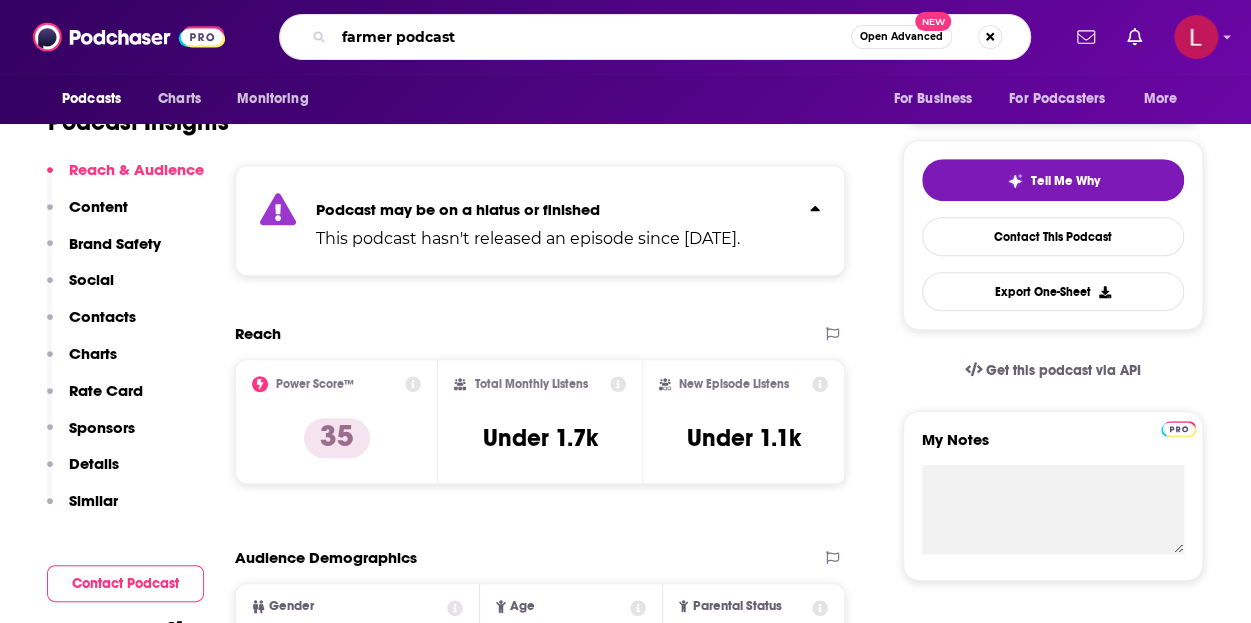 type on "farmer podcasts" 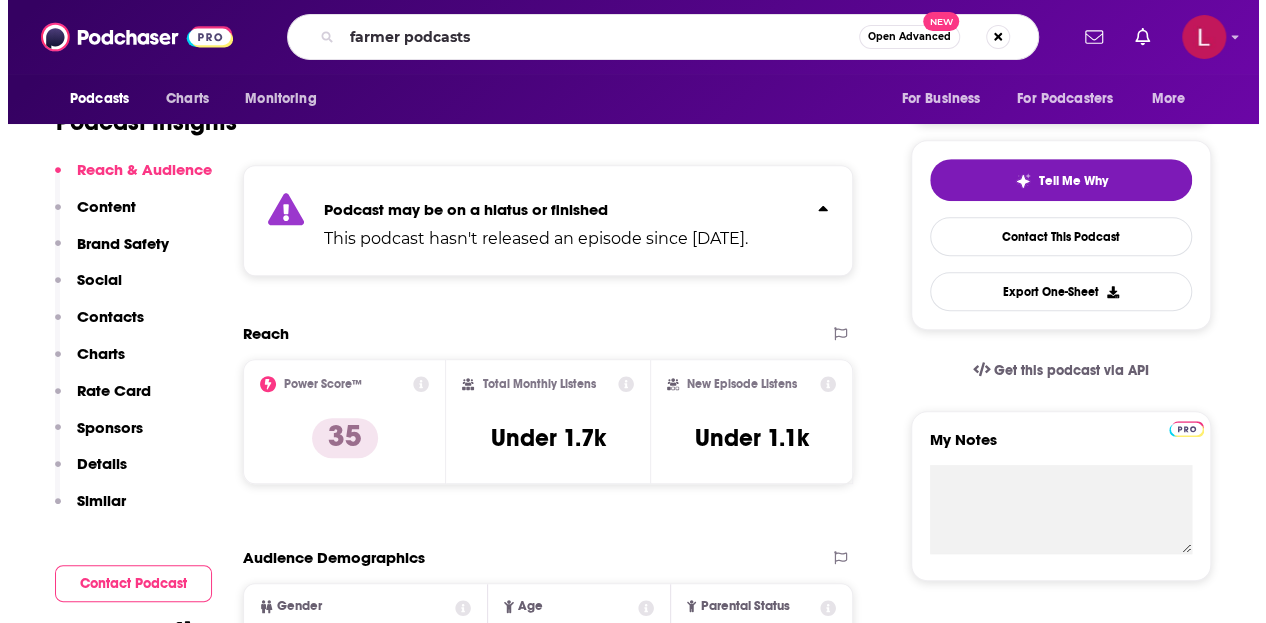 scroll, scrollTop: 0, scrollLeft: 0, axis: both 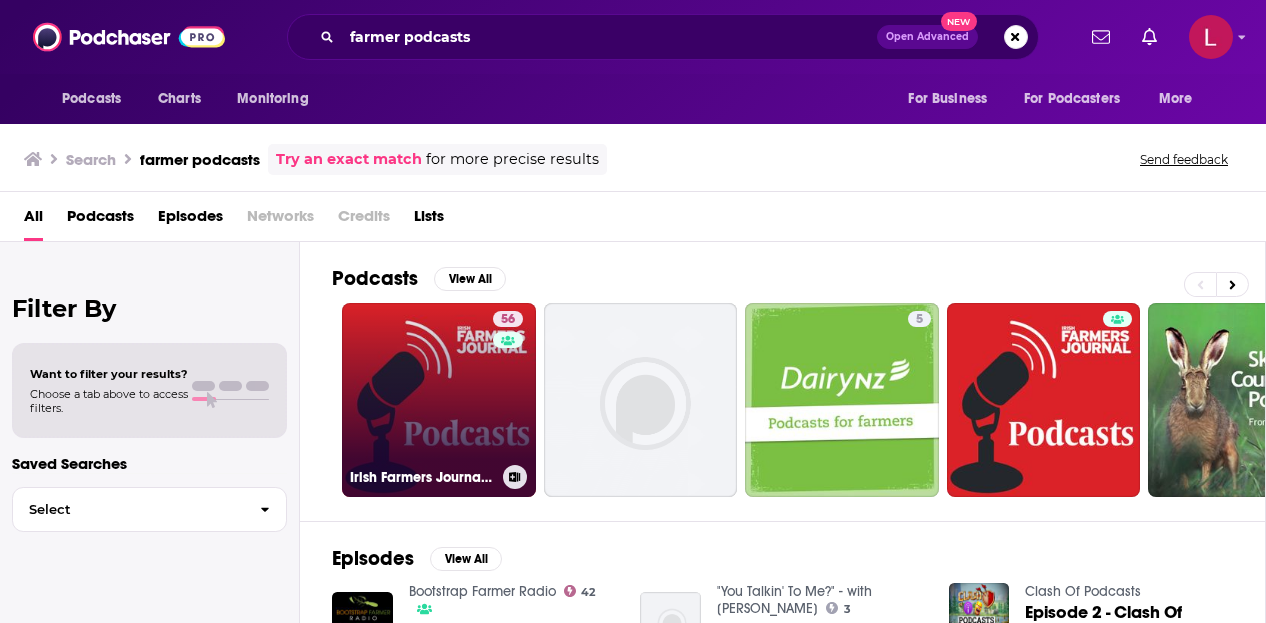 click on "56 Irish Farmers Journal podcasts" at bounding box center [439, 400] 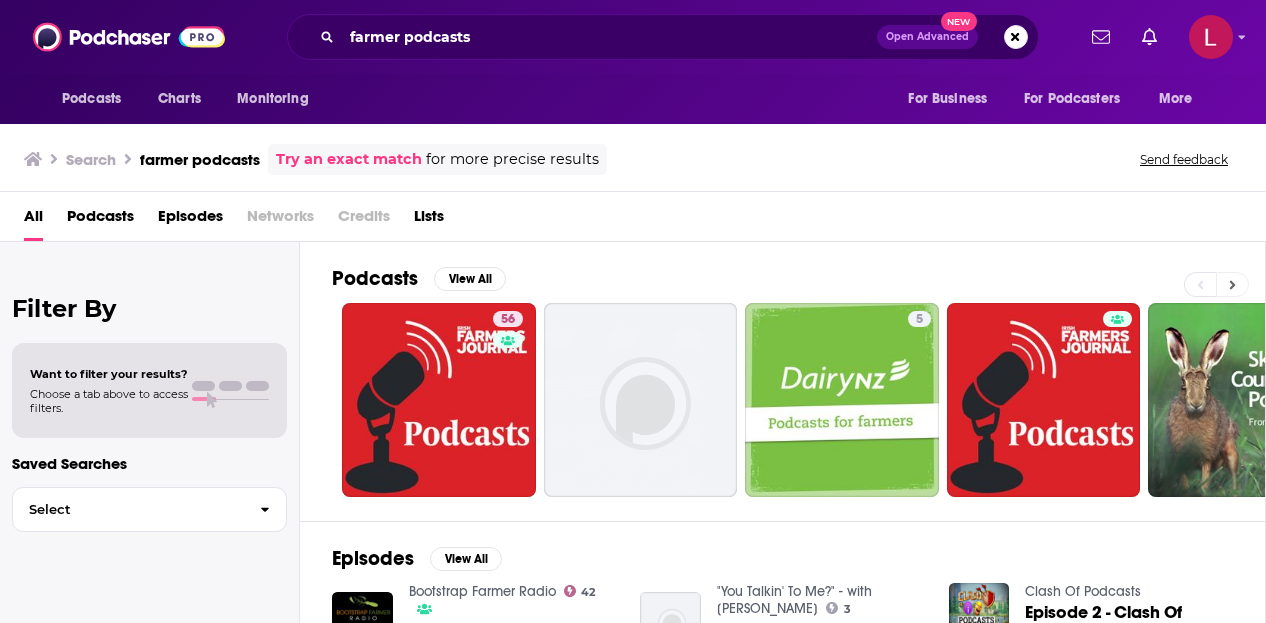 click at bounding box center (1232, 284) 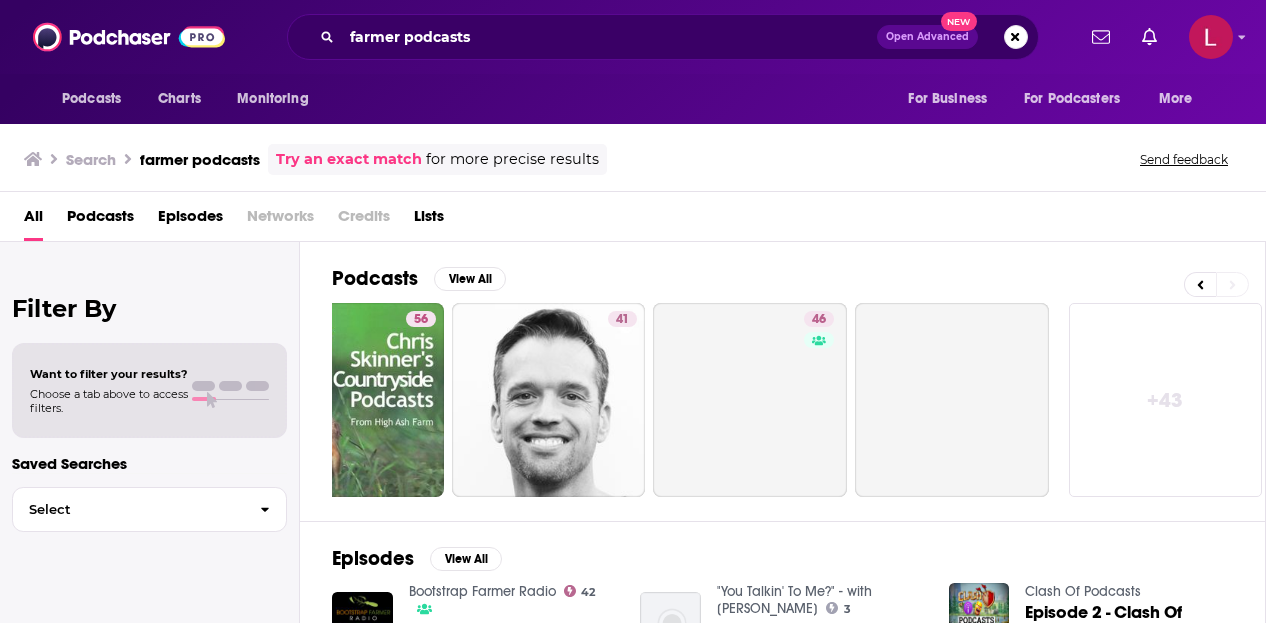 scroll, scrollTop: 0, scrollLeft: 902, axis: horizontal 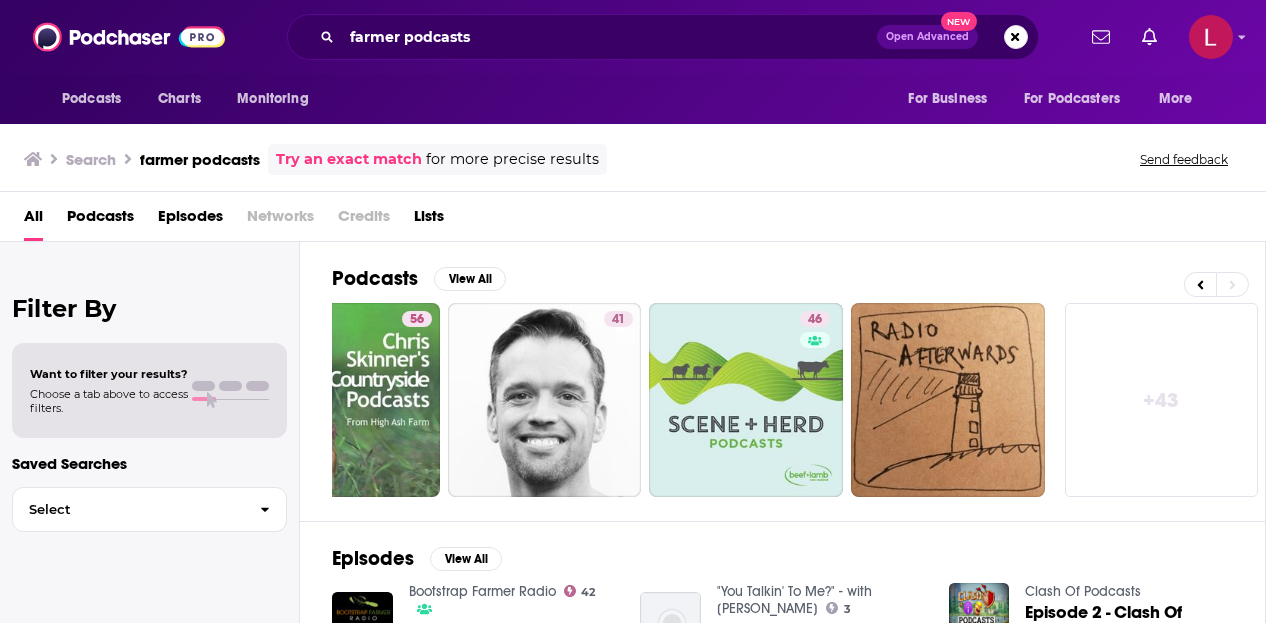 click on "Podcasts View All" at bounding box center (798, 284) 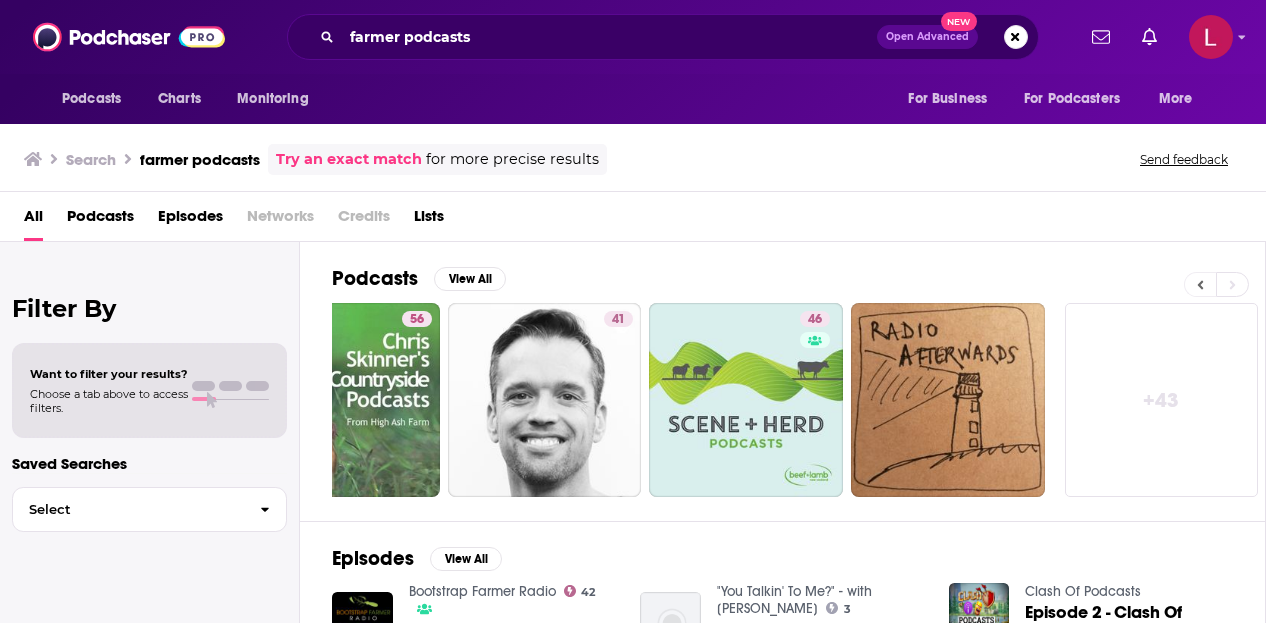 click at bounding box center (1200, 284) 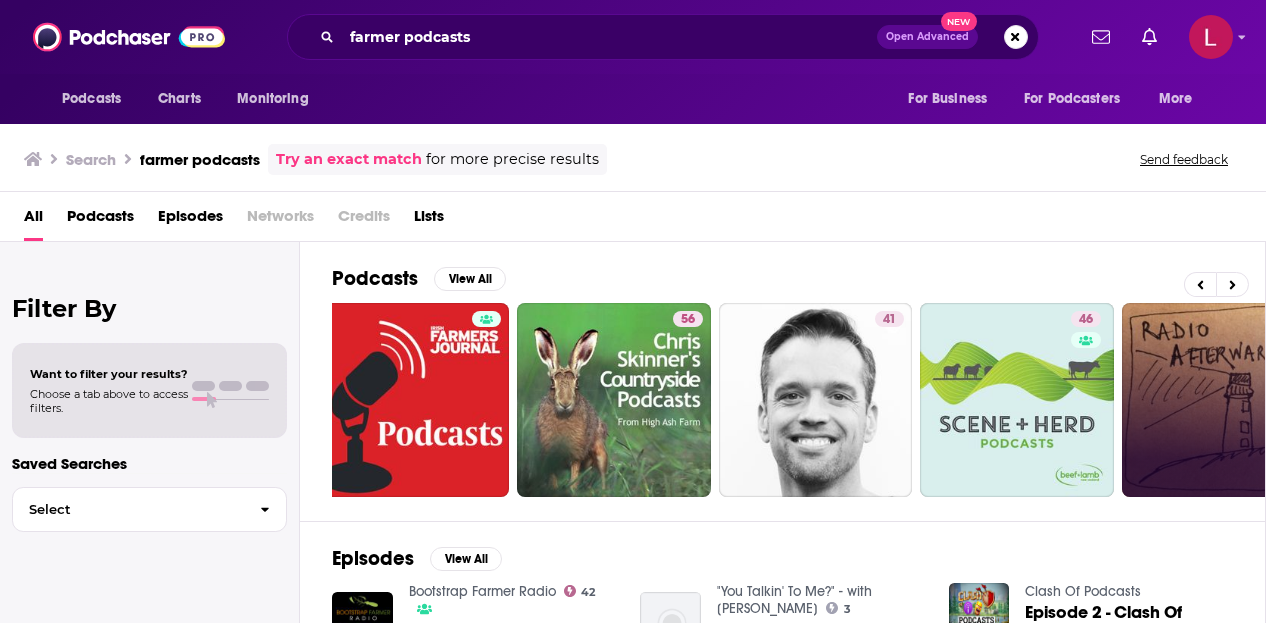click on "56 5 56 41 46" at bounding box center [513, 400] 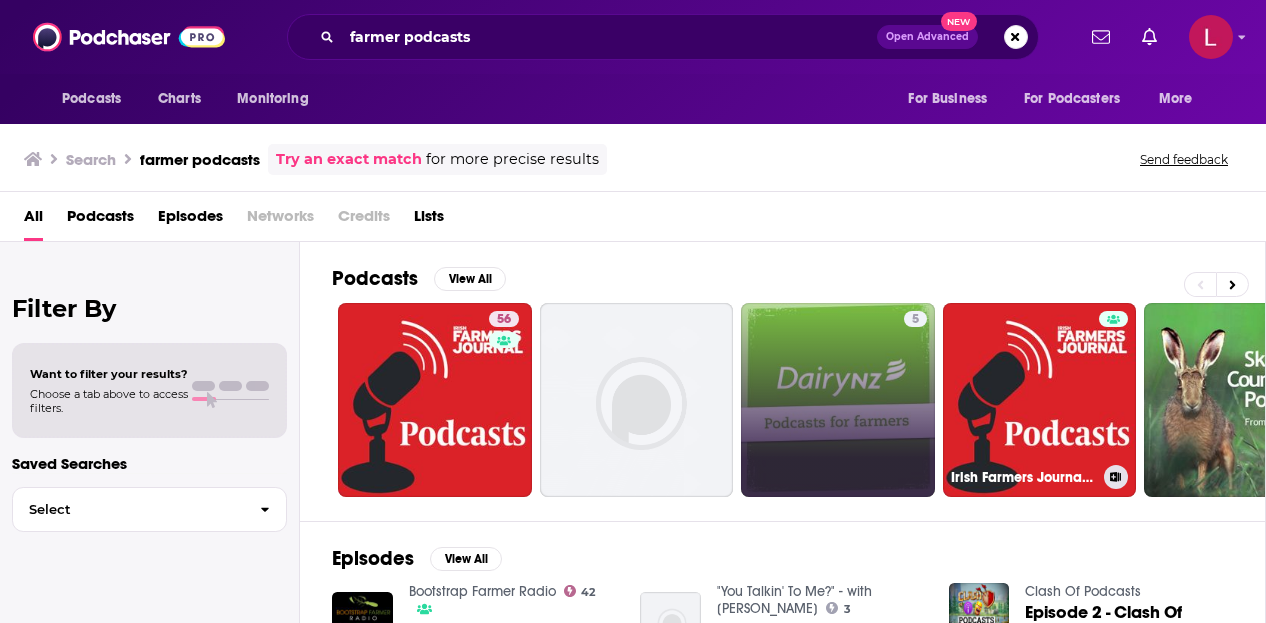 scroll, scrollTop: 0, scrollLeft: 0, axis: both 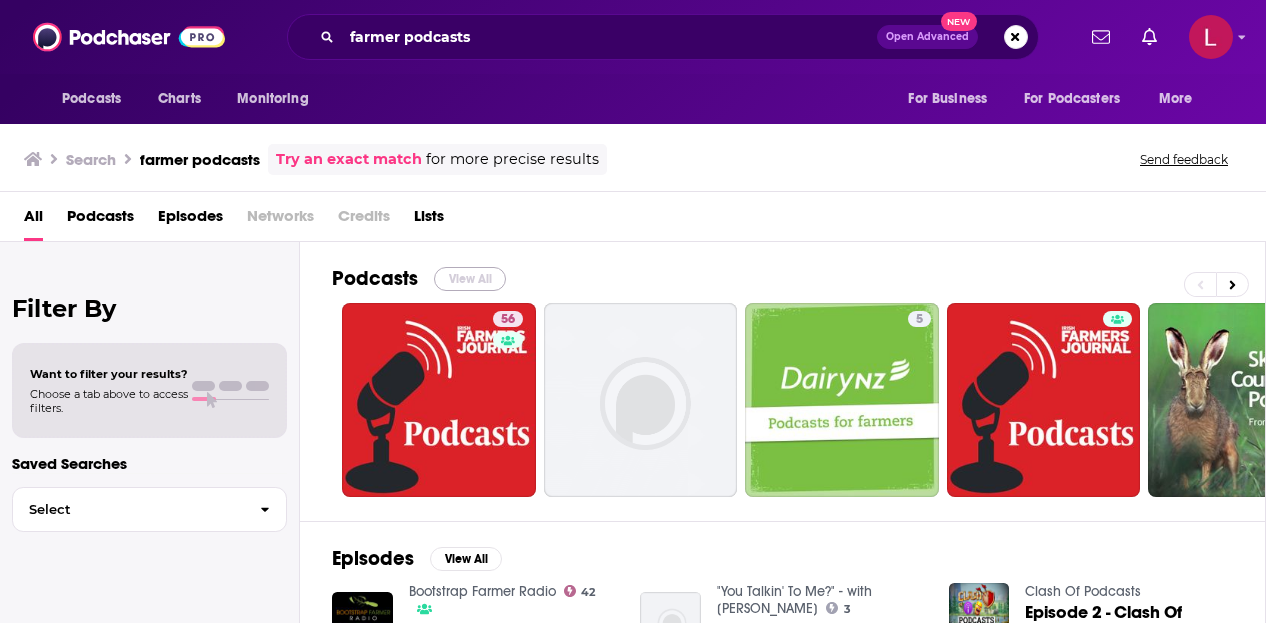 click on "View All" at bounding box center (470, 279) 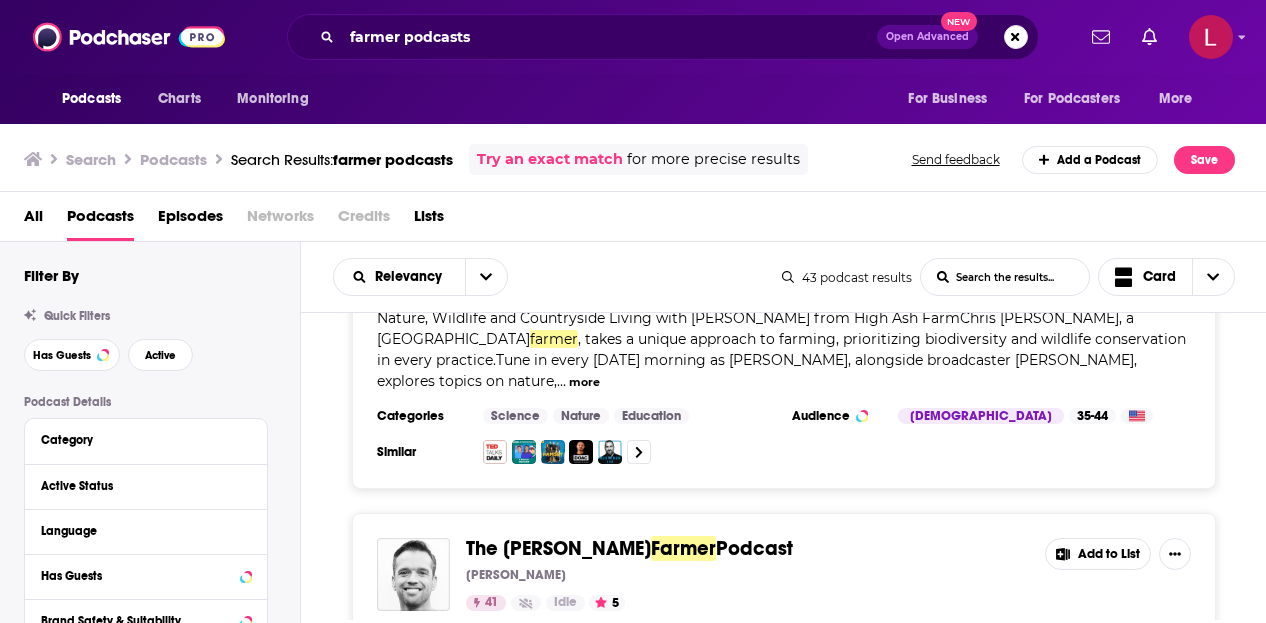 scroll, scrollTop: 1300, scrollLeft: 0, axis: vertical 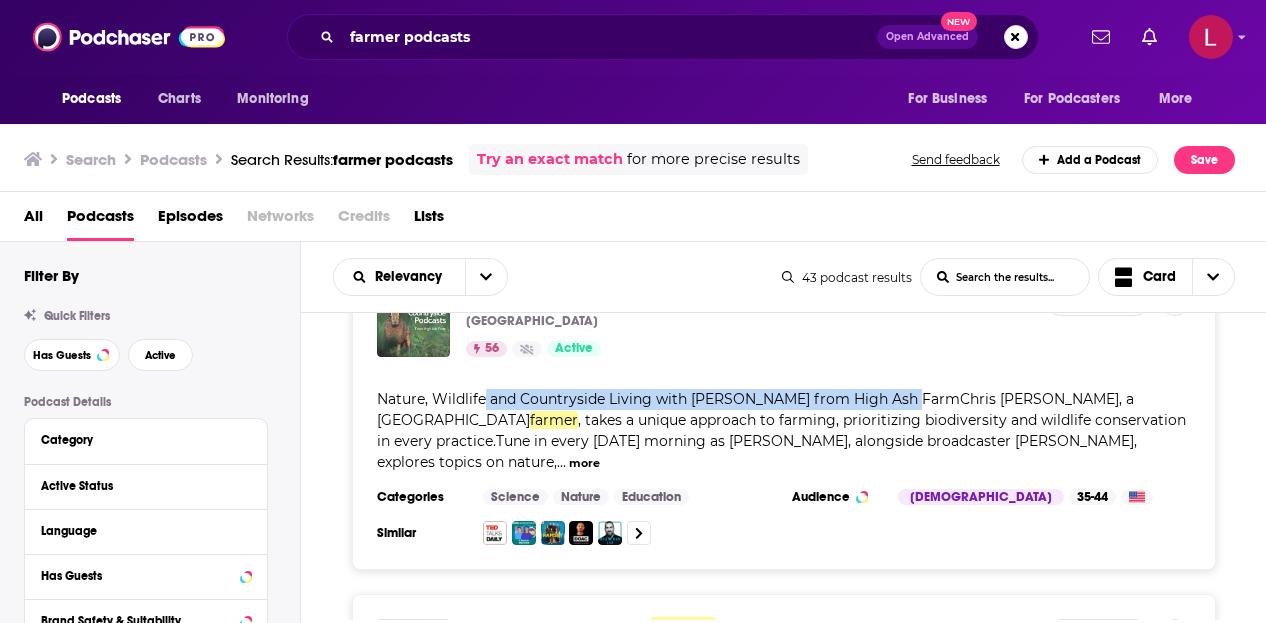 drag, startPoint x: 480, startPoint y: 387, endPoint x: 891, endPoint y: 397, distance: 411.12164 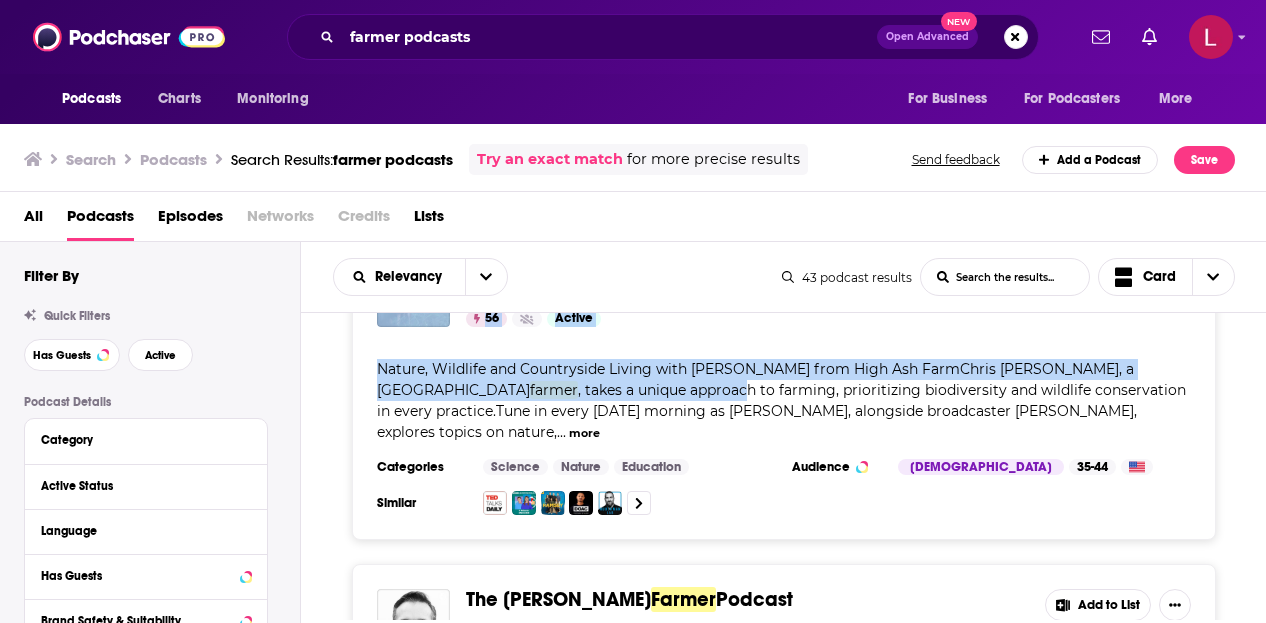scroll, scrollTop: 1308, scrollLeft: 0, axis: vertical 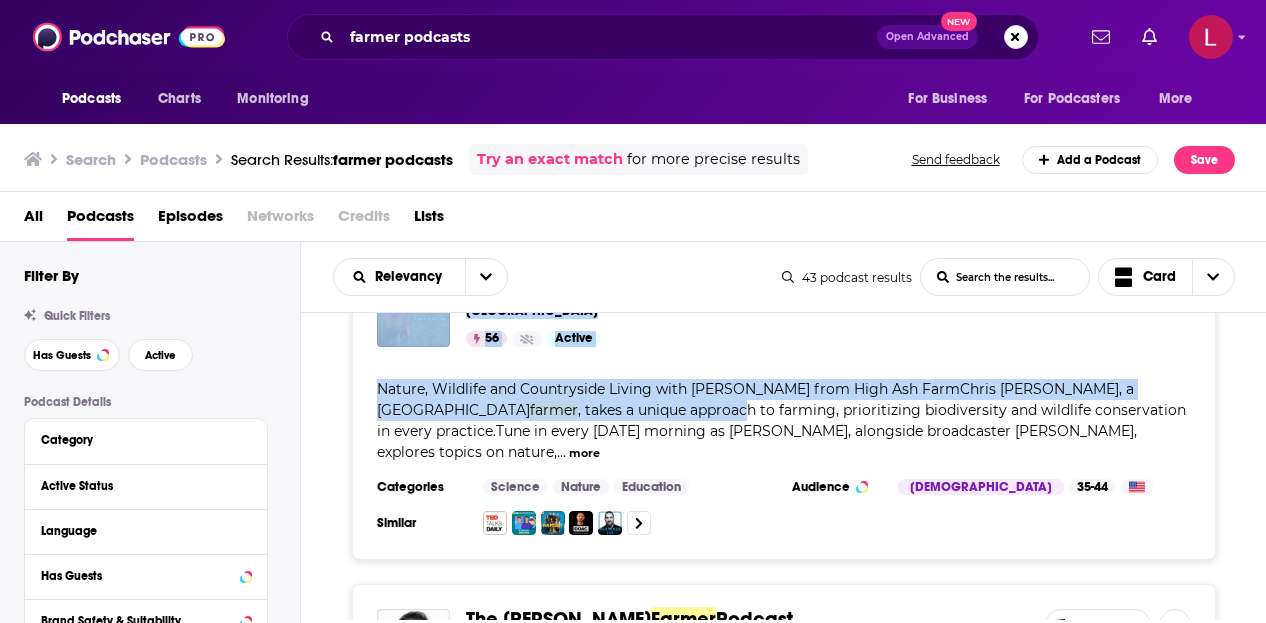 drag, startPoint x: 502, startPoint y: 320, endPoint x: 514, endPoint y: 436, distance: 116.61904 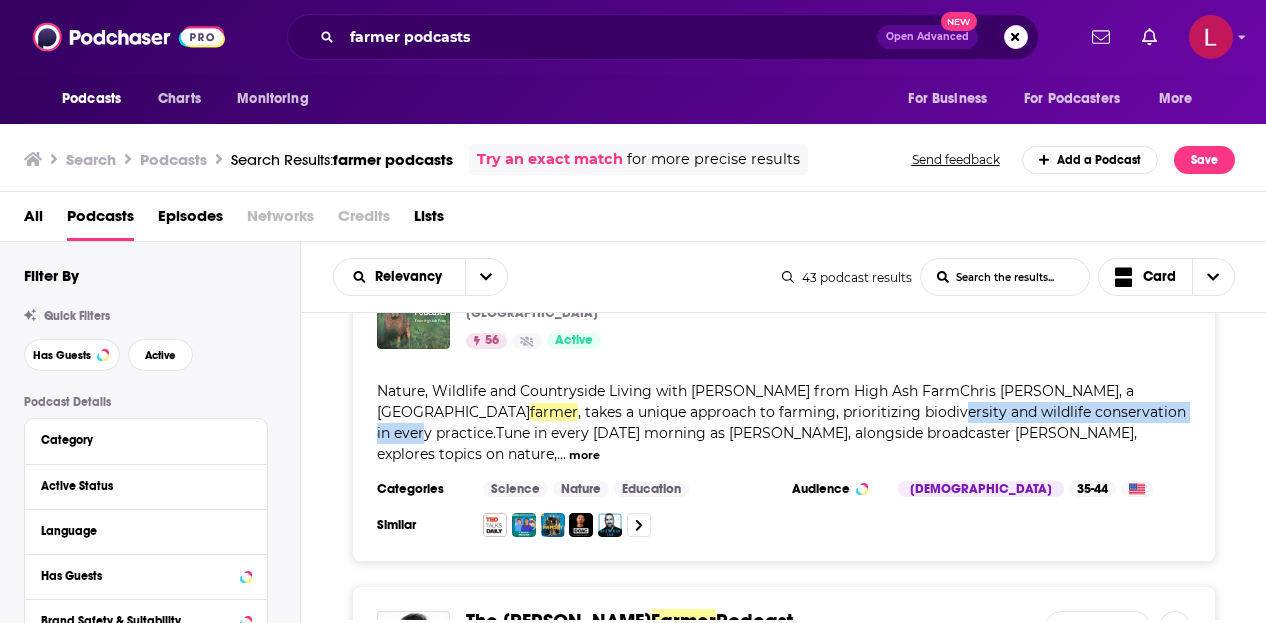 drag, startPoint x: 718, startPoint y: 405, endPoint x: 986, endPoint y: 417, distance: 268.26852 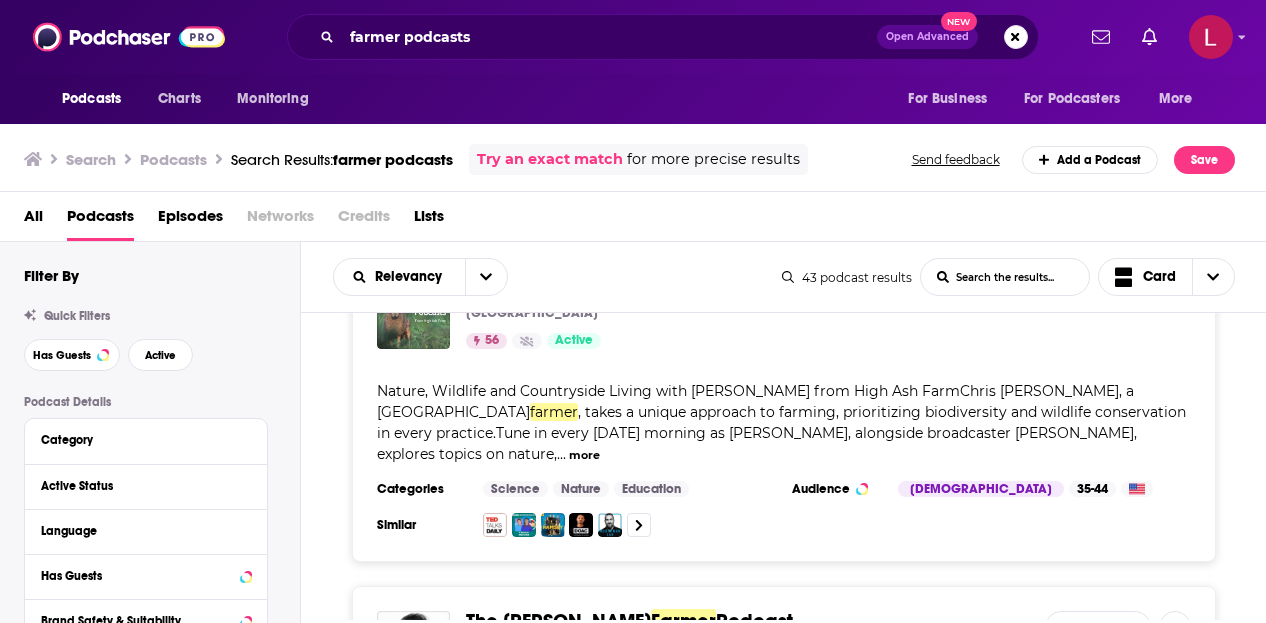 scroll, scrollTop: 1608, scrollLeft: 0, axis: vertical 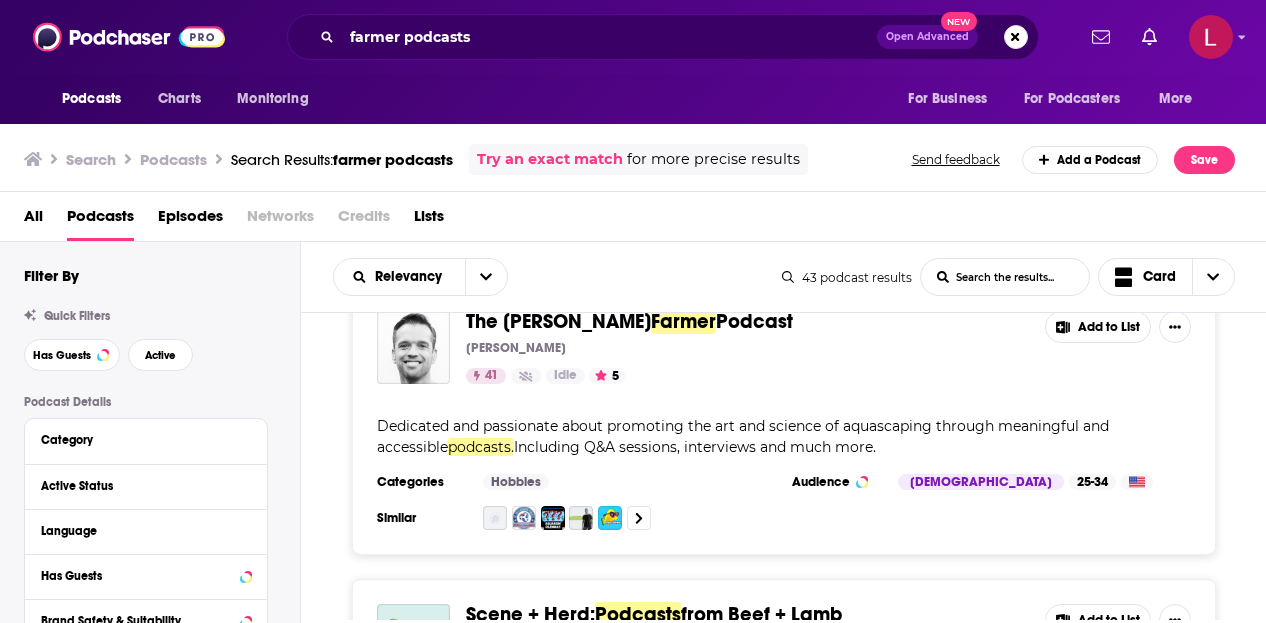 drag, startPoint x: 497, startPoint y: 400, endPoint x: 820, endPoint y: 414, distance: 323.30325 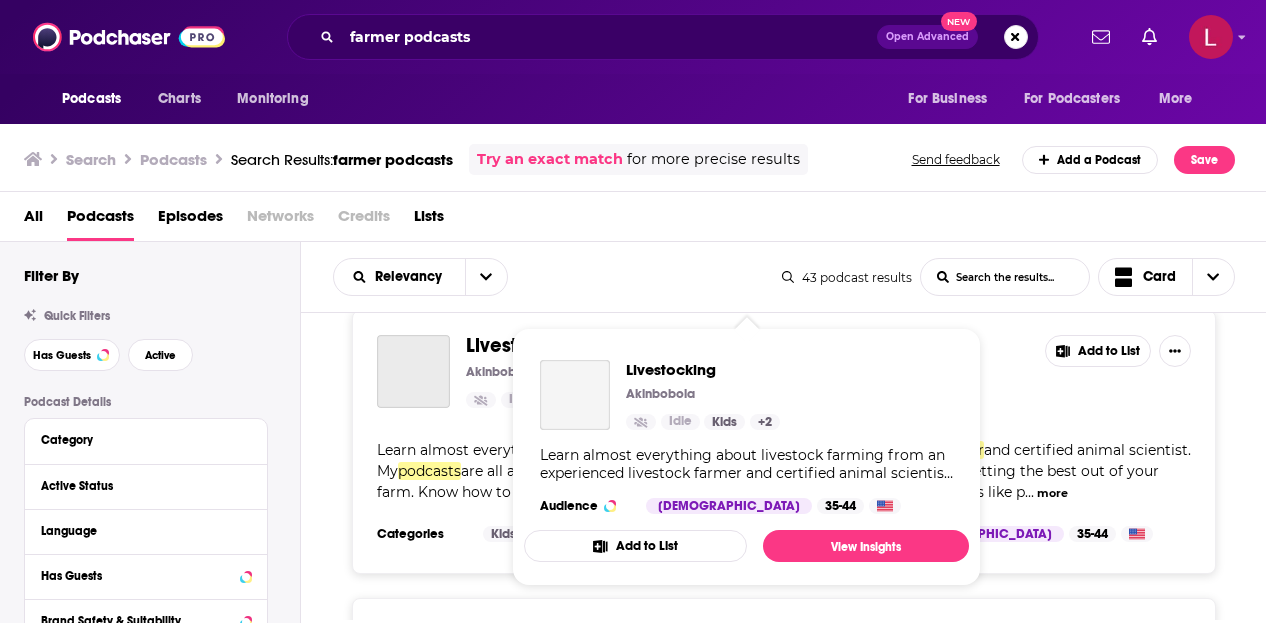 scroll, scrollTop: 5308, scrollLeft: 0, axis: vertical 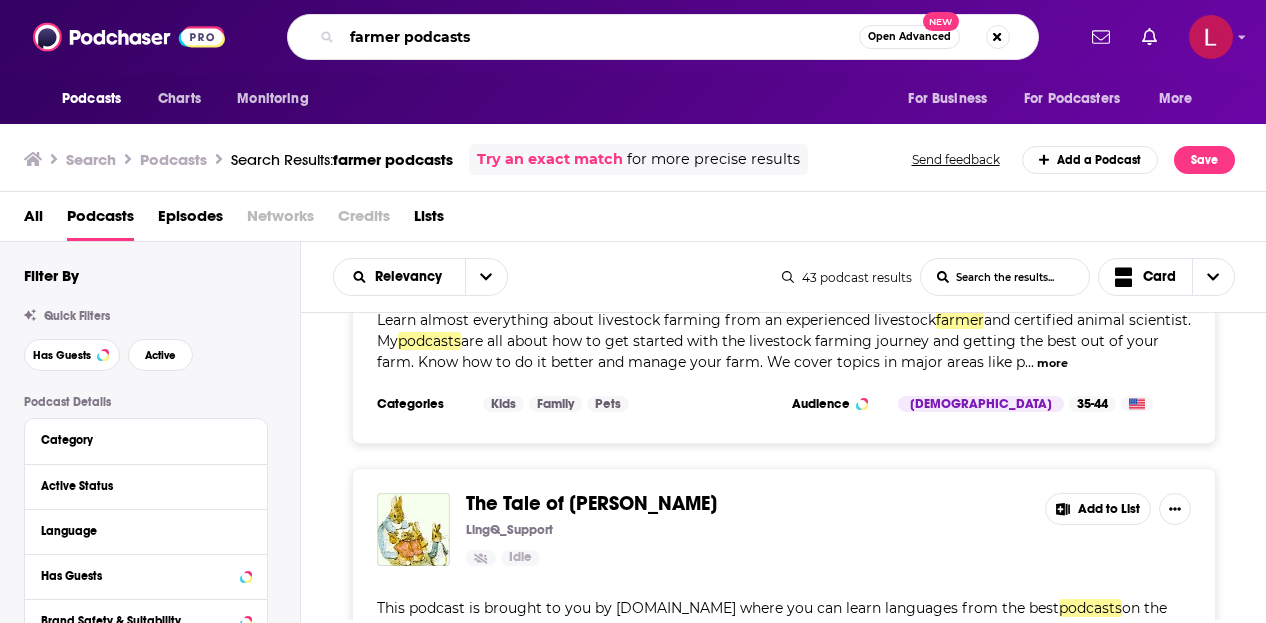 drag, startPoint x: 488, startPoint y: 37, endPoint x: 415, endPoint y: 45, distance: 73.43705 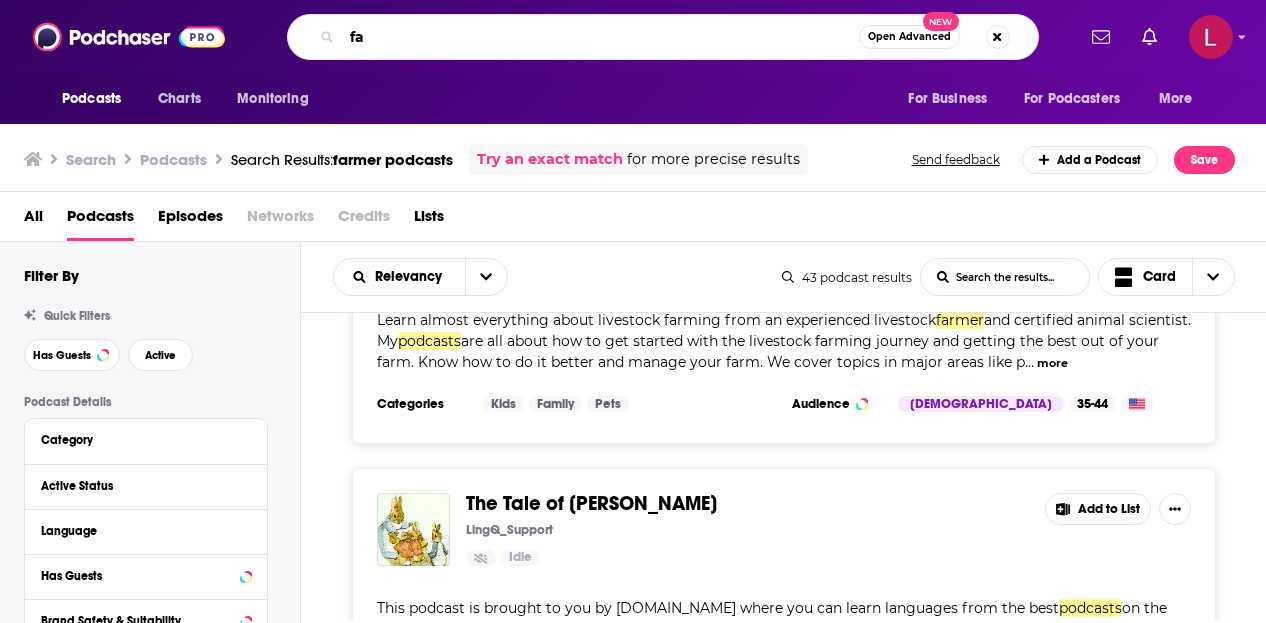 type on "f" 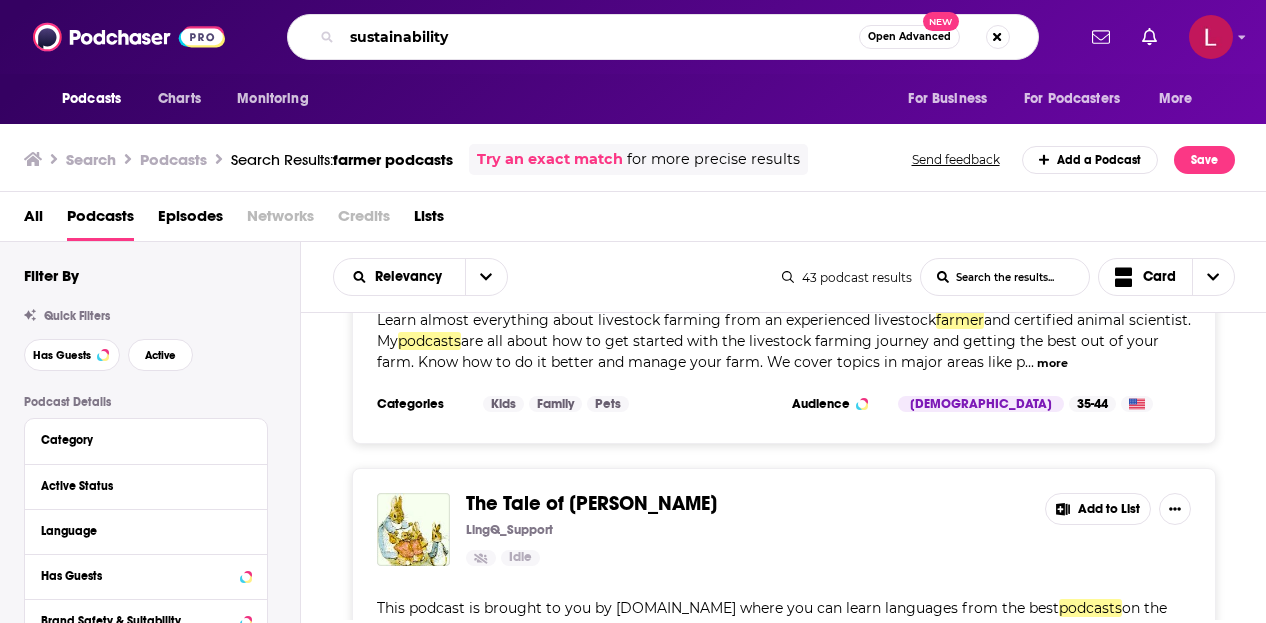 type on "sustainability" 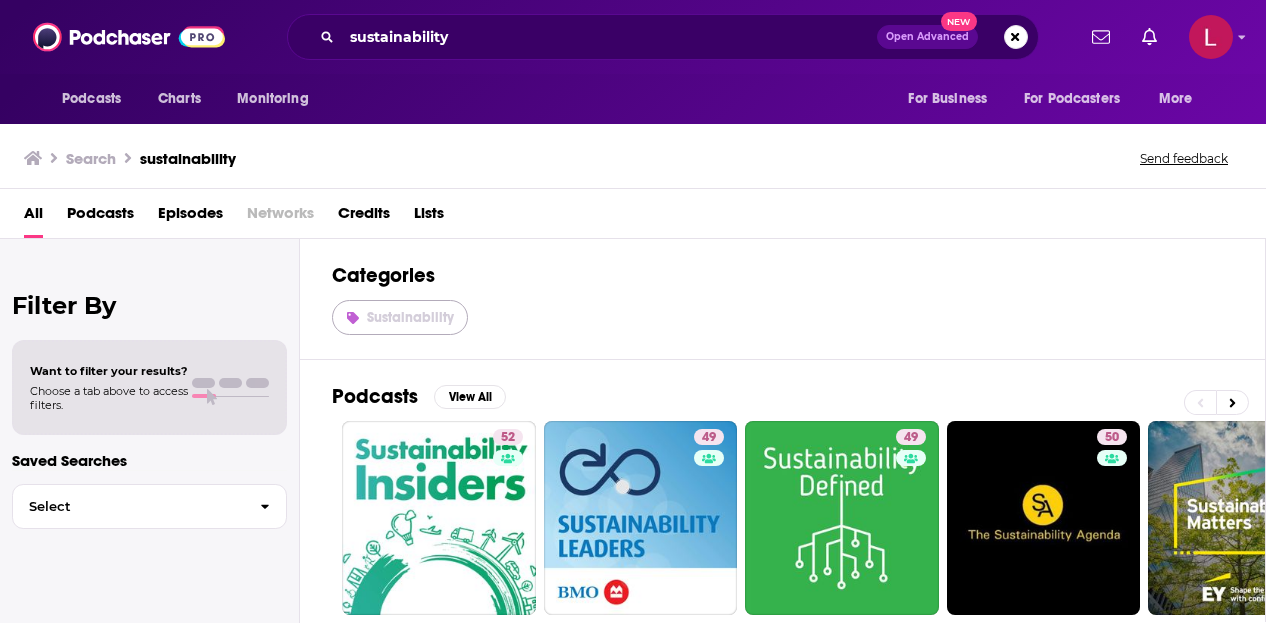 click on "Sustainability" at bounding box center [410, 317] 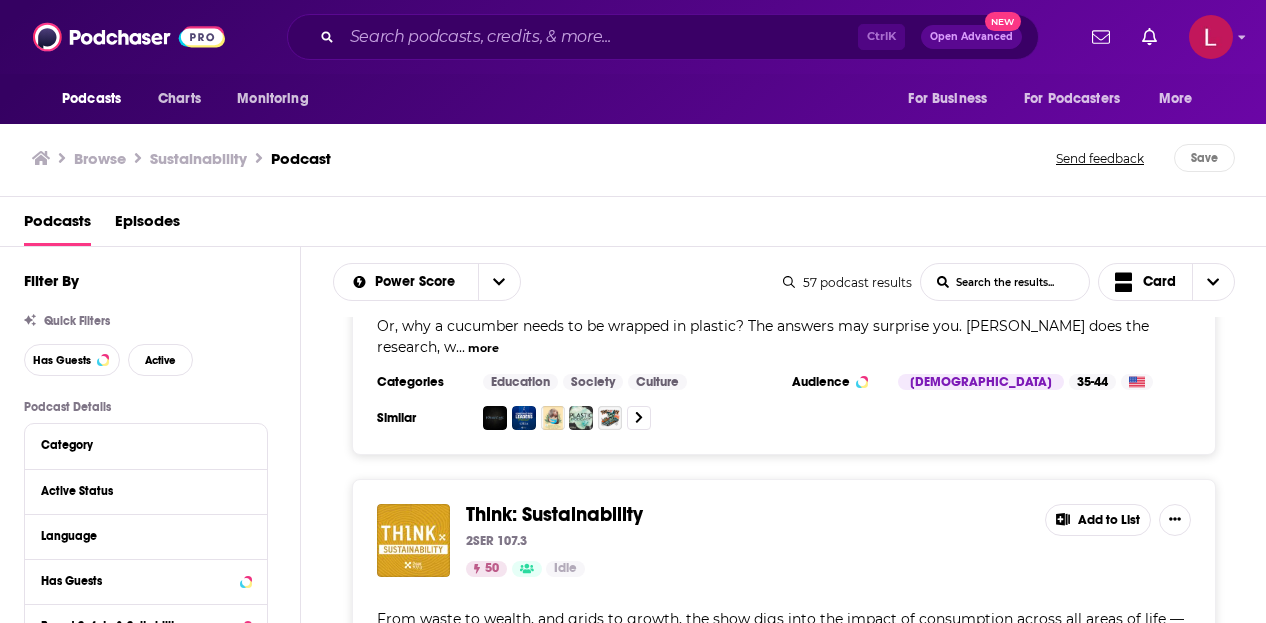 scroll, scrollTop: 1000, scrollLeft: 0, axis: vertical 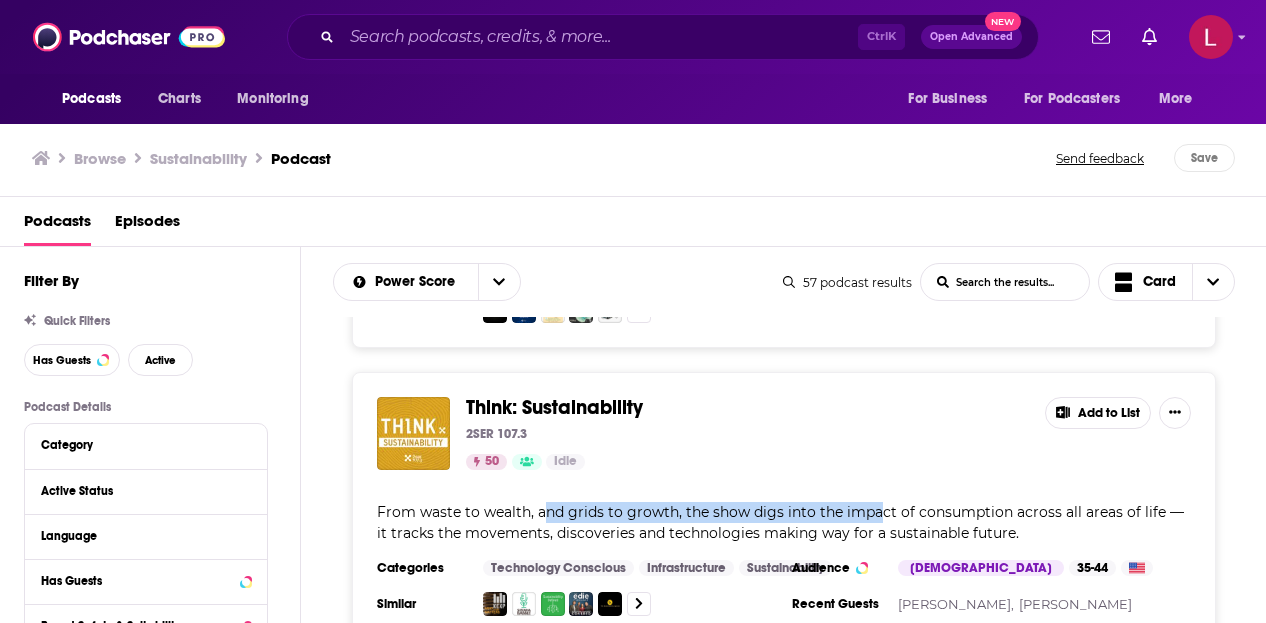 drag, startPoint x: 546, startPoint y: 440, endPoint x: 876, endPoint y: 441, distance: 330.00153 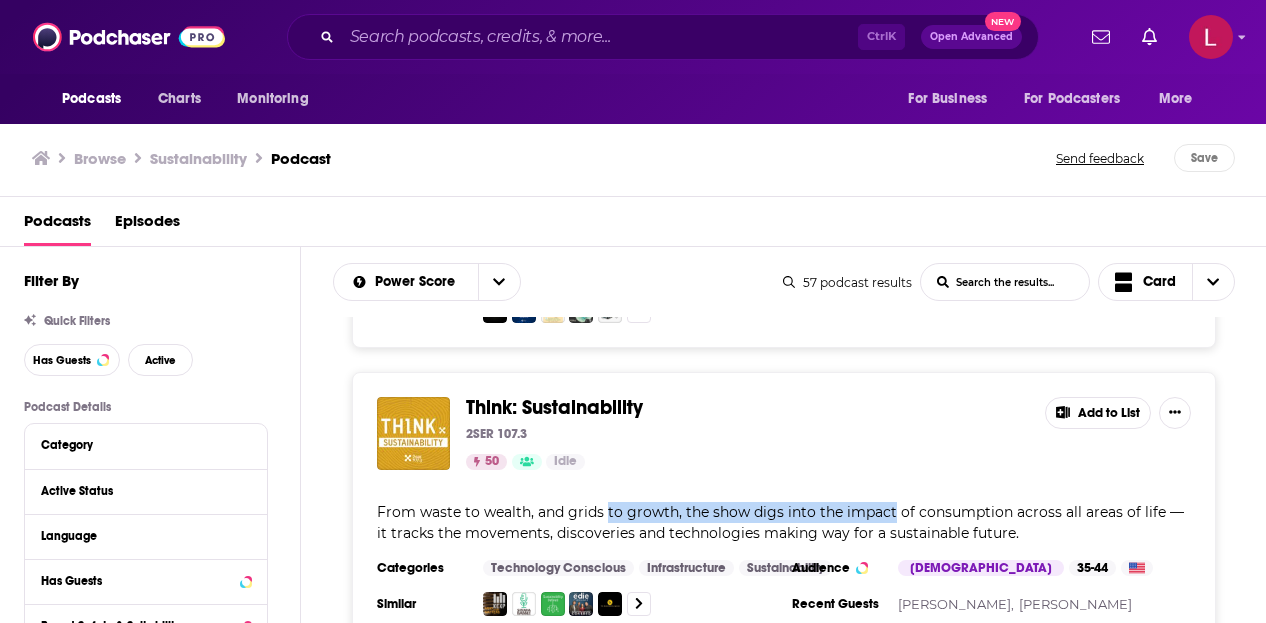 drag, startPoint x: 876, startPoint y: 441, endPoint x: 603, endPoint y: 445, distance: 273.0293 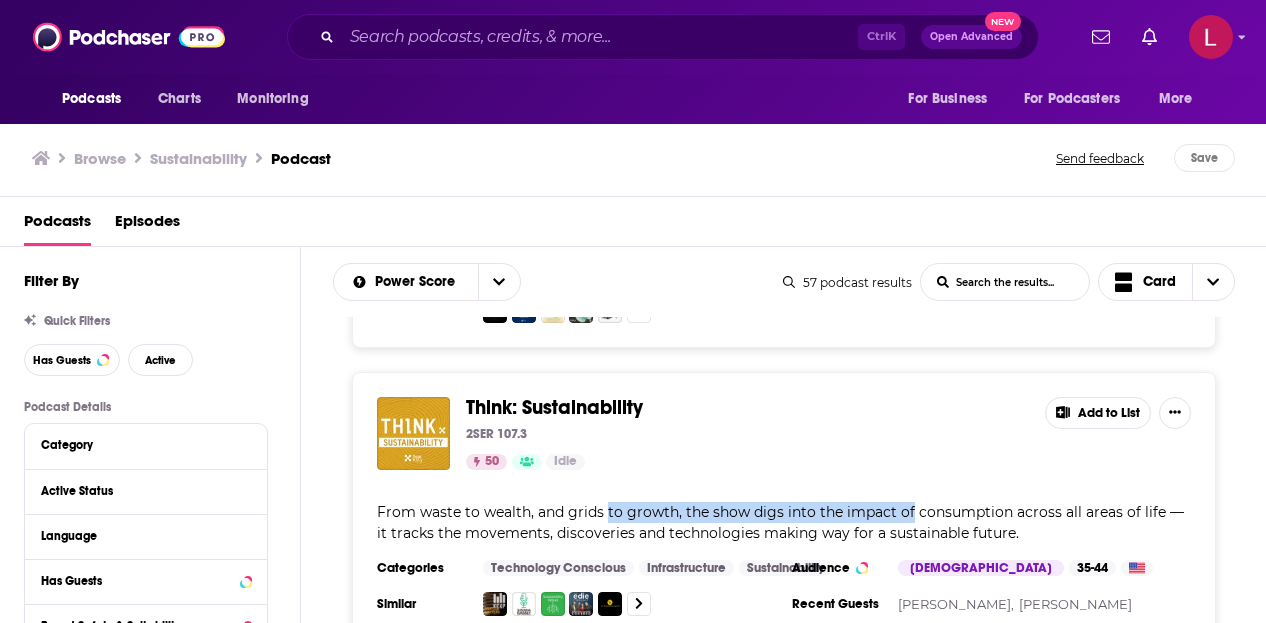 drag, startPoint x: 603, startPoint y: 445, endPoint x: 898, endPoint y: 451, distance: 295.061 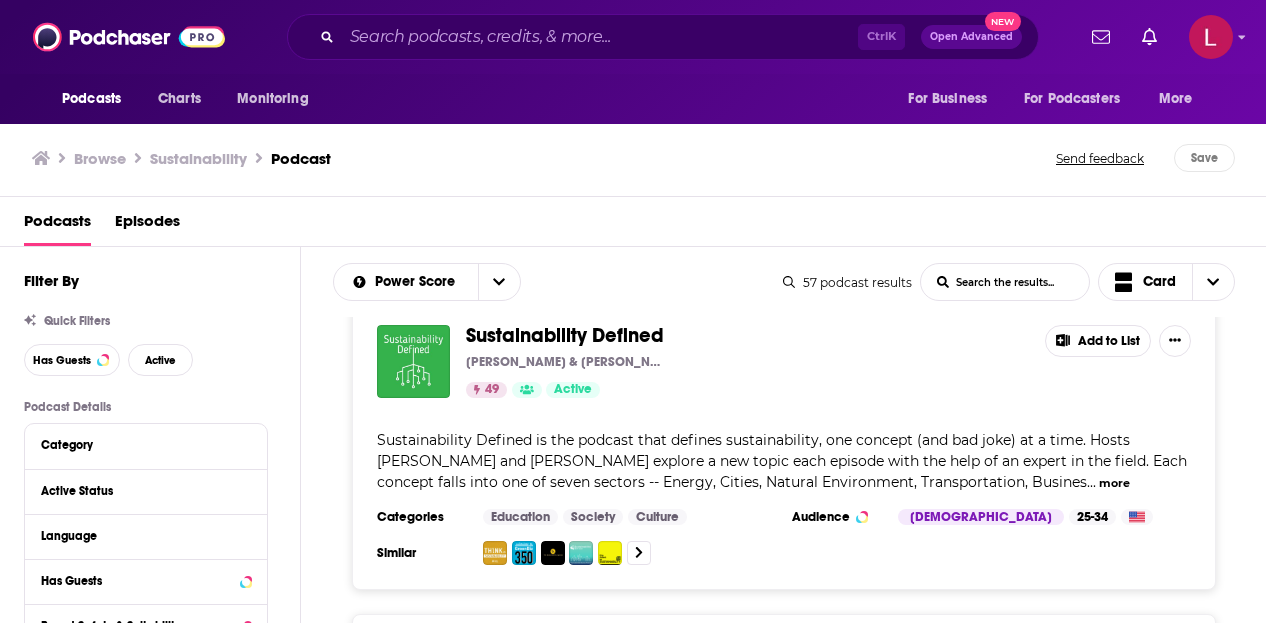 scroll, scrollTop: 1600, scrollLeft: 0, axis: vertical 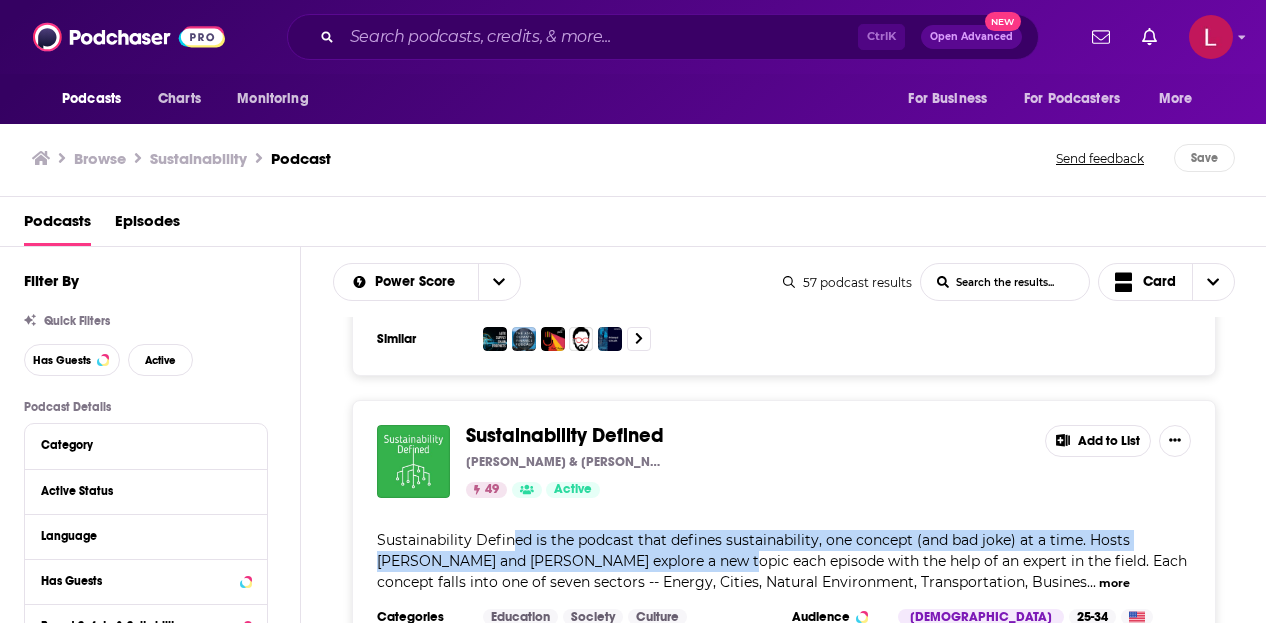 drag, startPoint x: 664, startPoint y: 485, endPoint x: 516, endPoint y: 473, distance: 148.48569 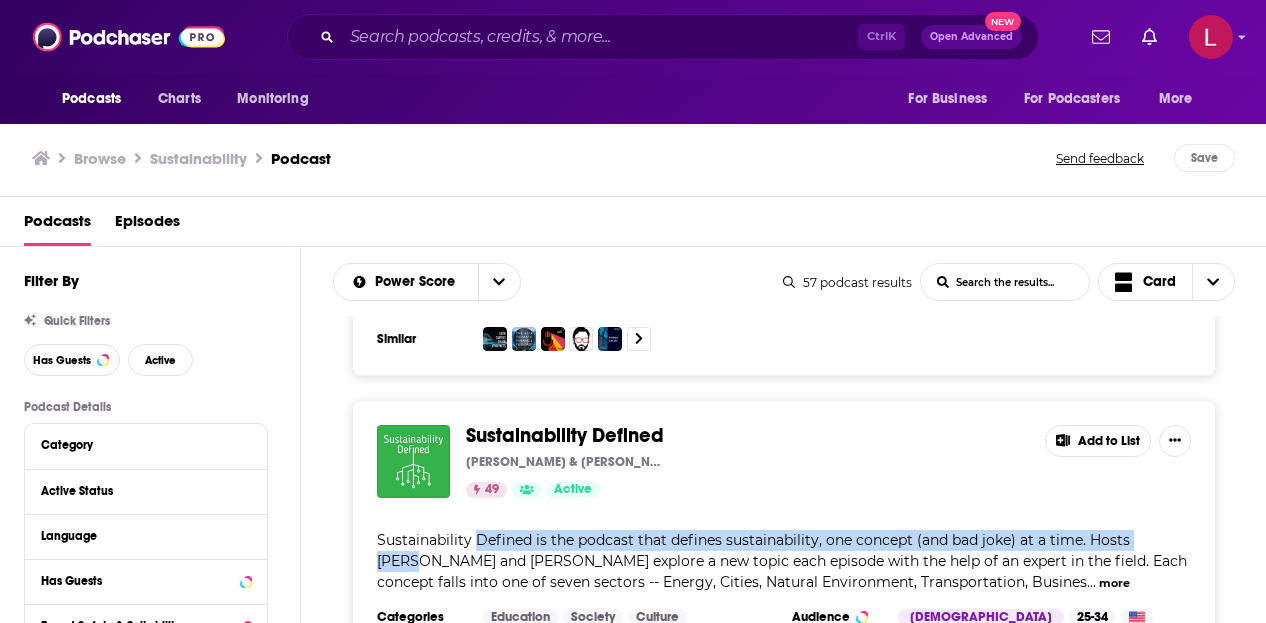 drag, startPoint x: 516, startPoint y: 473, endPoint x: 1141, endPoint y: 483, distance: 625.08 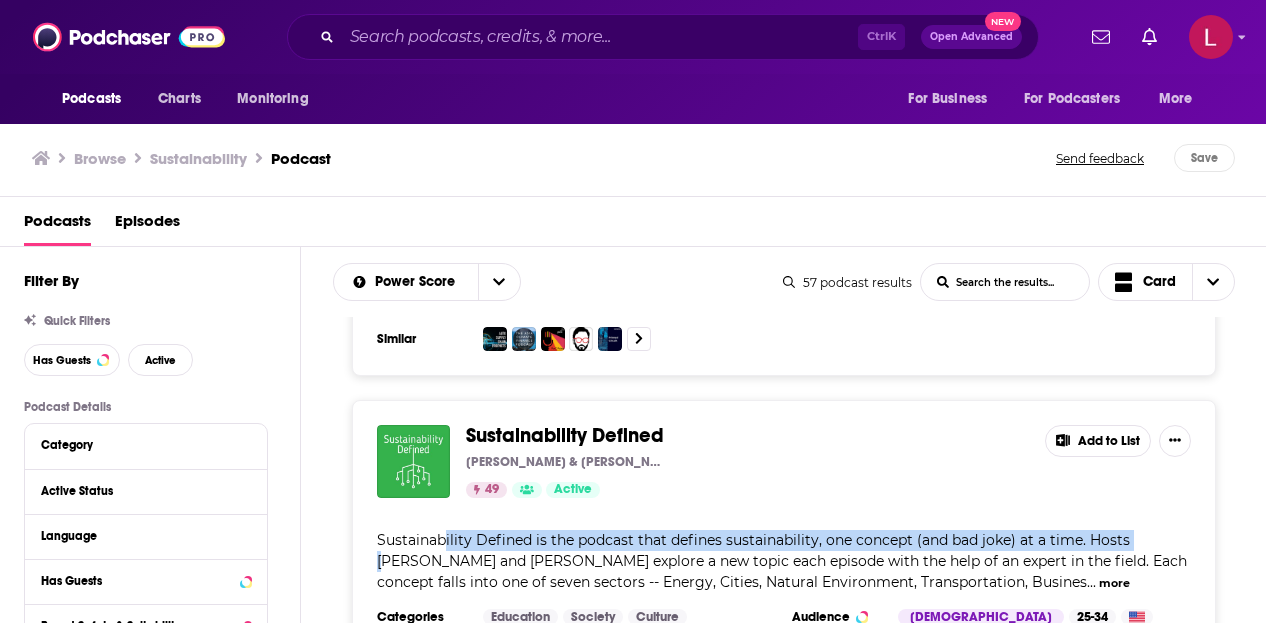 drag, startPoint x: 737, startPoint y: 465, endPoint x: 446, endPoint y: 474, distance: 291.13913 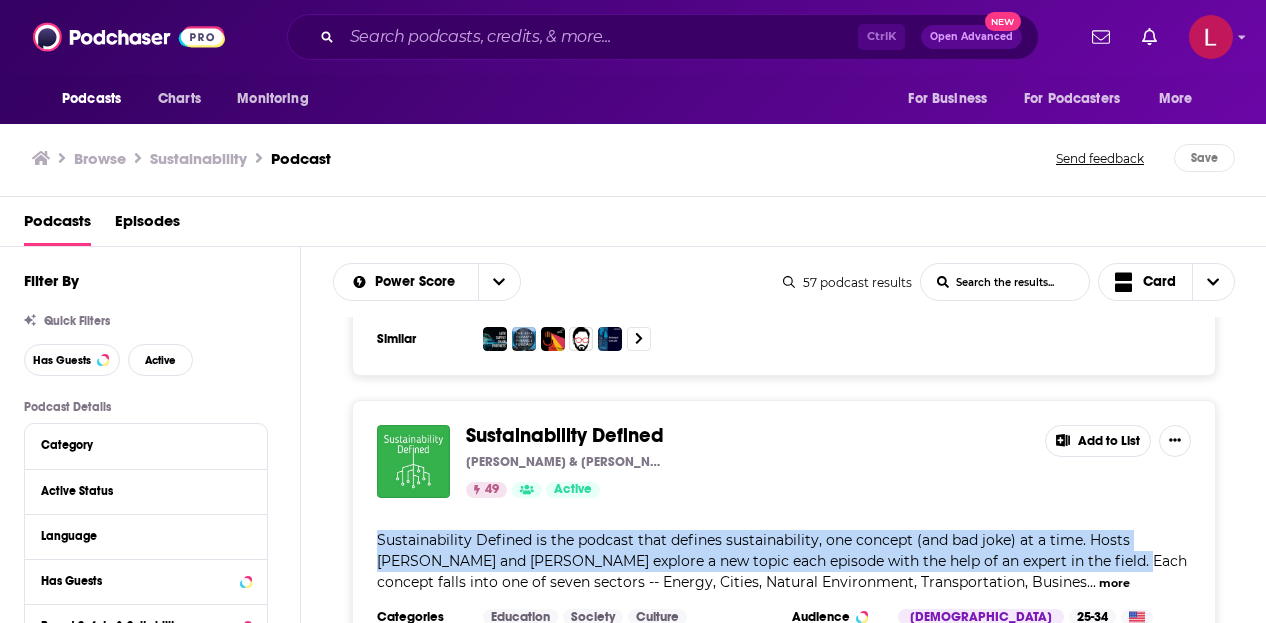 drag, startPoint x: 446, startPoint y: 474, endPoint x: 1063, endPoint y: 486, distance: 617.1167 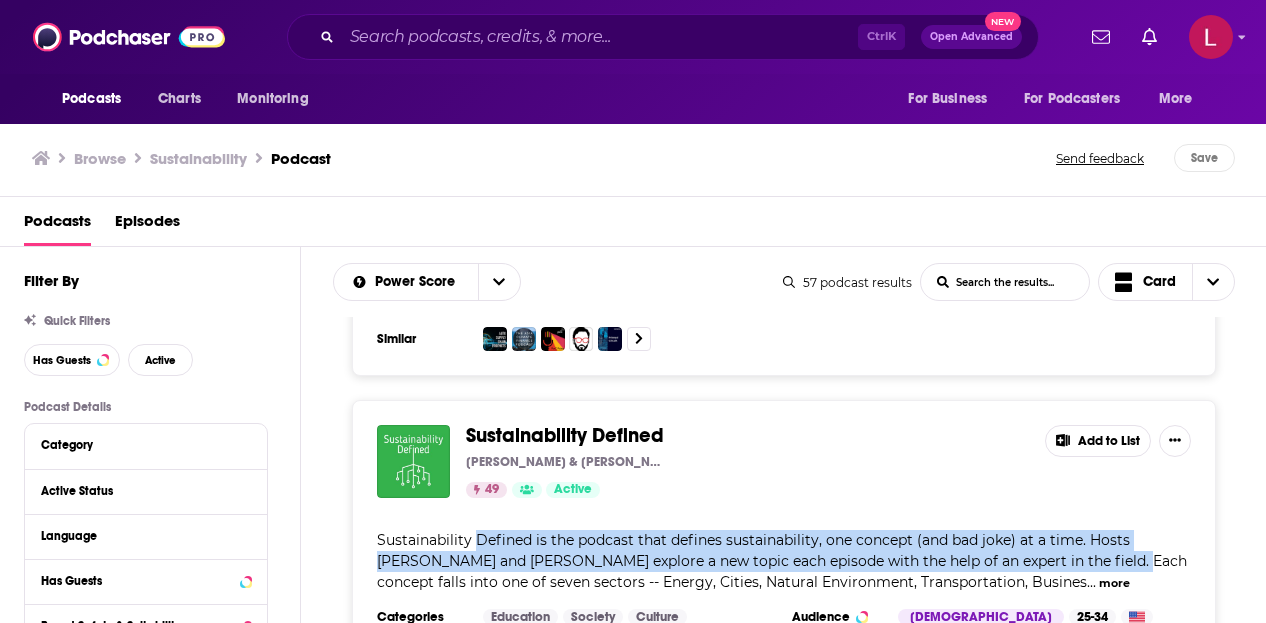 drag, startPoint x: 1063, startPoint y: 486, endPoint x: 502, endPoint y: 479, distance: 561.04364 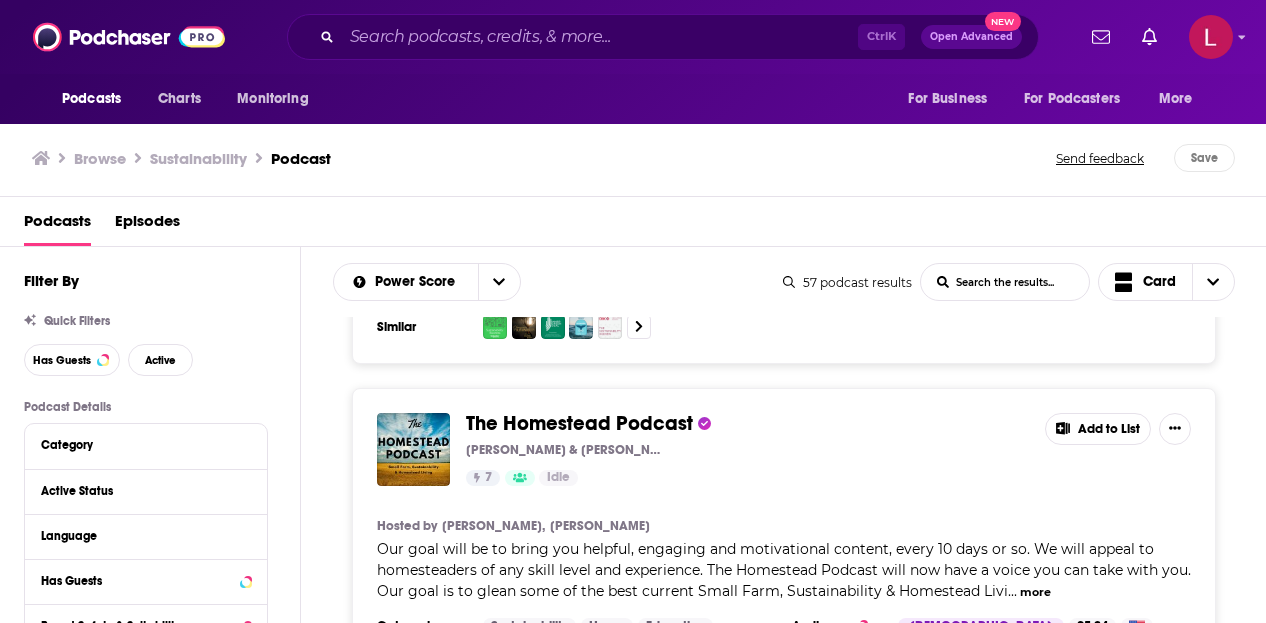 scroll, scrollTop: 5200, scrollLeft: 0, axis: vertical 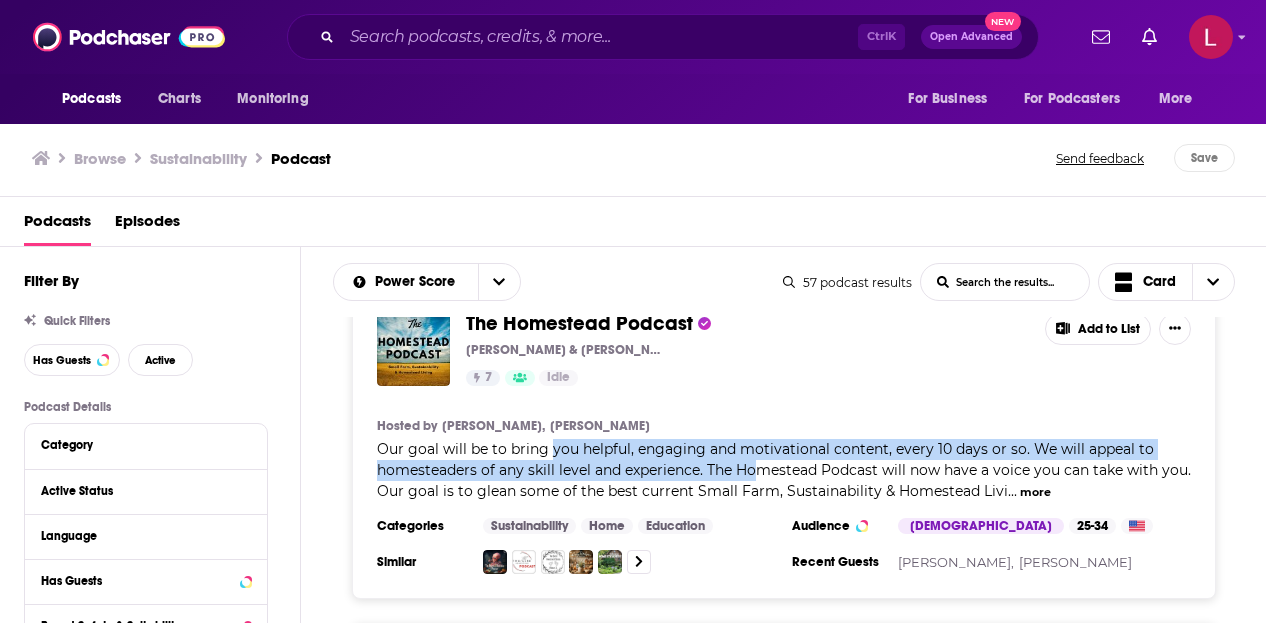 drag, startPoint x: 628, startPoint y: 349, endPoint x: 762, endPoint y: 380, distance: 137.53908 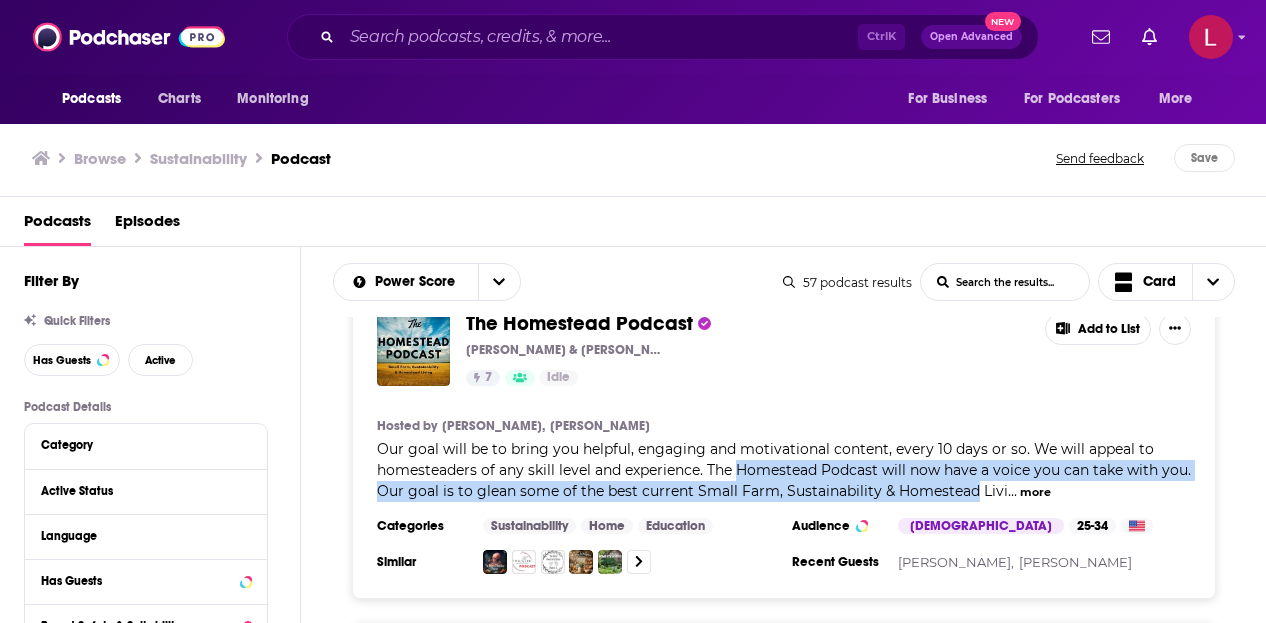 drag, startPoint x: 762, startPoint y: 380, endPoint x: 924, endPoint y: 386, distance: 162.11107 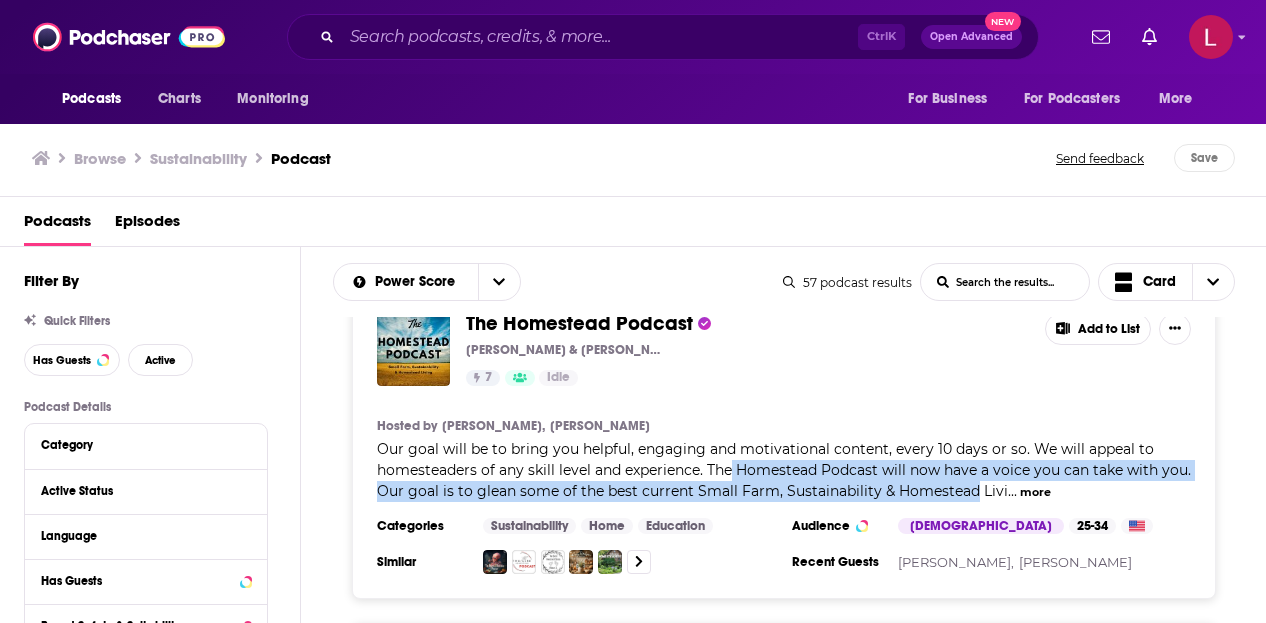 drag, startPoint x: 924, startPoint y: 386, endPoint x: 732, endPoint y: 373, distance: 192.4396 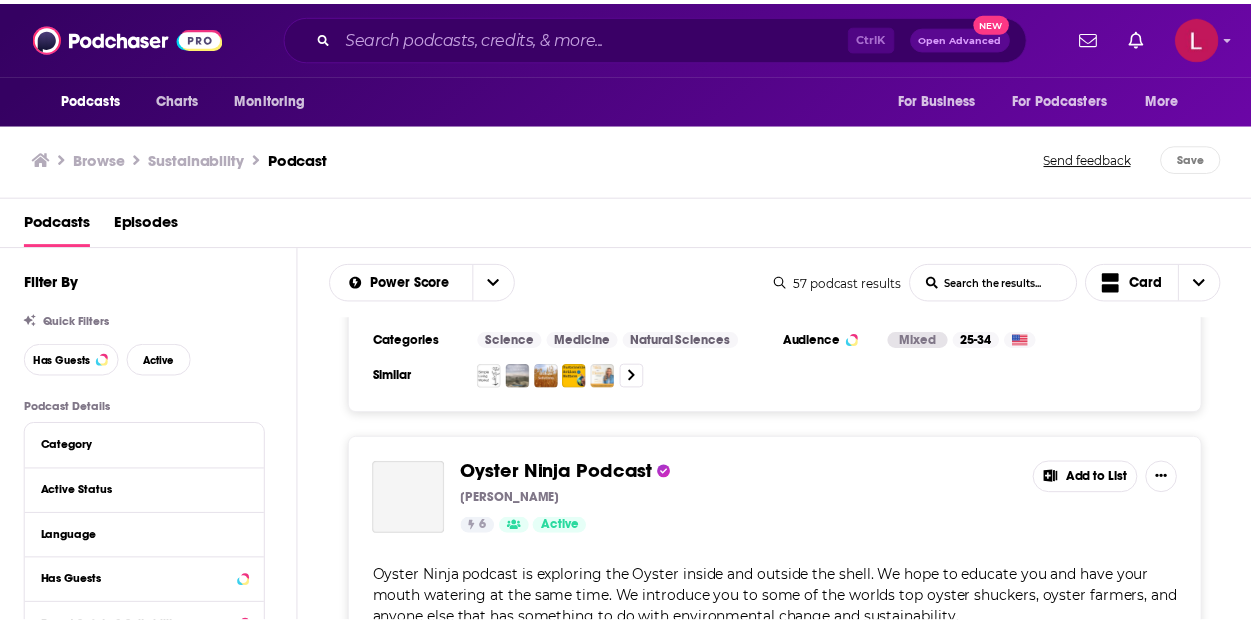 scroll, scrollTop: 5900, scrollLeft: 0, axis: vertical 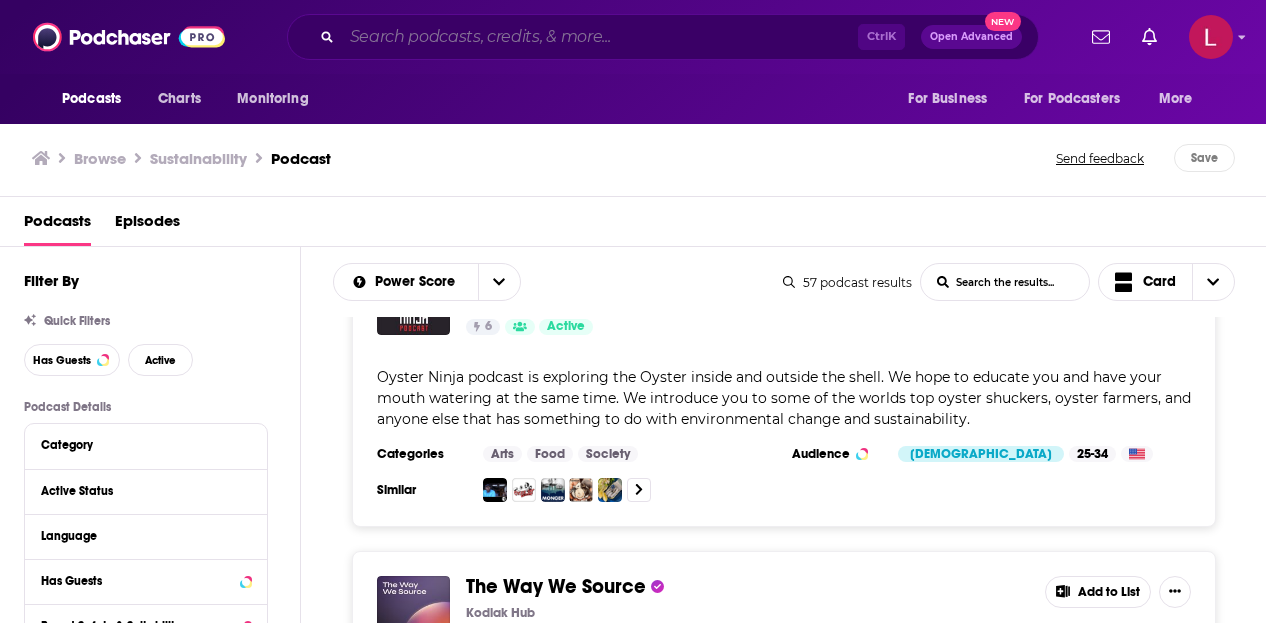 click at bounding box center (600, 37) 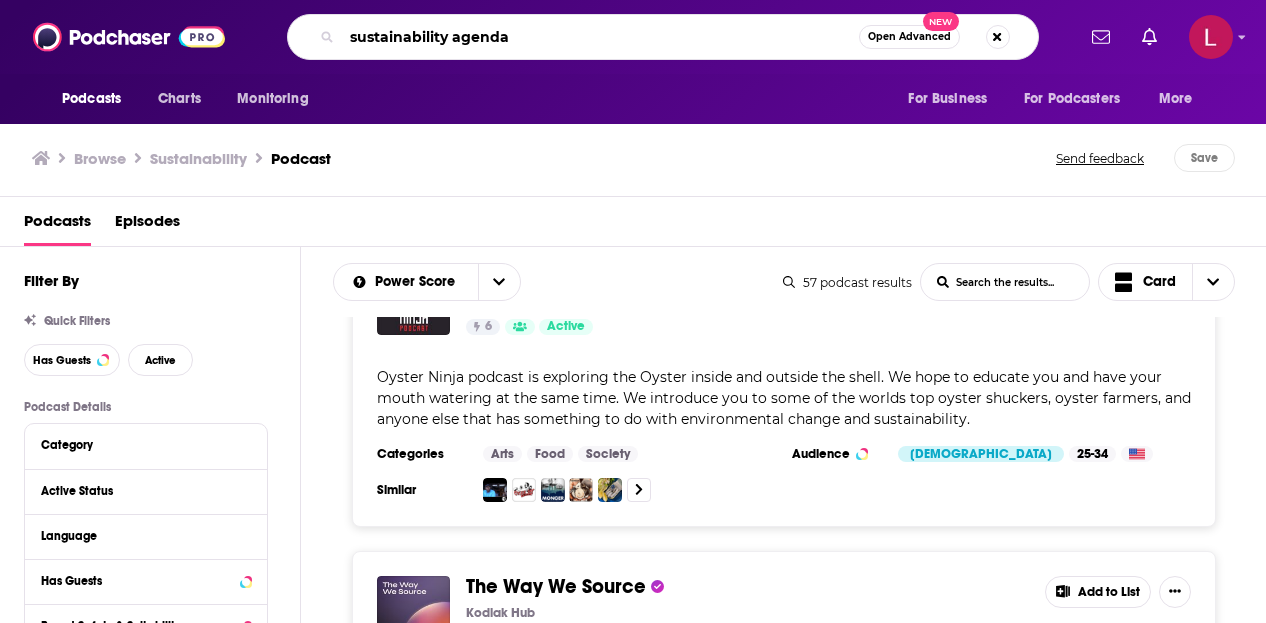 type on "sustainability agenda" 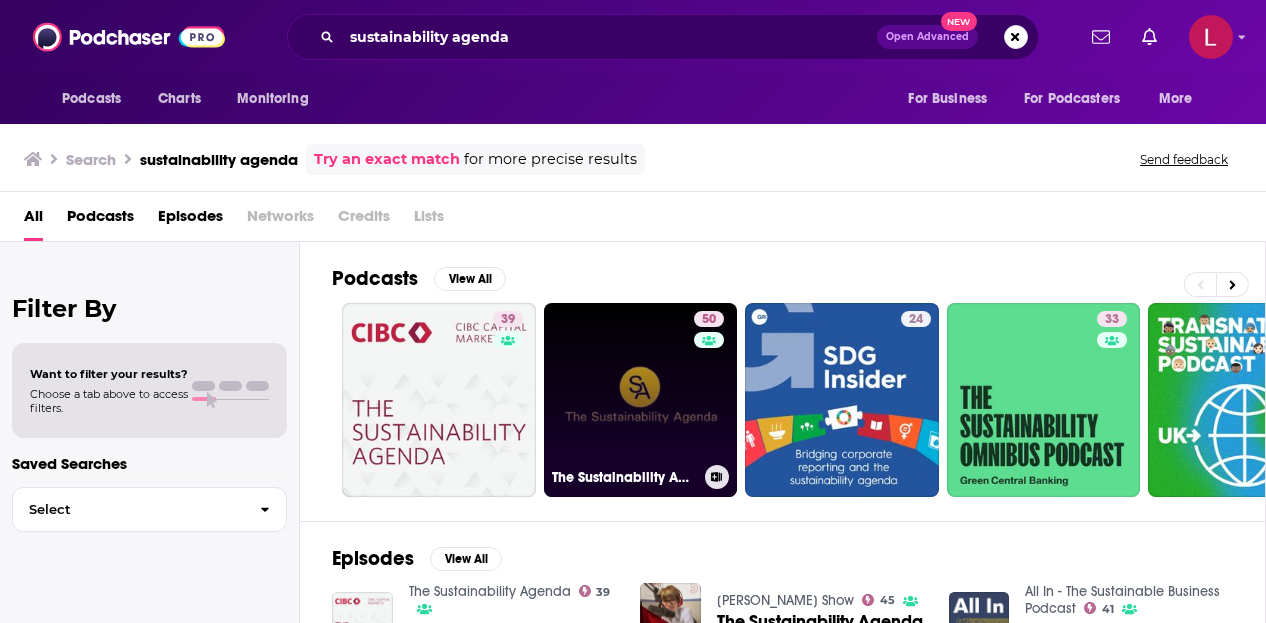 click on "50 The Sustainability Agenda" at bounding box center [641, 400] 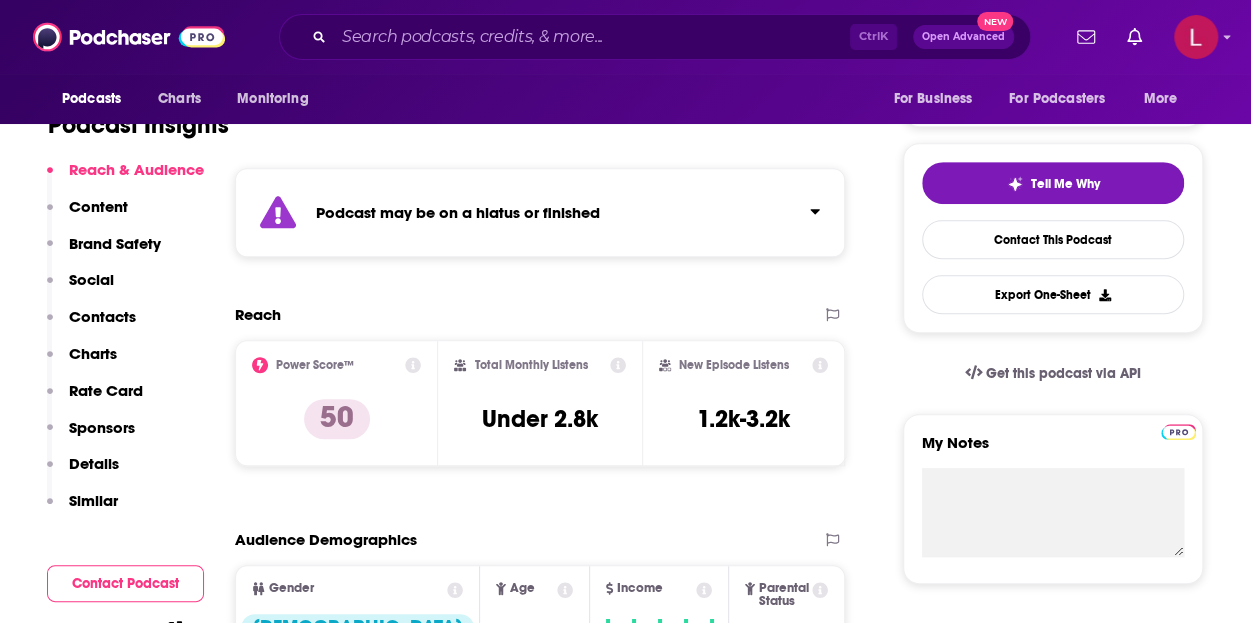 scroll, scrollTop: 400, scrollLeft: 0, axis: vertical 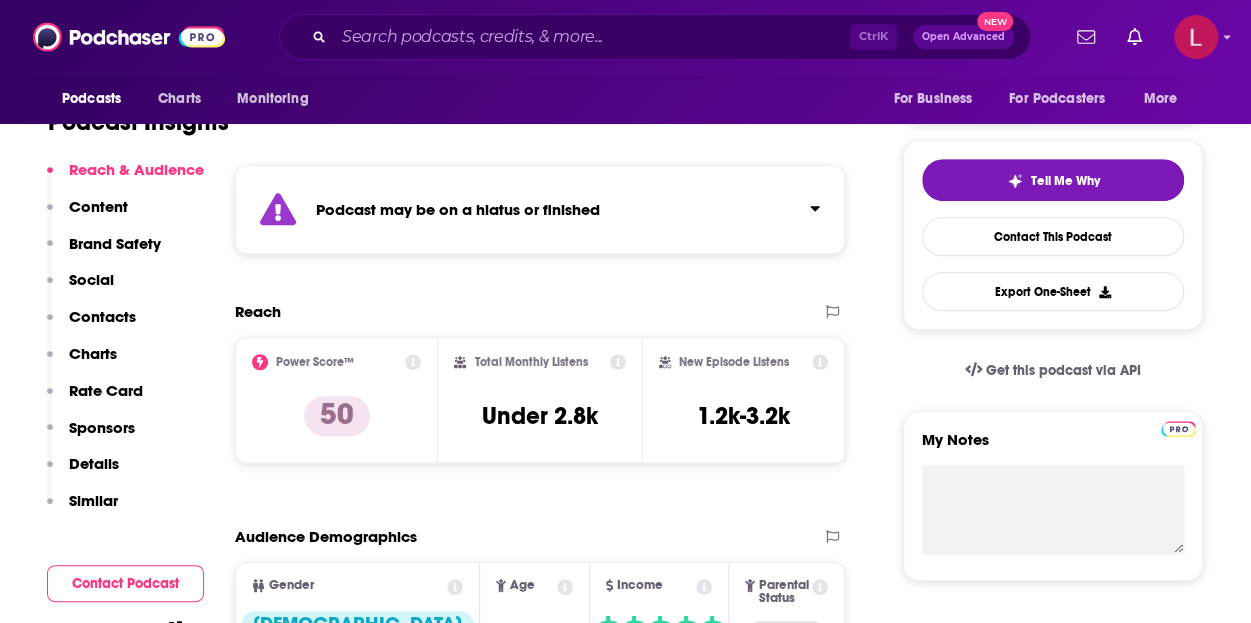 click on "Podcast may be on a hiatus or finished" at bounding box center [540, 209] 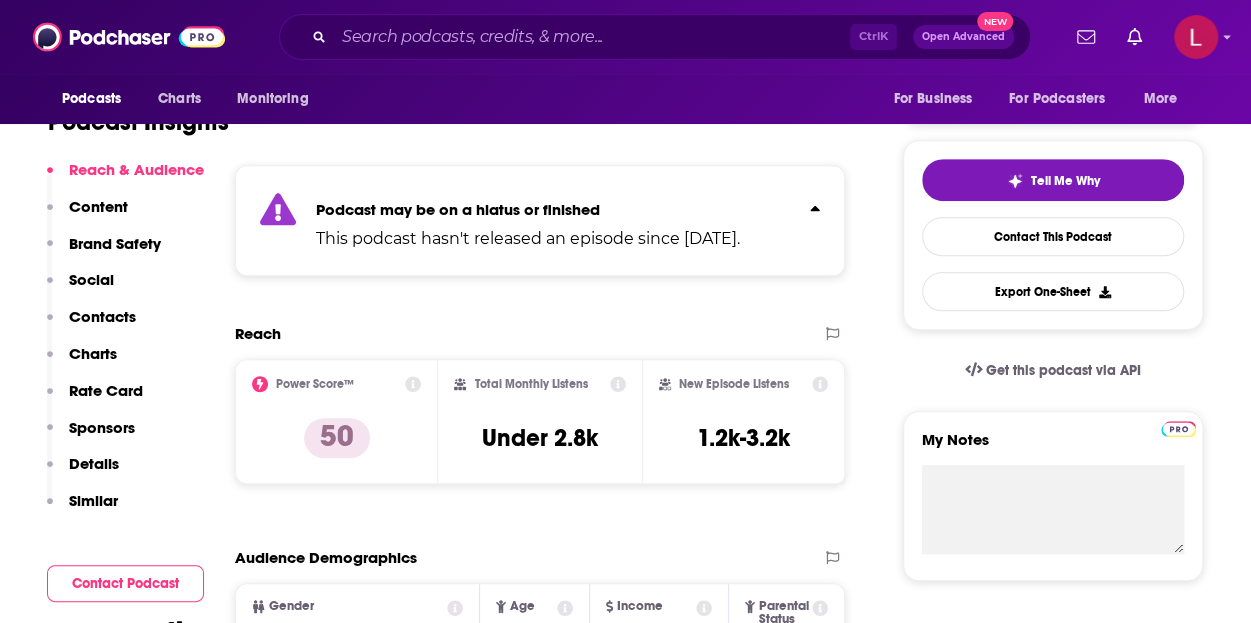 drag, startPoint x: 608, startPoint y: 251, endPoint x: 444, endPoint y: 247, distance: 164.04877 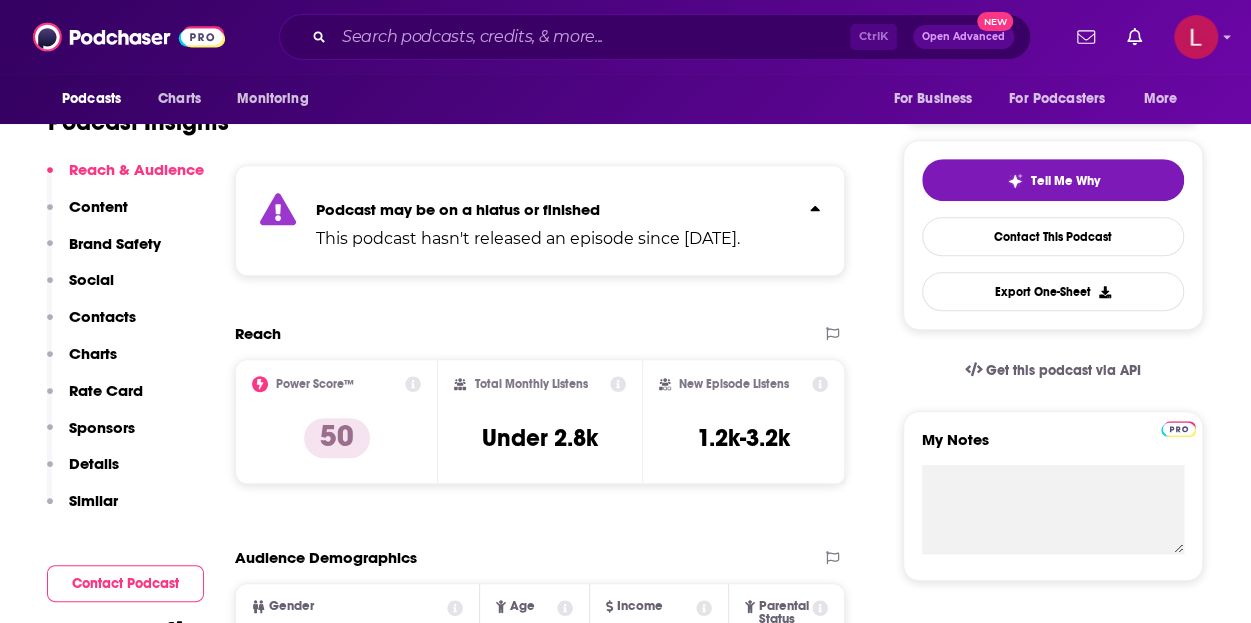 click on "This podcast hasn't released an episode since [DATE]." at bounding box center (528, 239) 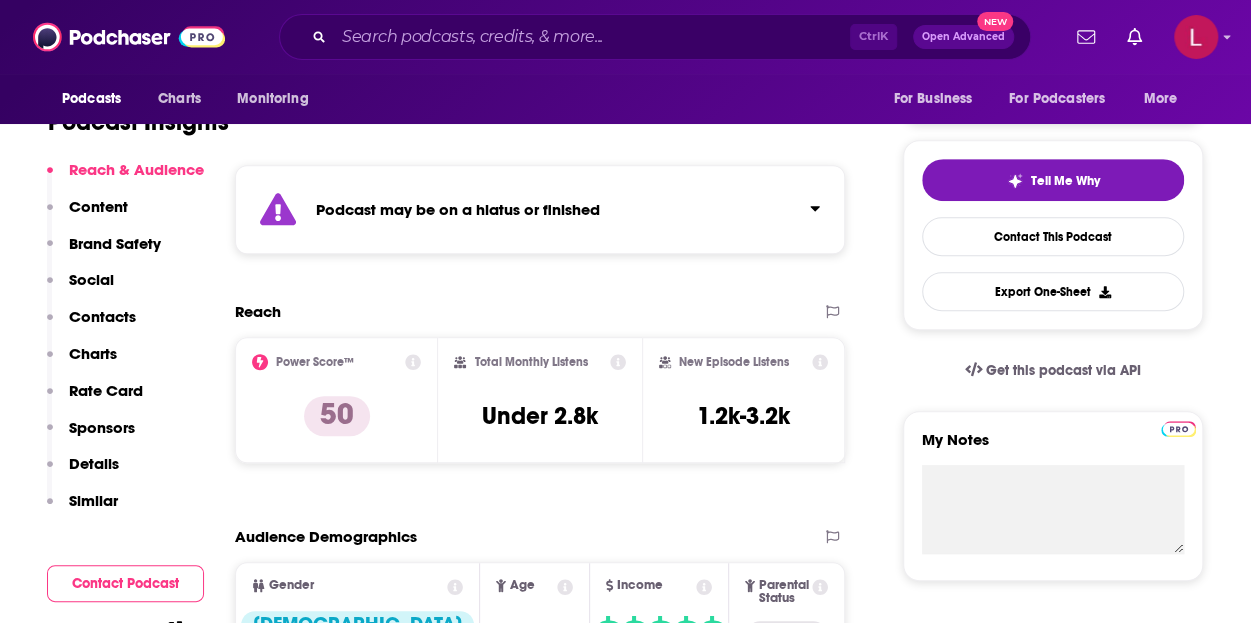 click on "Podcast may be on a hiatus or finished" at bounding box center [540, 209] 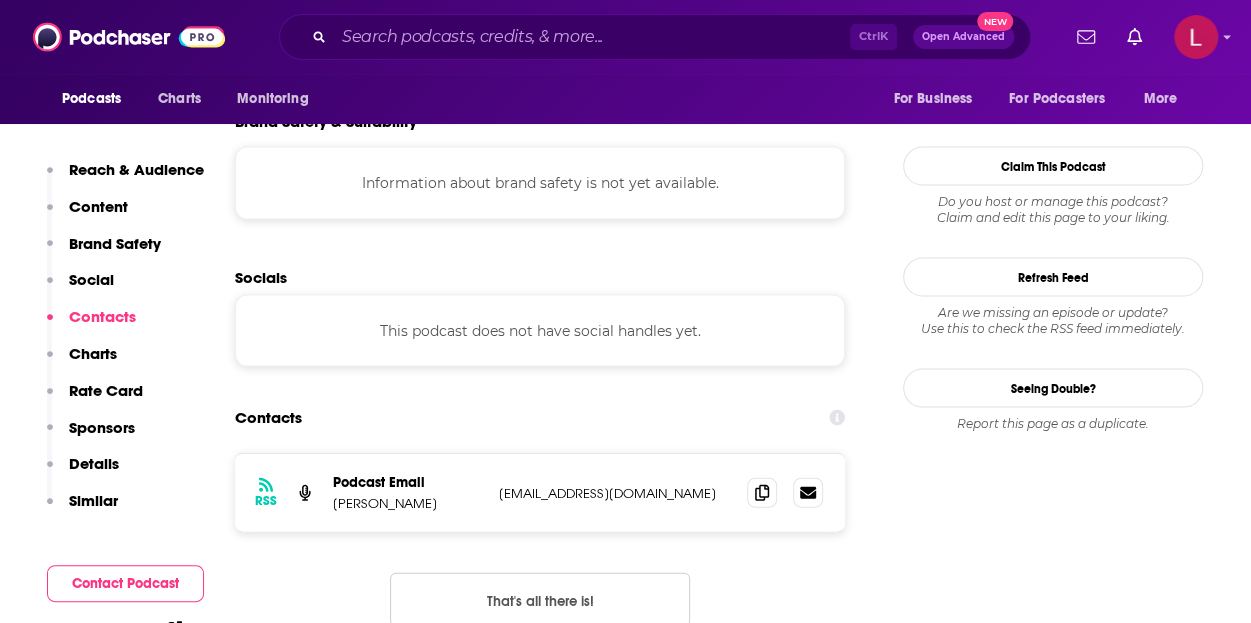 scroll, scrollTop: 2100, scrollLeft: 0, axis: vertical 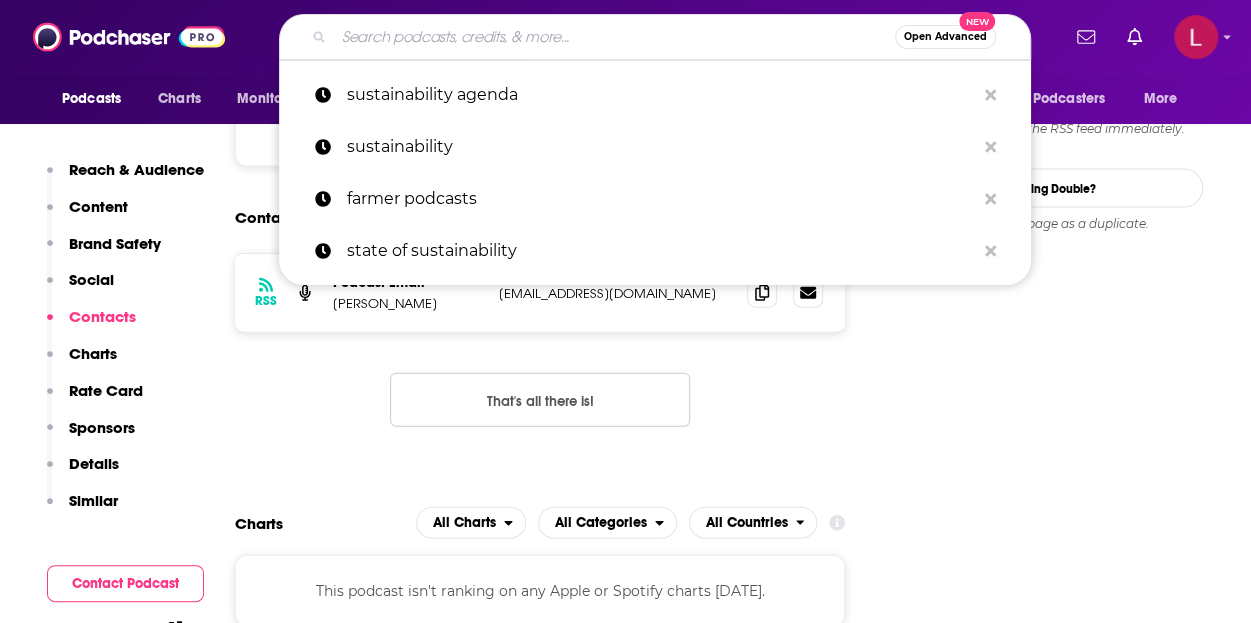click at bounding box center [614, 37] 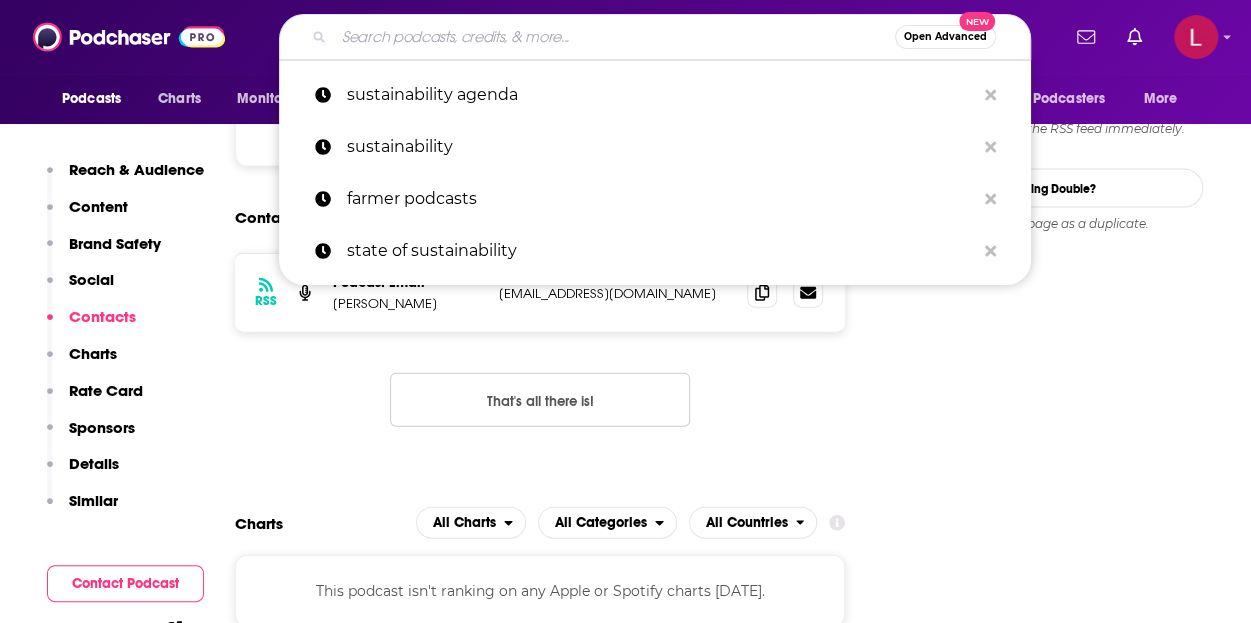 click on "Open Advanced New" at bounding box center [655, 37] 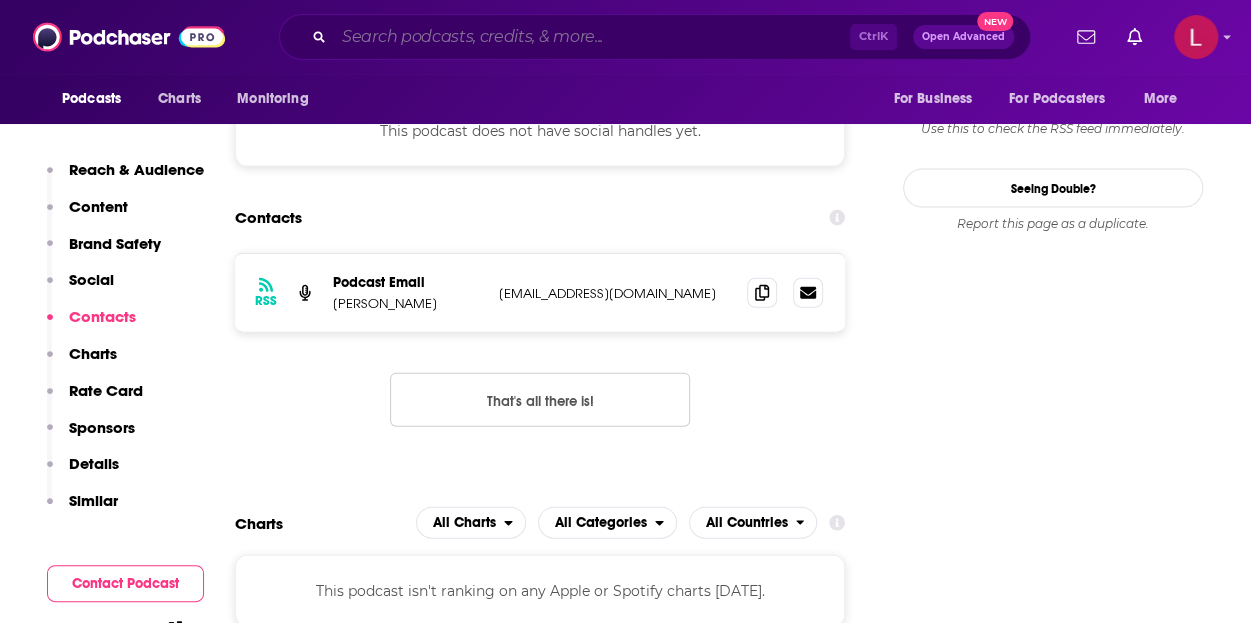 click at bounding box center [592, 37] 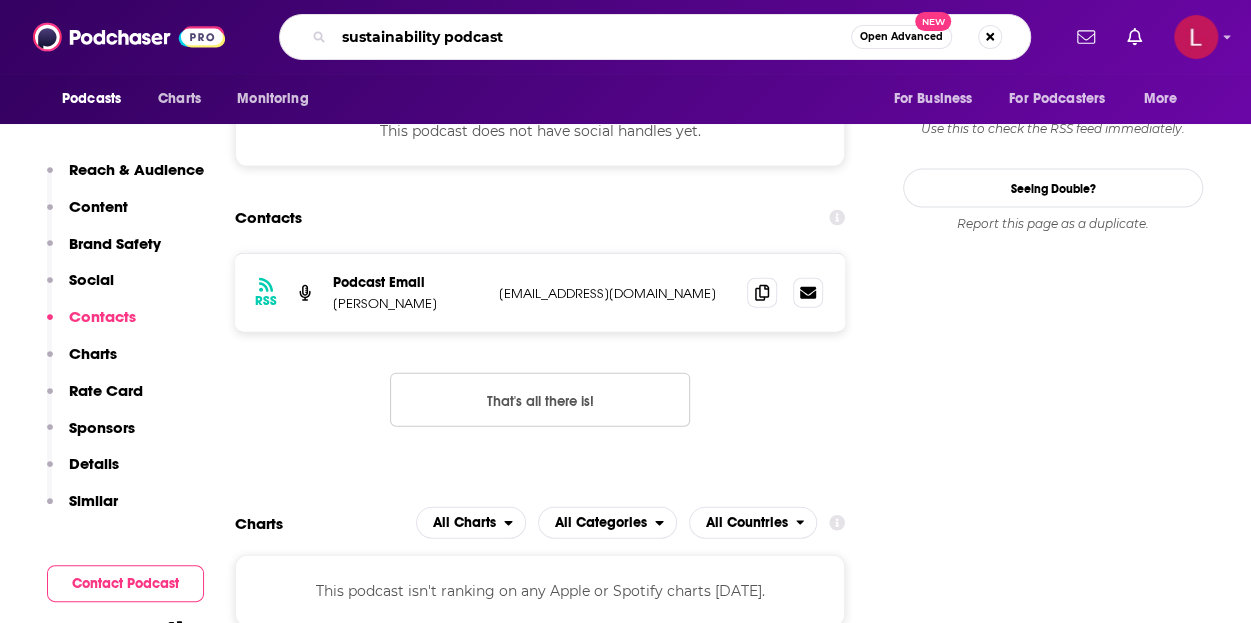 type on "sustainability podcasts" 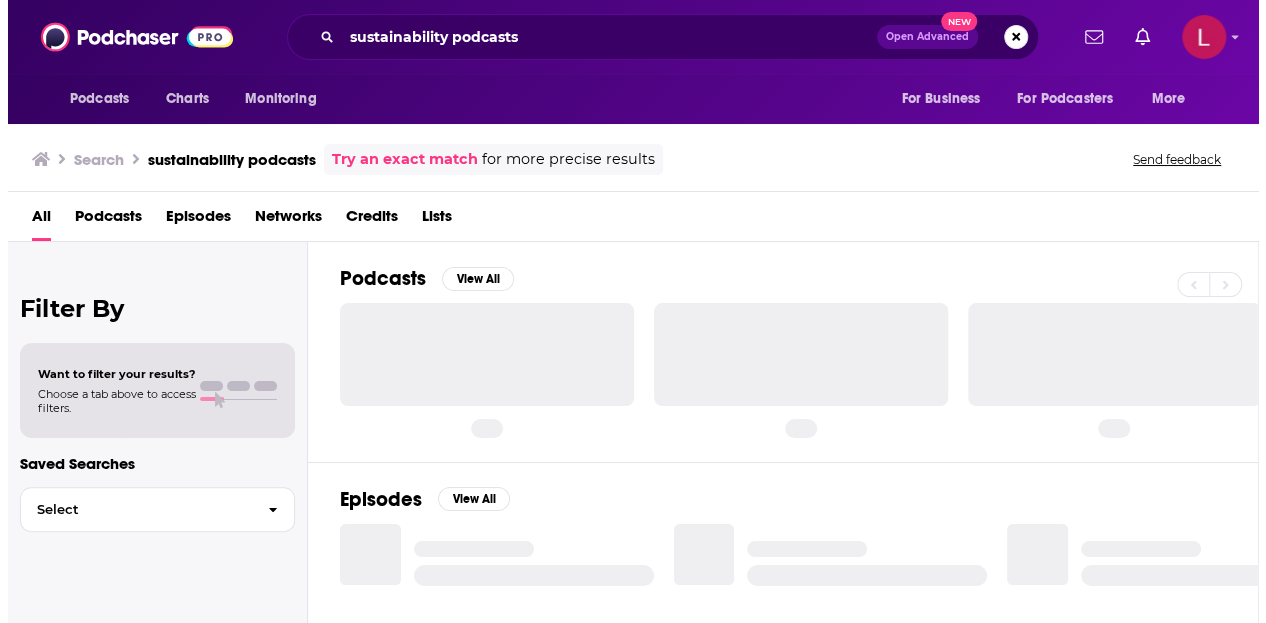 scroll, scrollTop: 0, scrollLeft: 0, axis: both 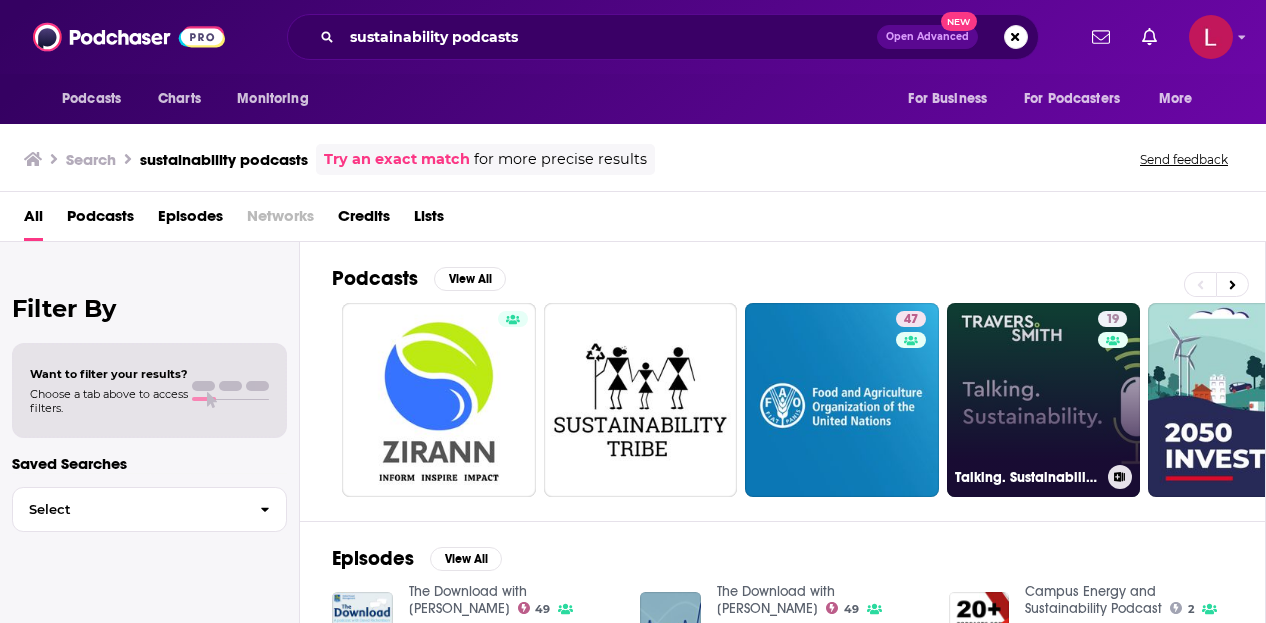 click on "19 Talking. Sustainability." at bounding box center (1044, 400) 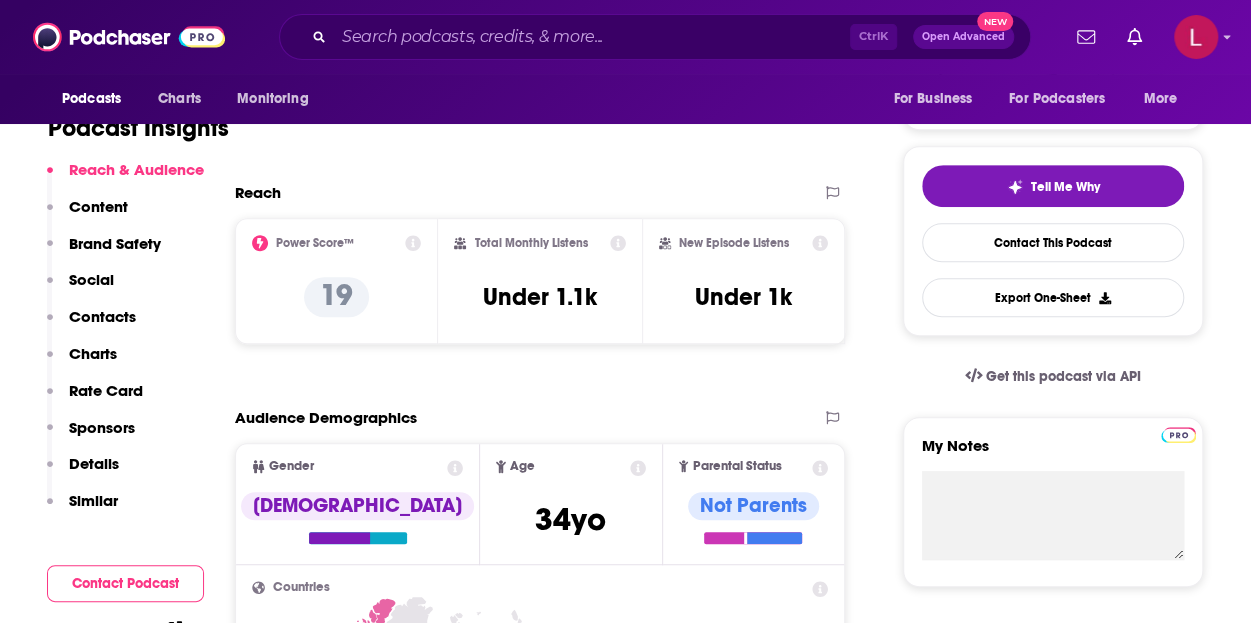 scroll, scrollTop: 400, scrollLeft: 0, axis: vertical 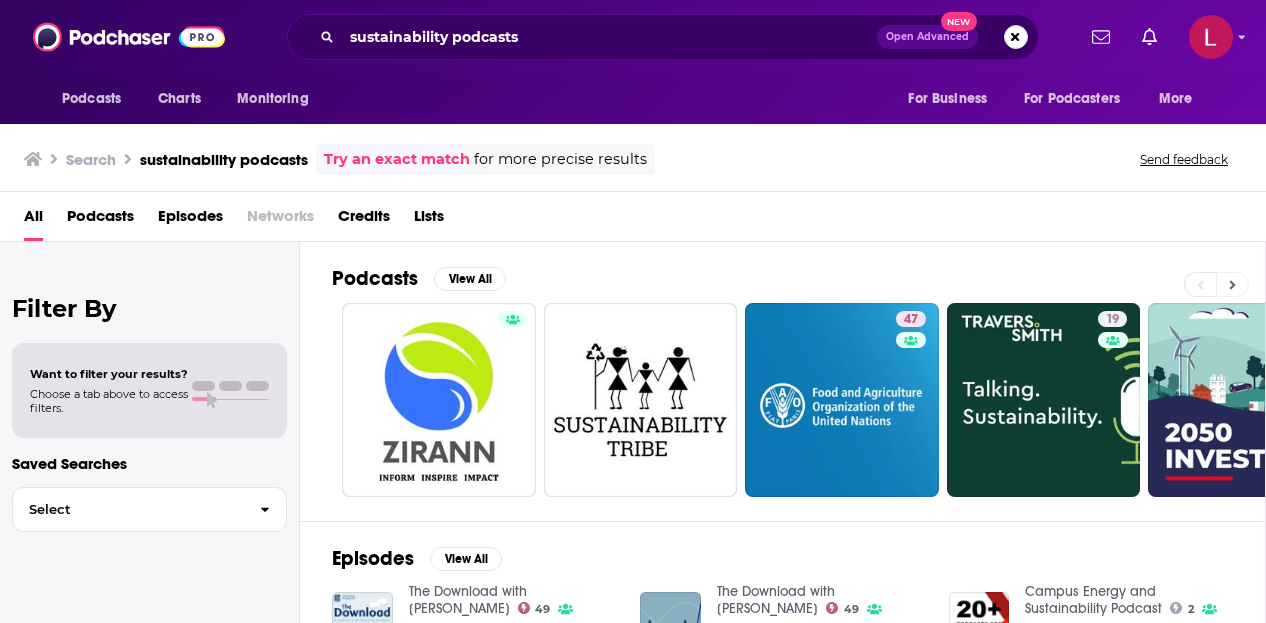click at bounding box center (1232, 284) 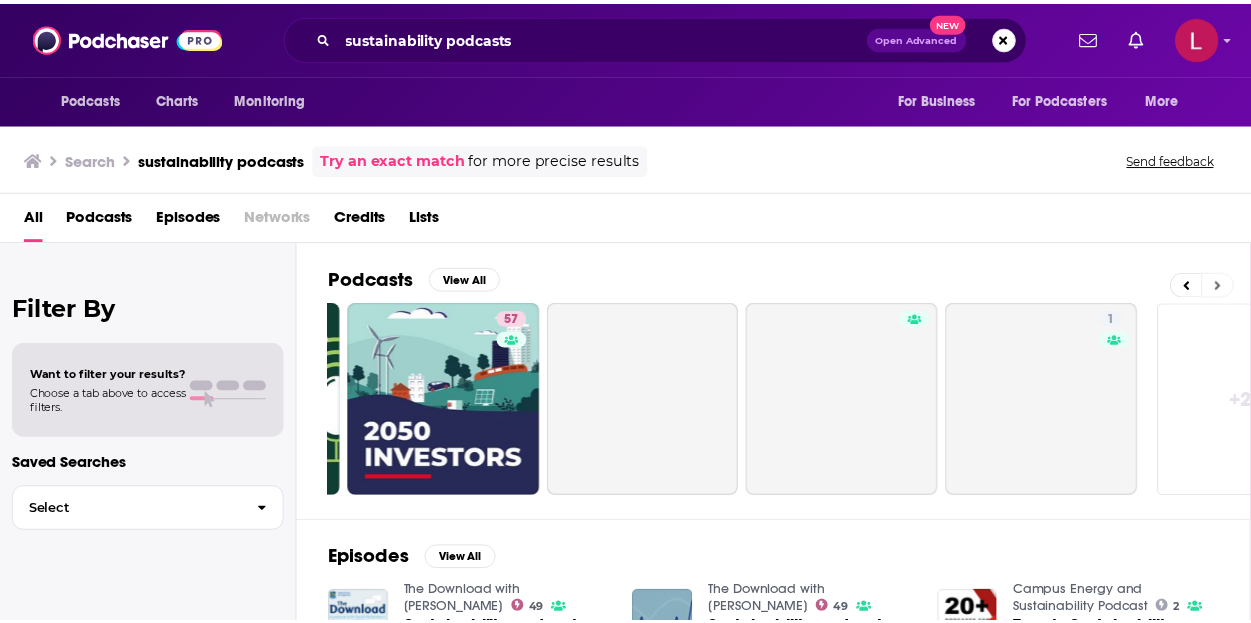 scroll, scrollTop: 0, scrollLeft: 902, axis: horizontal 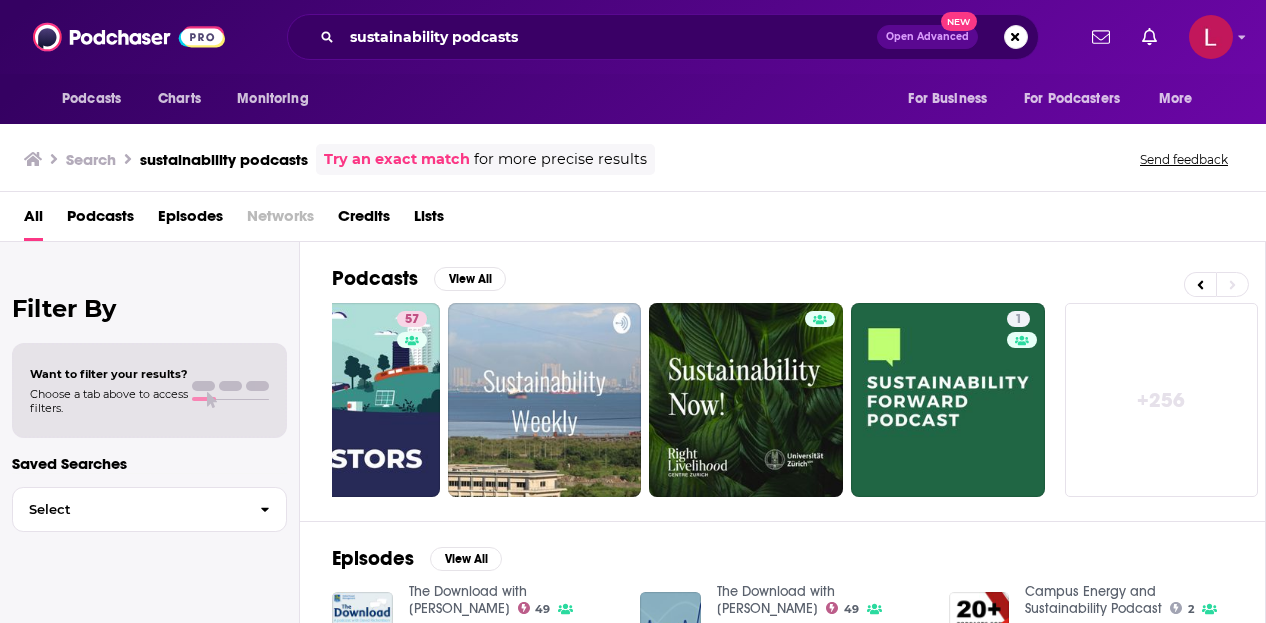 click on "Podcasts Charts Monitoring For Business For Podcasters More" at bounding box center [633, 99] 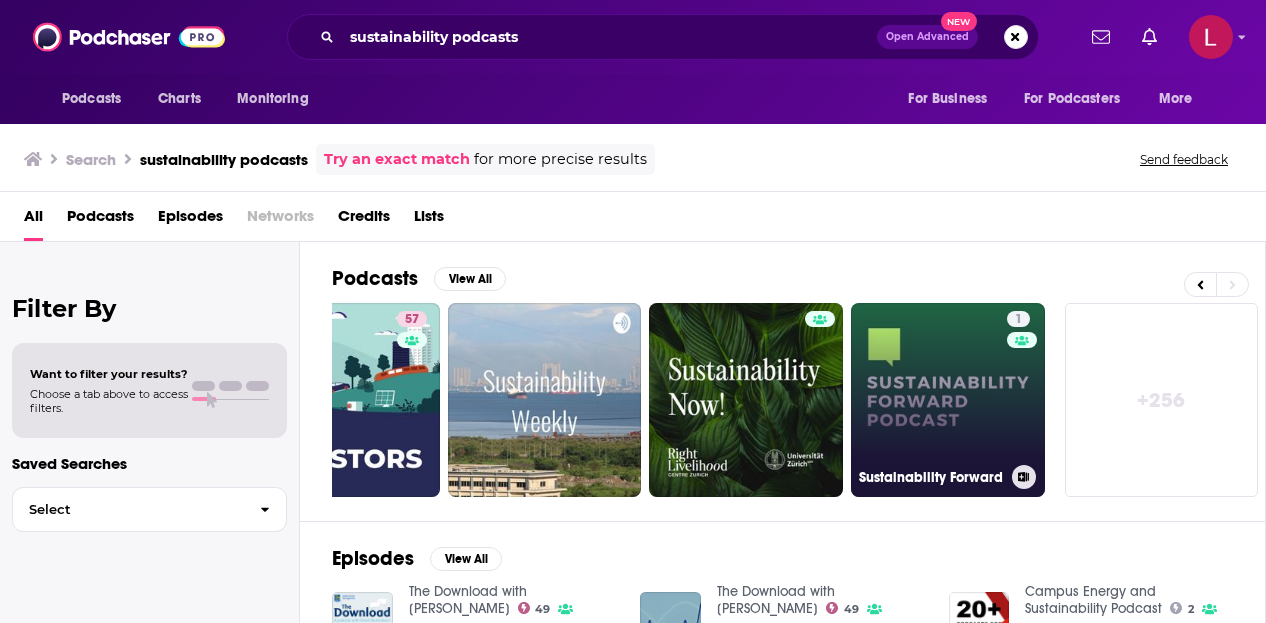 click on "1 Sustainability Forward" at bounding box center [948, 400] 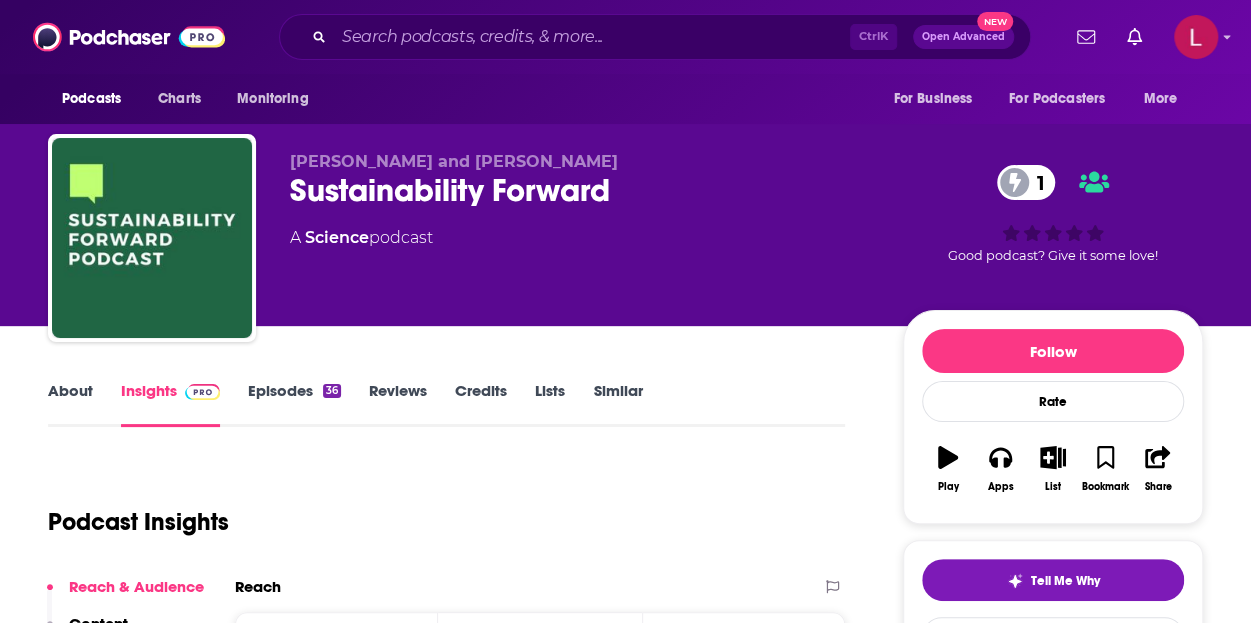 scroll, scrollTop: 100, scrollLeft: 0, axis: vertical 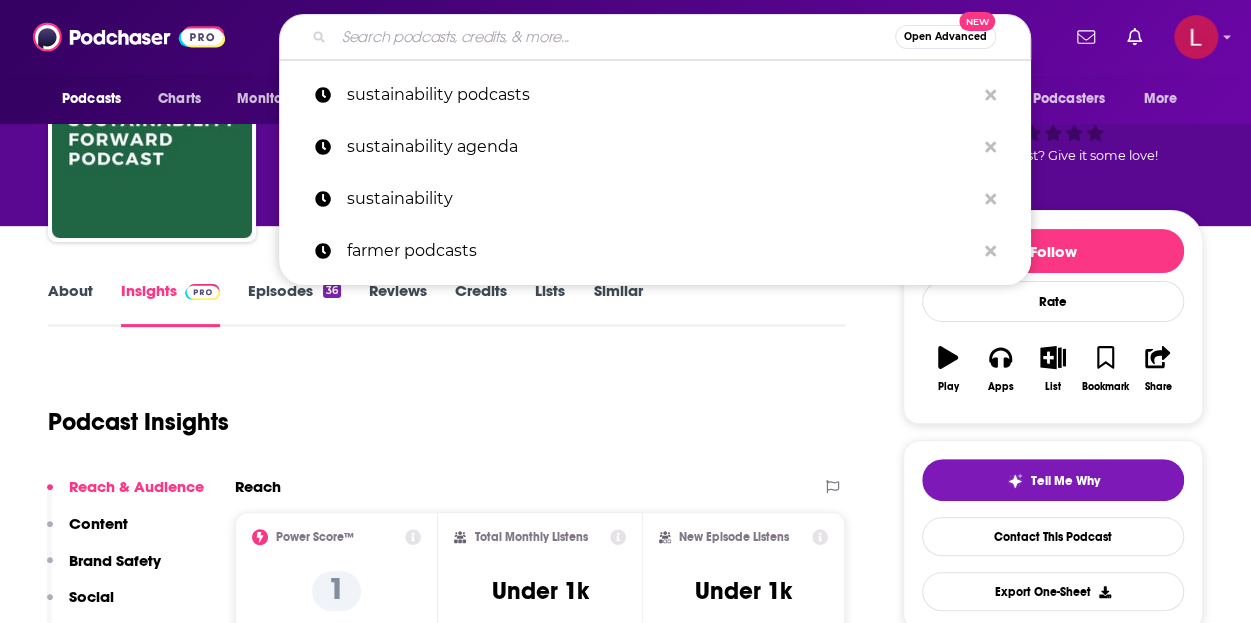 click at bounding box center (614, 37) 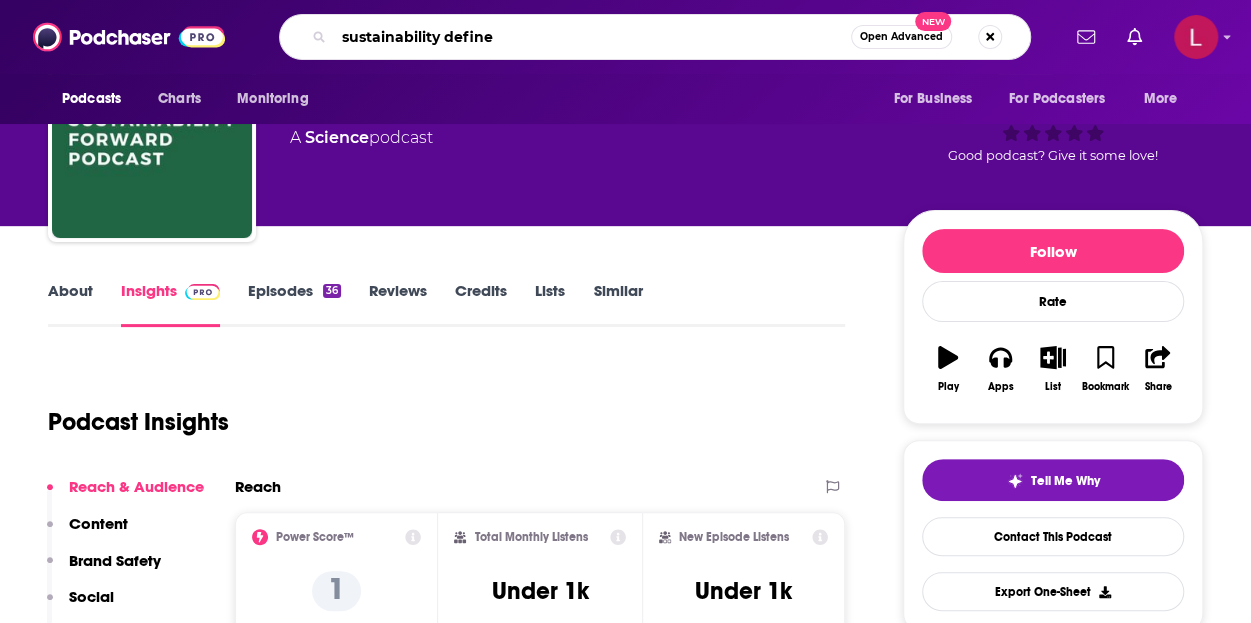 type on "sustainability defined" 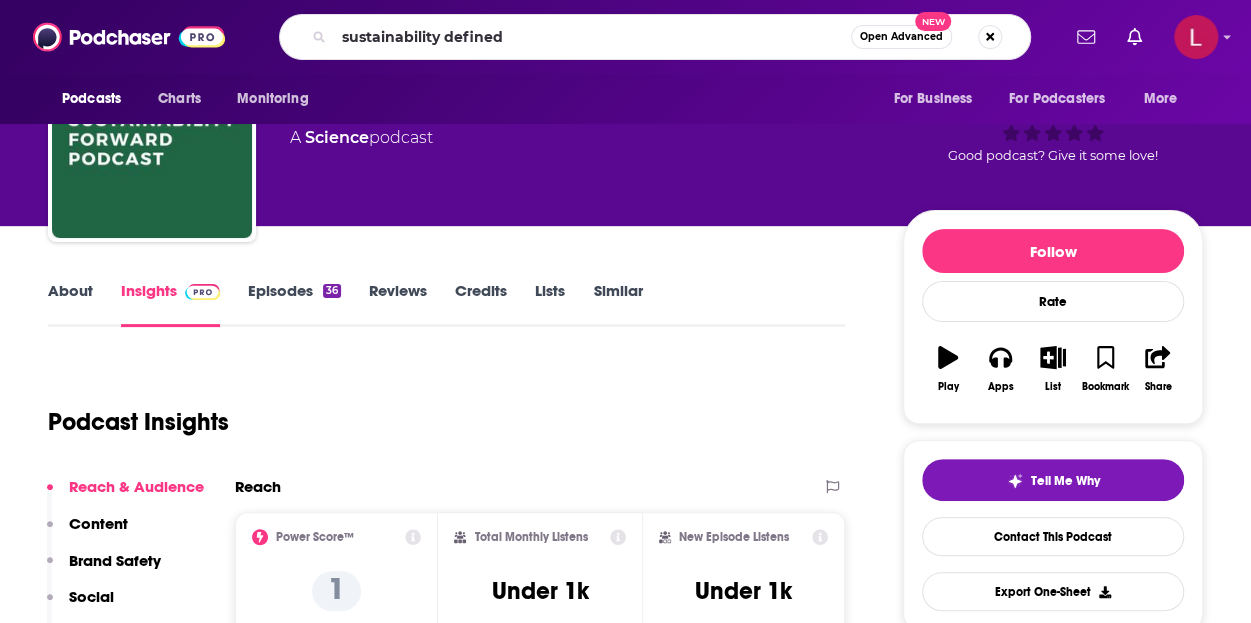 scroll, scrollTop: 0, scrollLeft: 0, axis: both 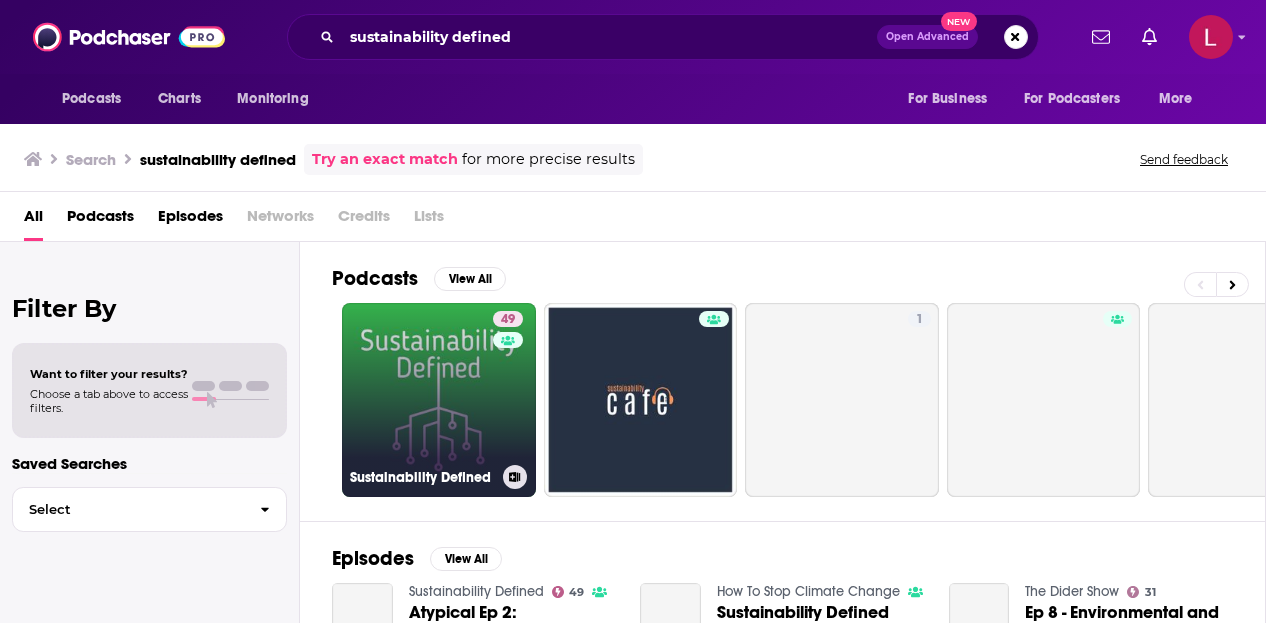 click on "49 Sustainability Defined" at bounding box center (439, 400) 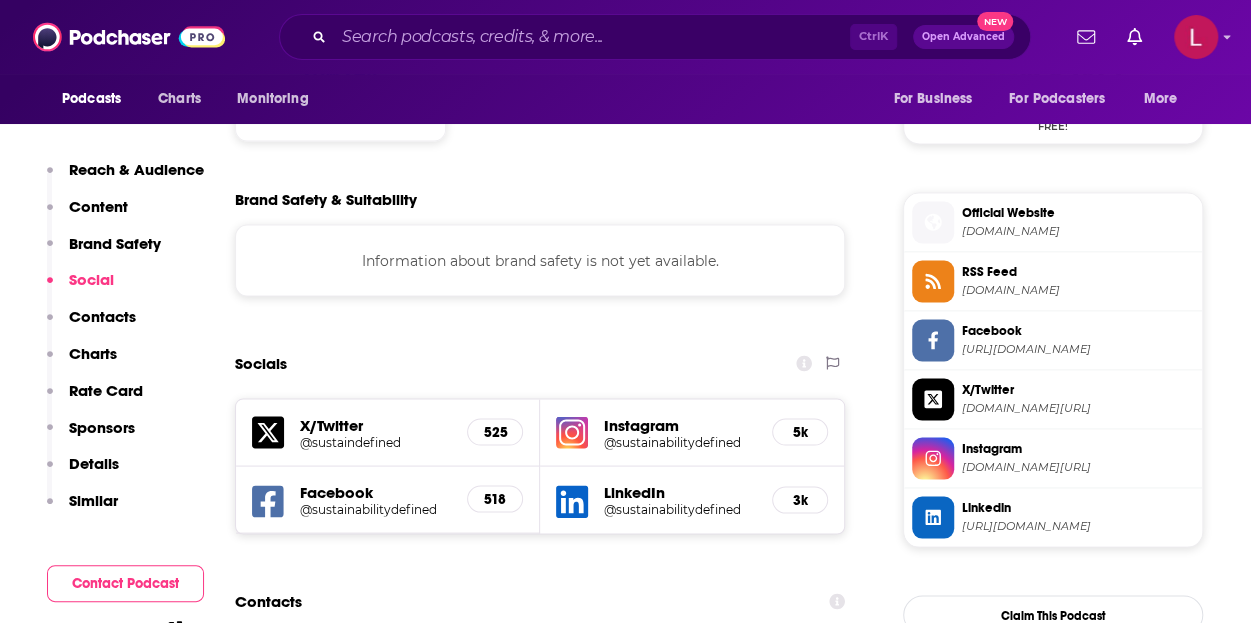 scroll, scrollTop: 2000, scrollLeft: 0, axis: vertical 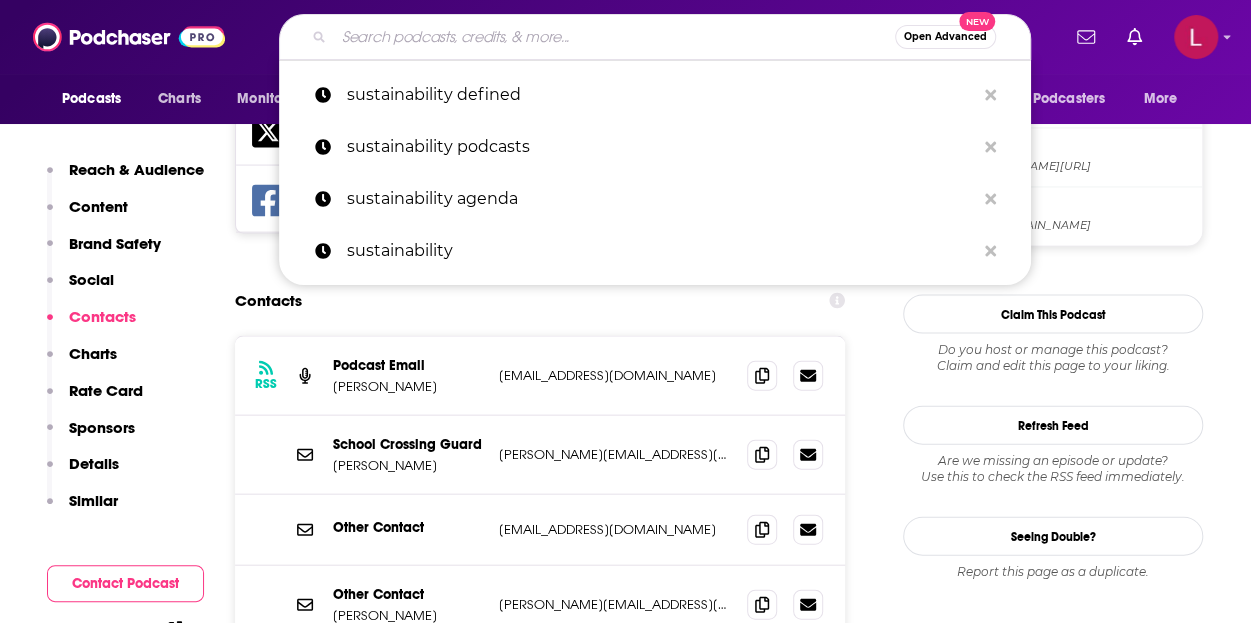 click at bounding box center (614, 37) 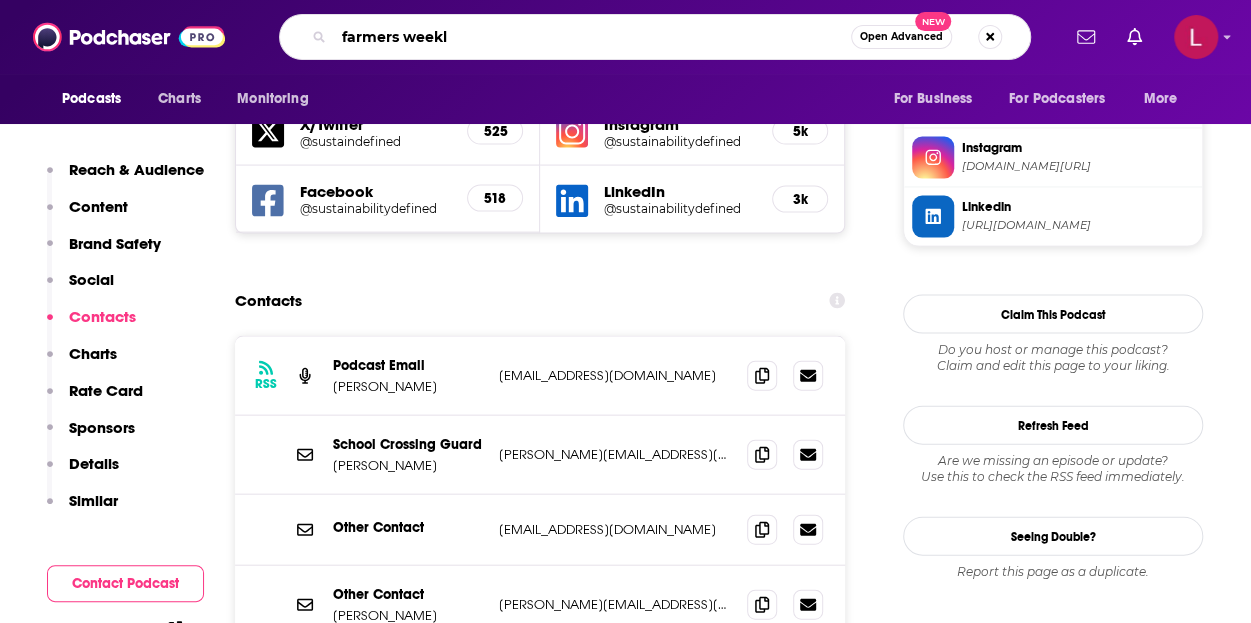 type on "farmers weekly" 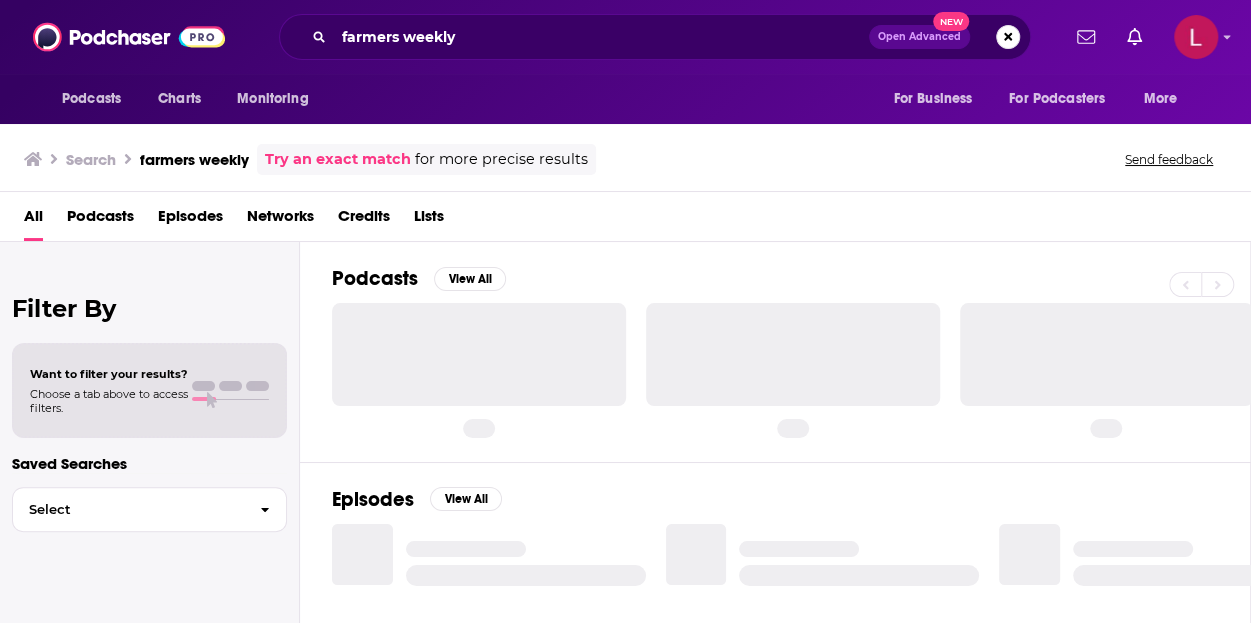 scroll, scrollTop: 0, scrollLeft: 0, axis: both 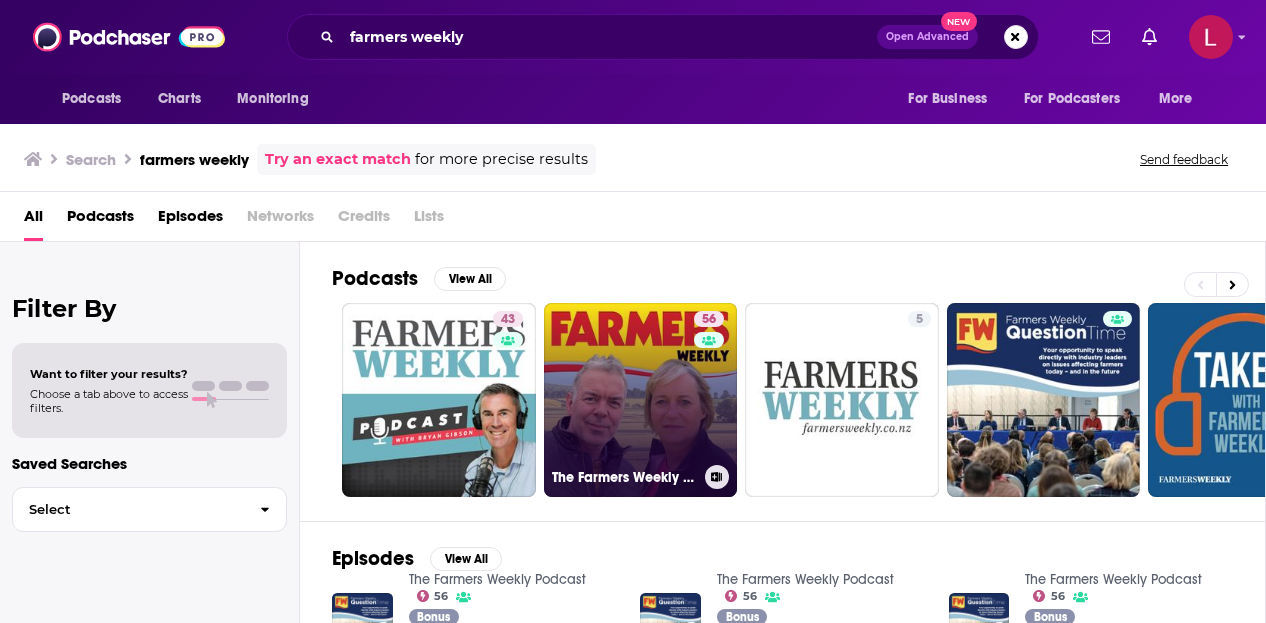 click on "56 The Farmers Weekly Podcast" at bounding box center (641, 400) 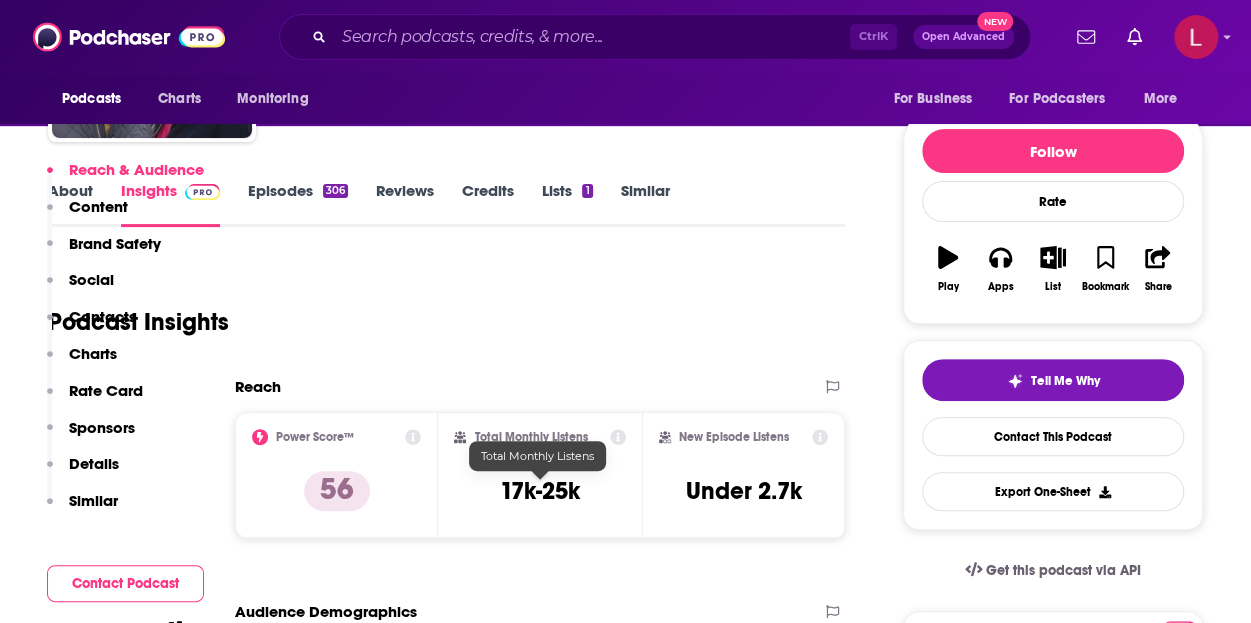 scroll, scrollTop: 400, scrollLeft: 0, axis: vertical 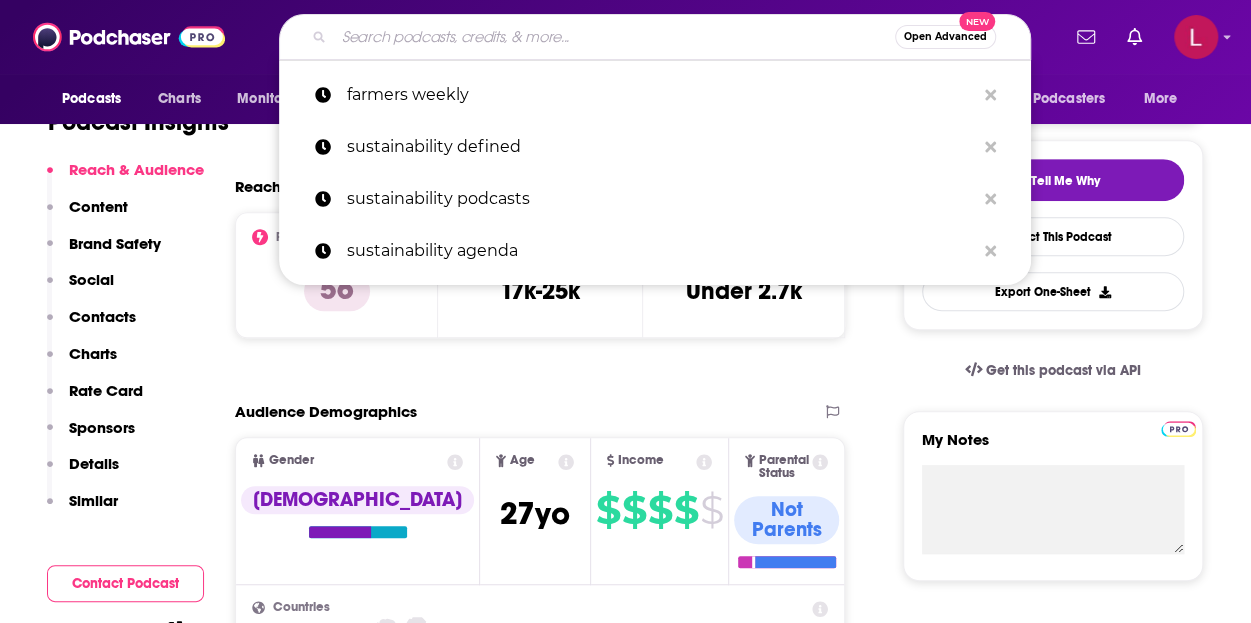 click at bounding box center (614, 37) 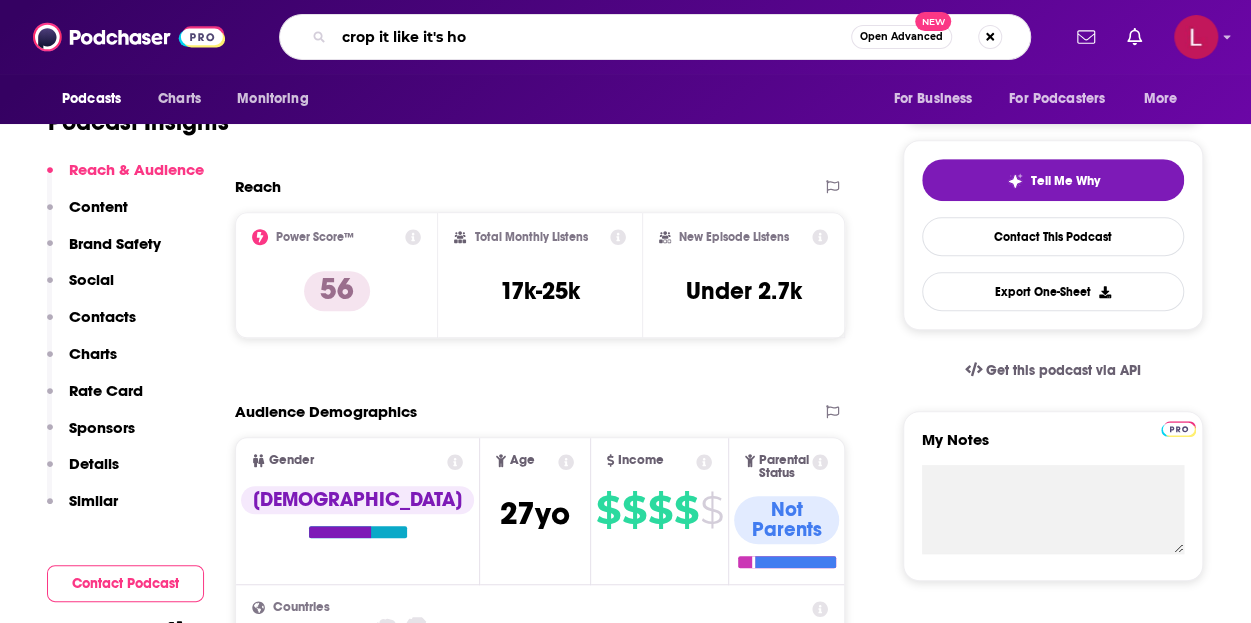 type on "crop it like it's hot" 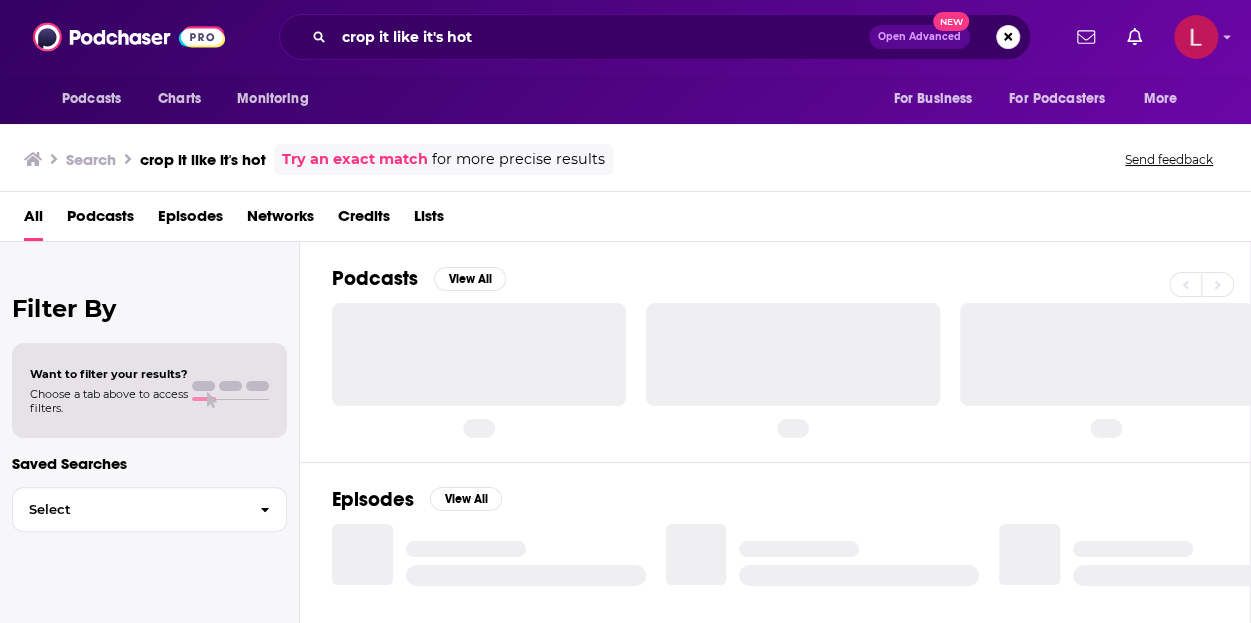 scroll, scrollTop: 0, scrollLeft: 0, axis: both 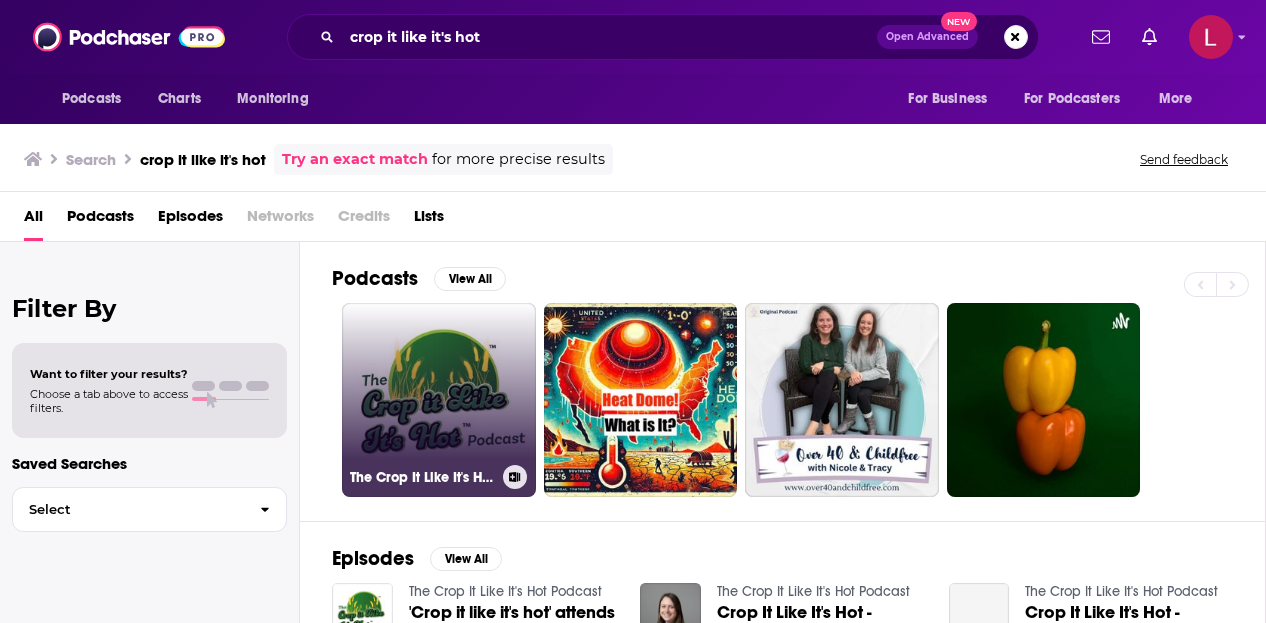 click on "The Crop It Like It's Hot Podcast" at bounding box center [439, 400] 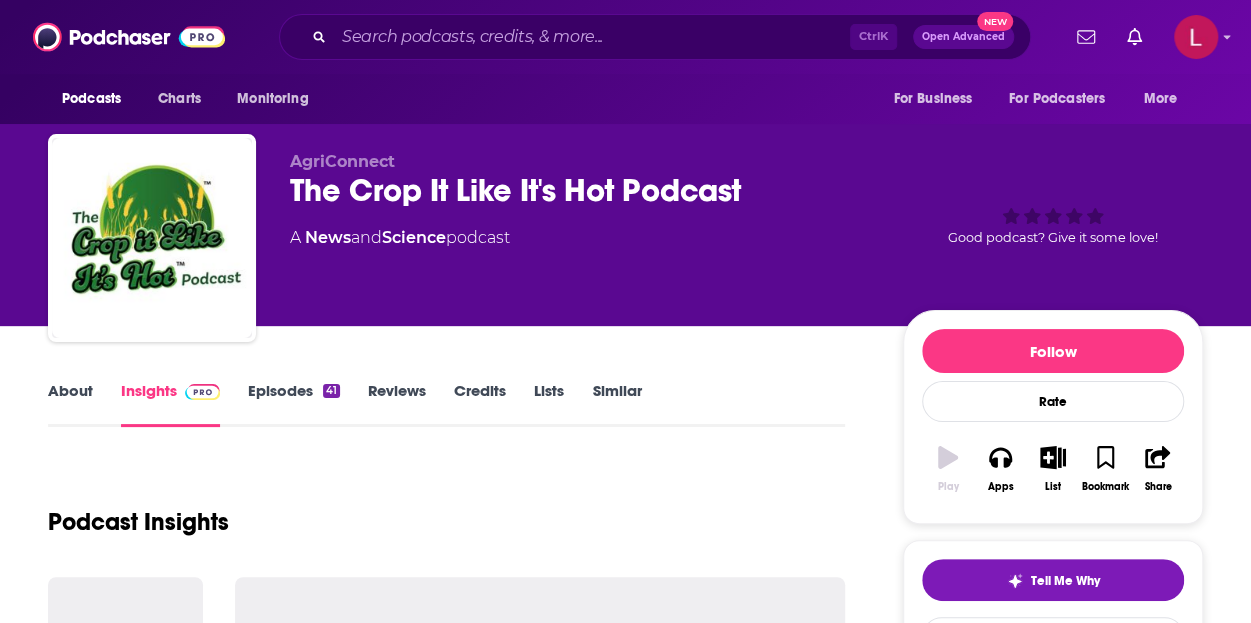 scroll, scrollTop: 200, scrollLeft: 0, axis: vertical 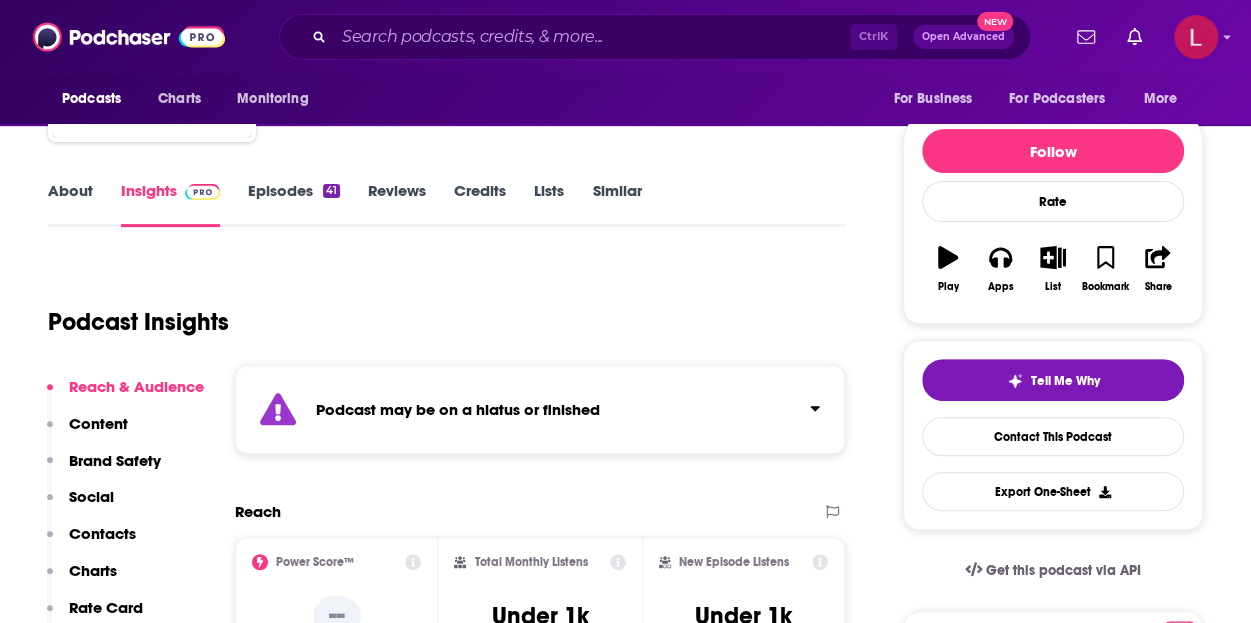 click on "Podcast may be on a hiatus or finished" at bounding box center [540, 409] 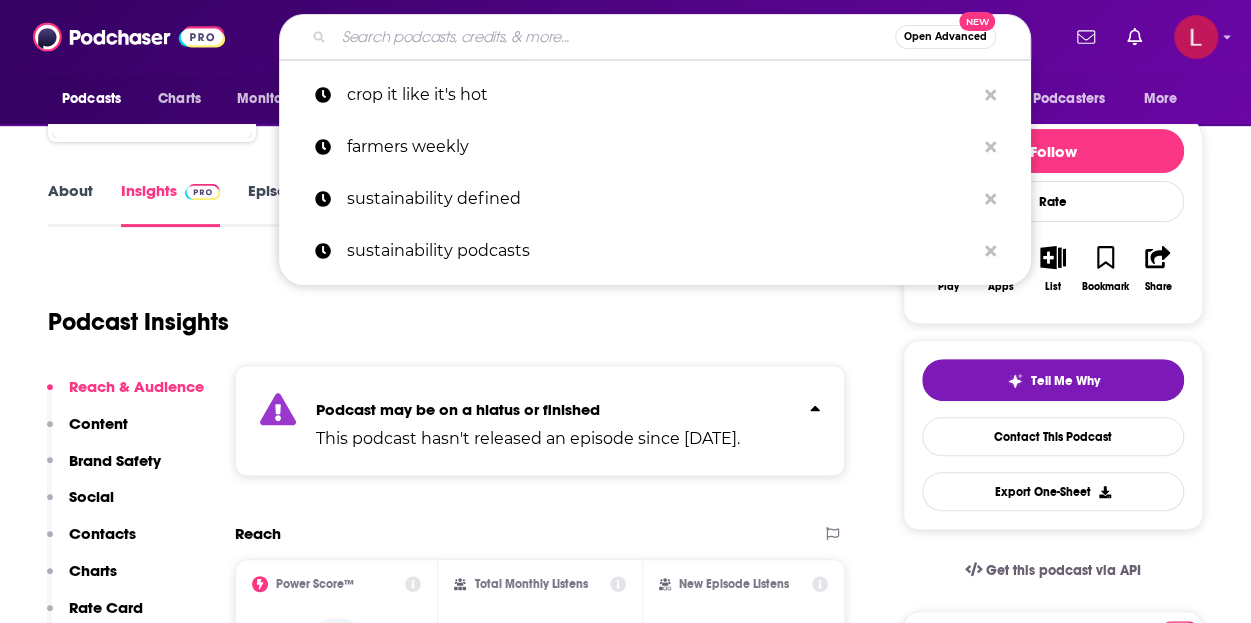 click at bounding box center (614, 37) 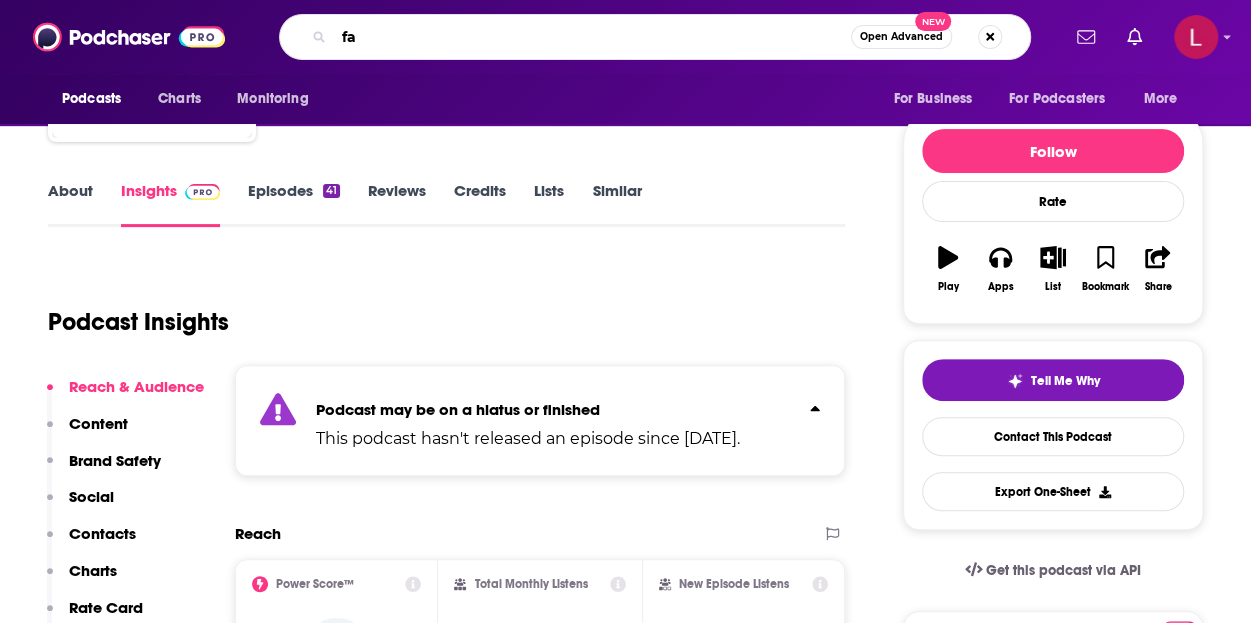 type on "f" 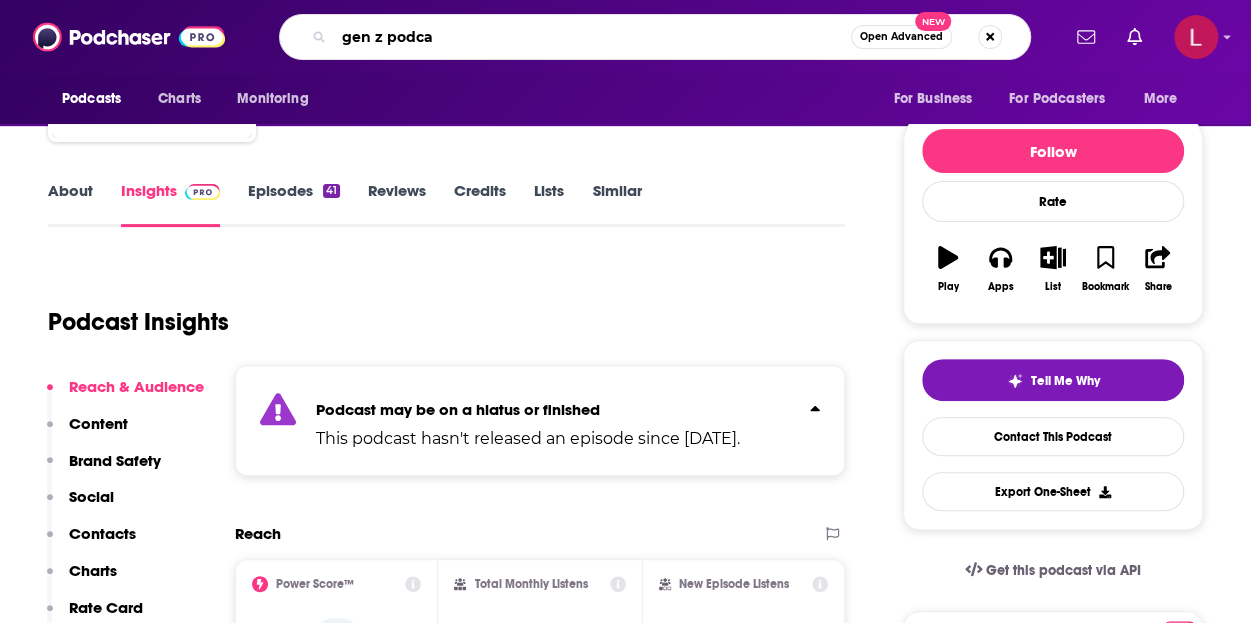 type on "gen z podcas" 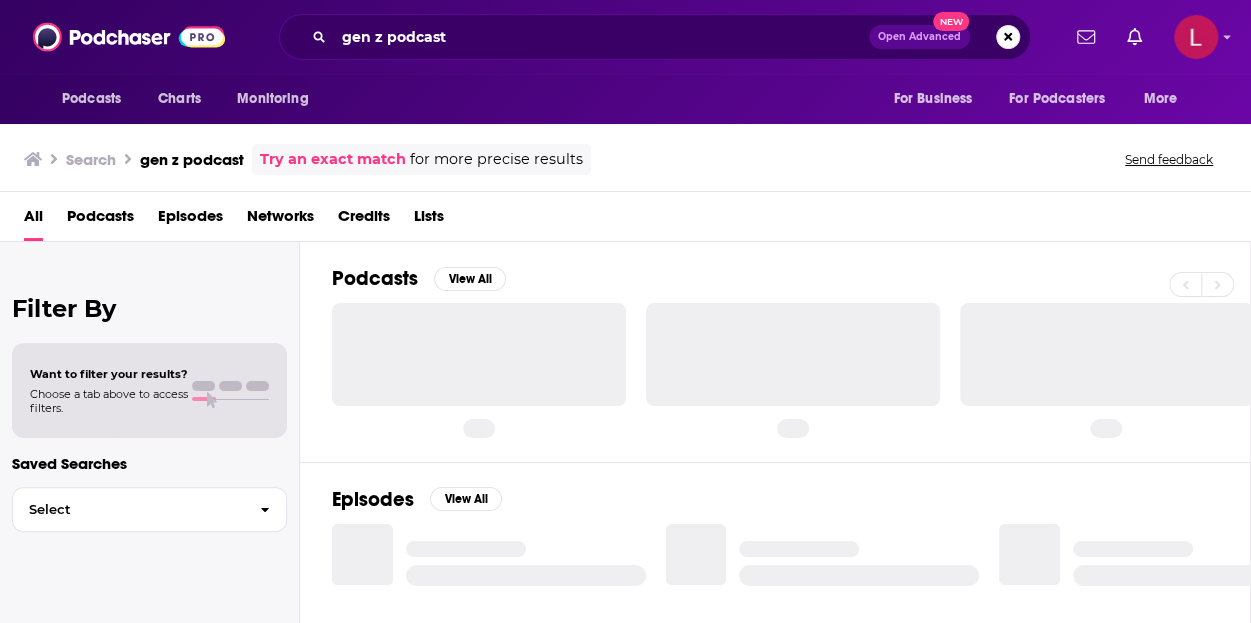 scroll, scrollTop: 0, scrollLeft: 0, axis: both 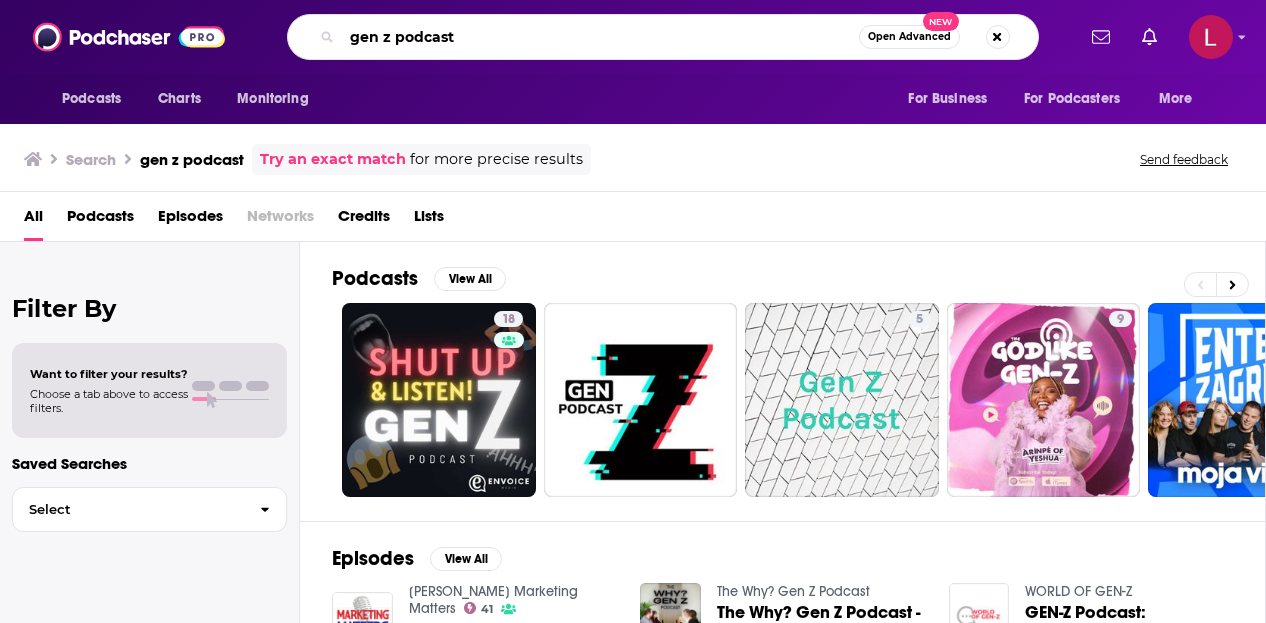 click on "gen z podcast" at bounding box center [600, 37] 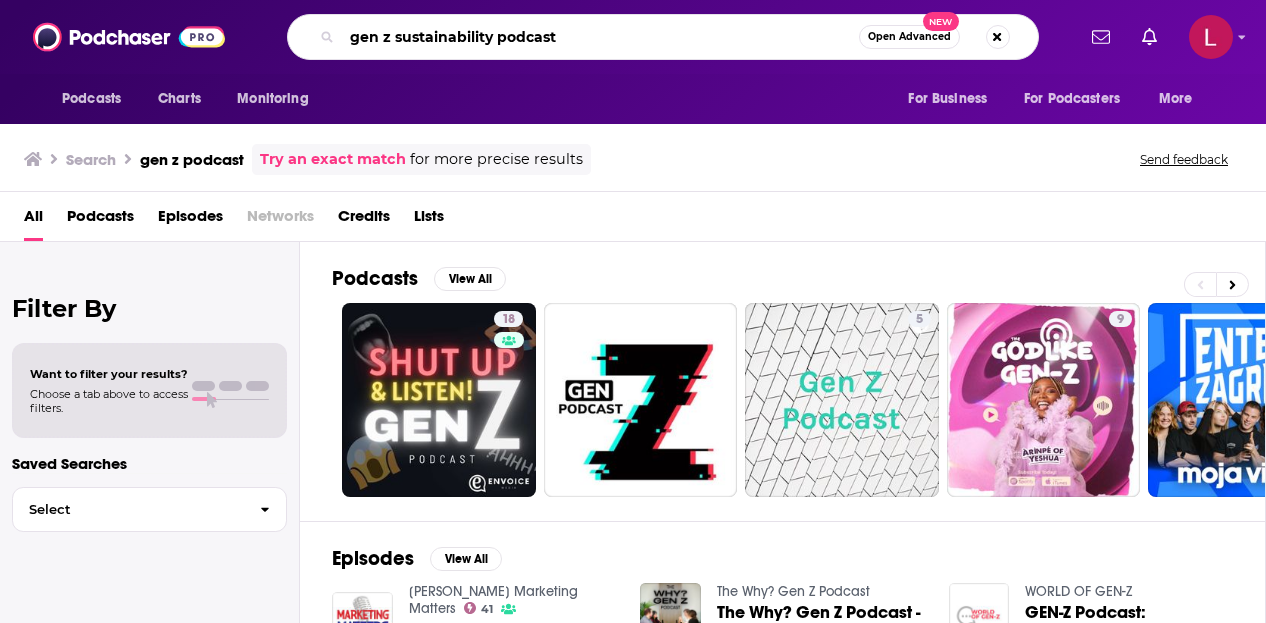 type on "gen z sustainability podcast" 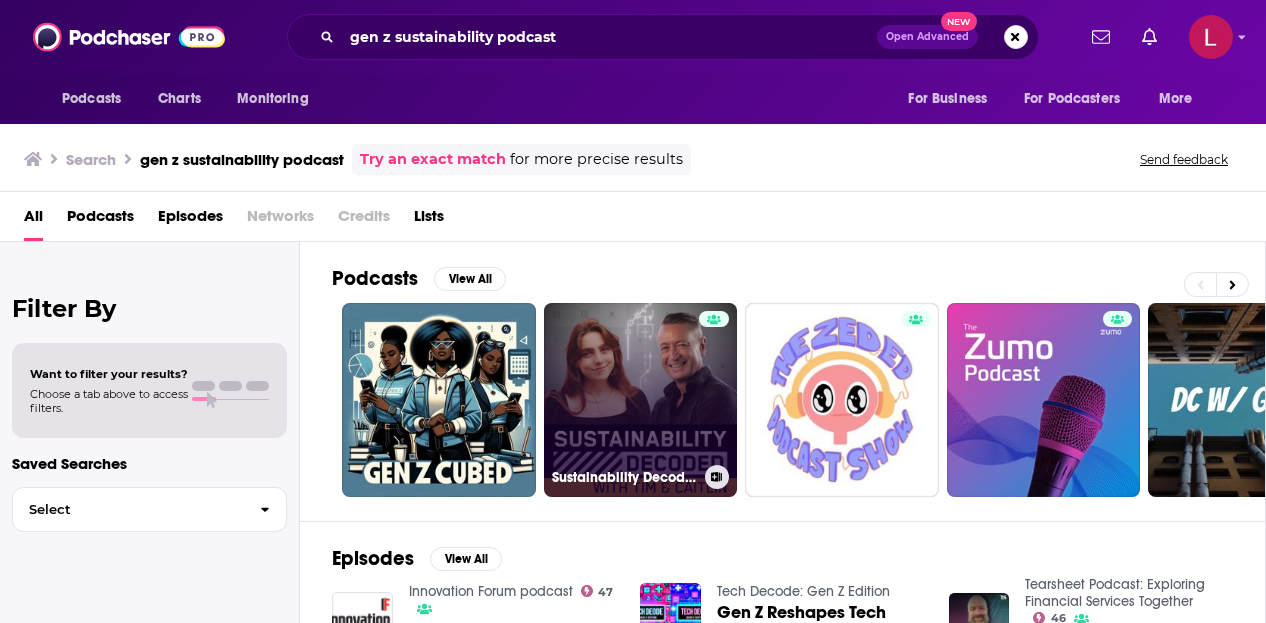 click on "Sustainability Decoded with [PERSON_NAME] & [PERSON_NAME]" at bounding box center (641, 400) 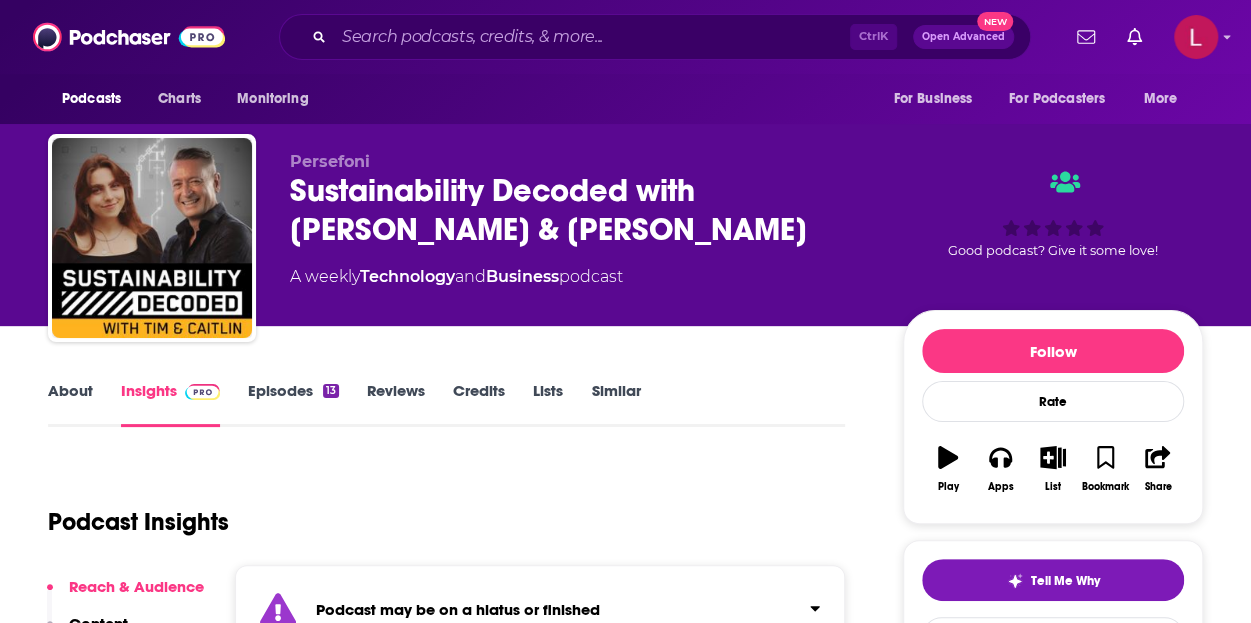 scroll, scrollTop: 200, scrollLeft: 0, axis: vertical 